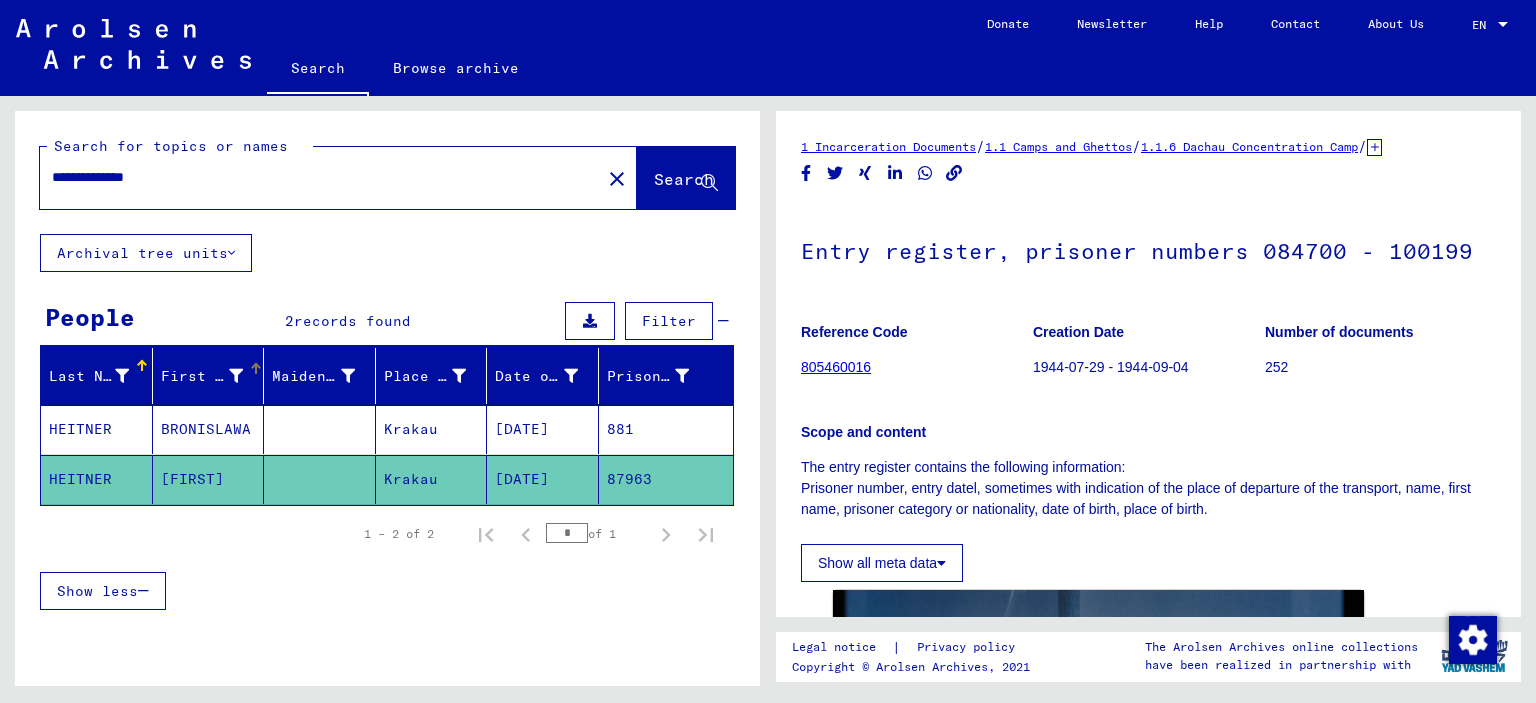 scroll, scrollTop: 0, scrollLeft: 0, axis: both 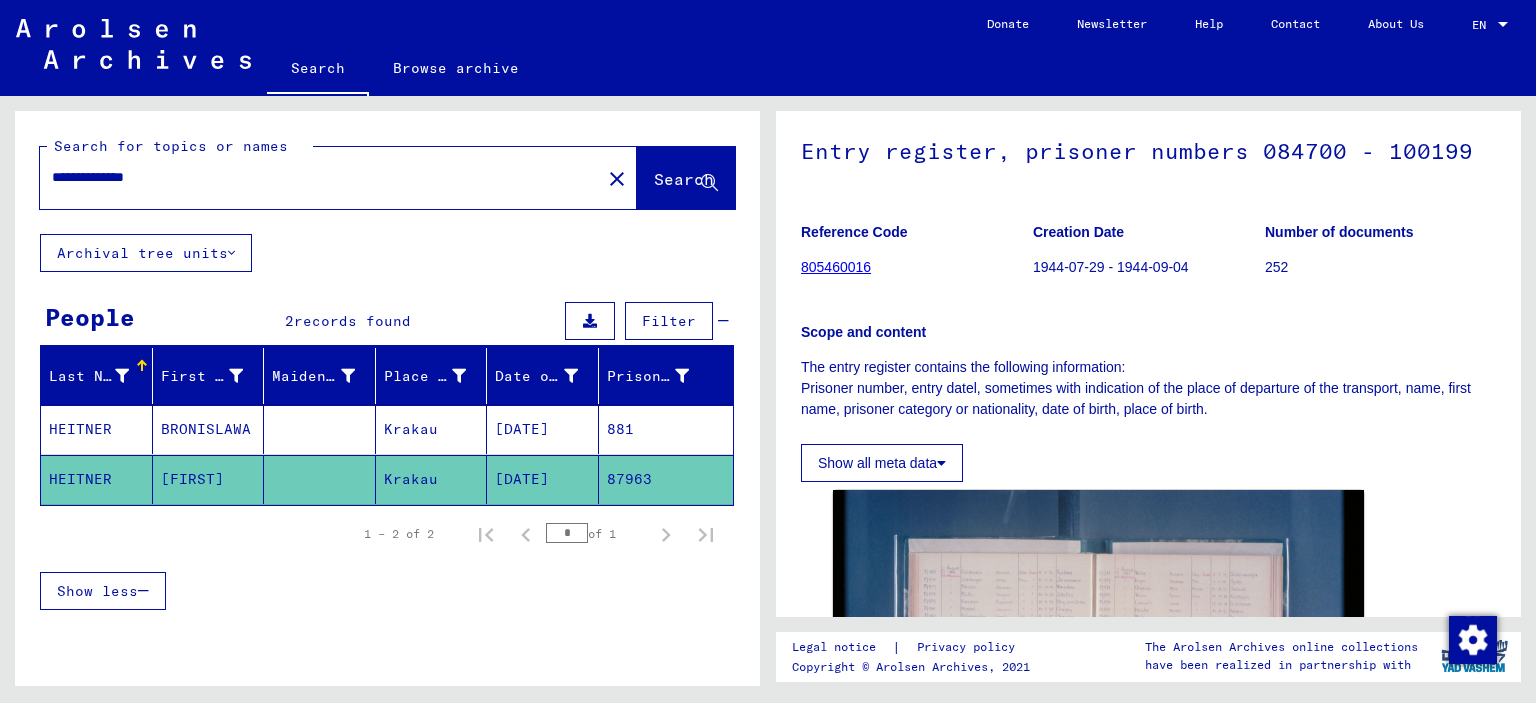drag, startPoint x: 127, startPoint y: 182, endPoint x: 278, endPoint y: 177, distance: 151.08276 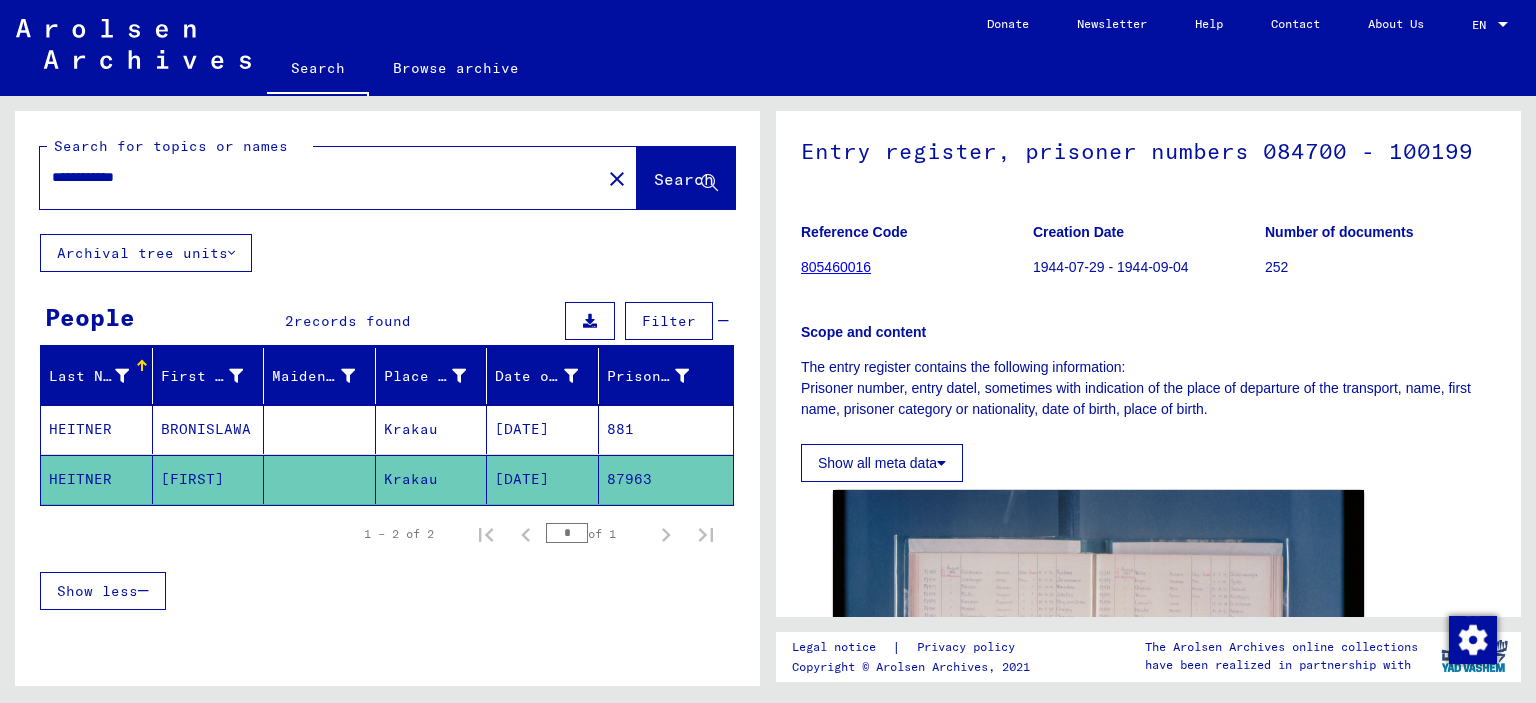 click on "Search" 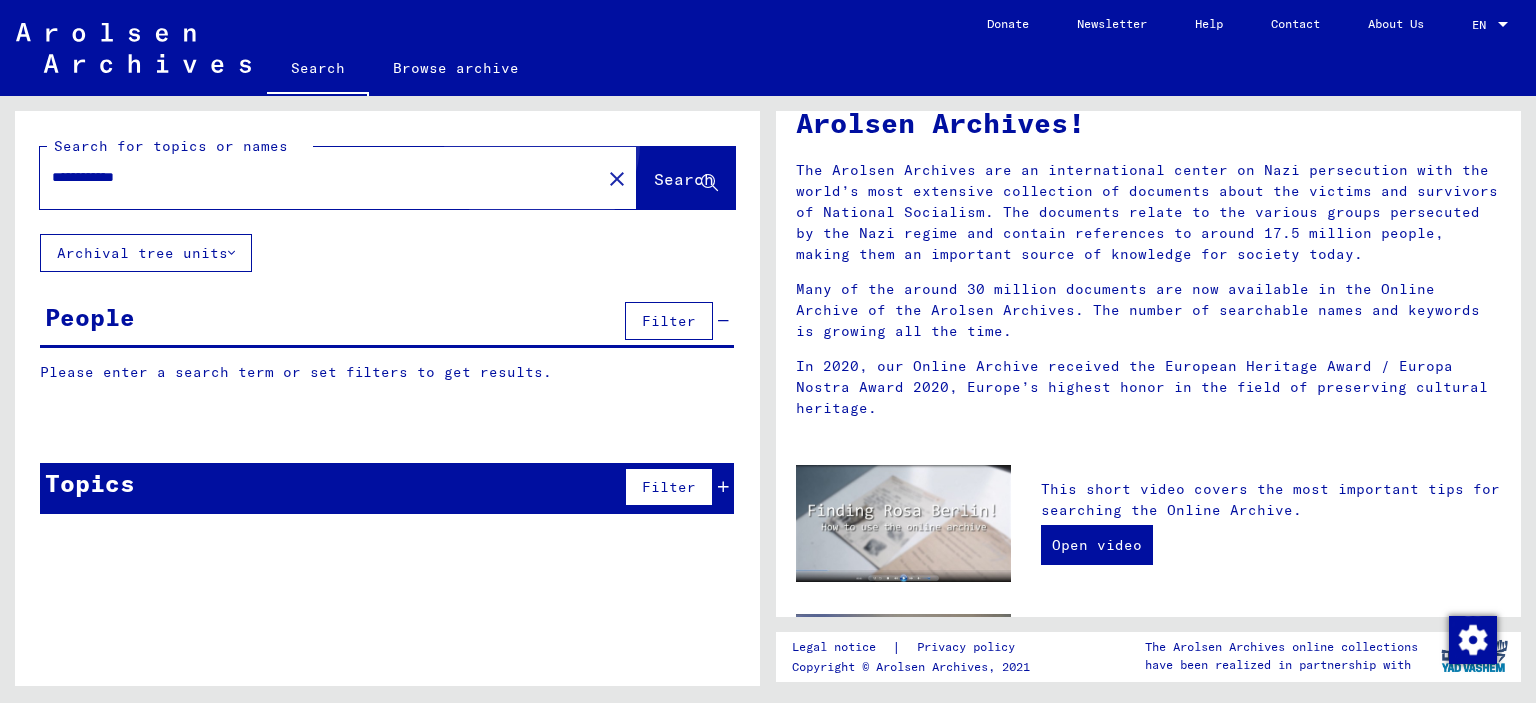 scroll, scrollTop: 0, scrollLeft: 0, axis: both 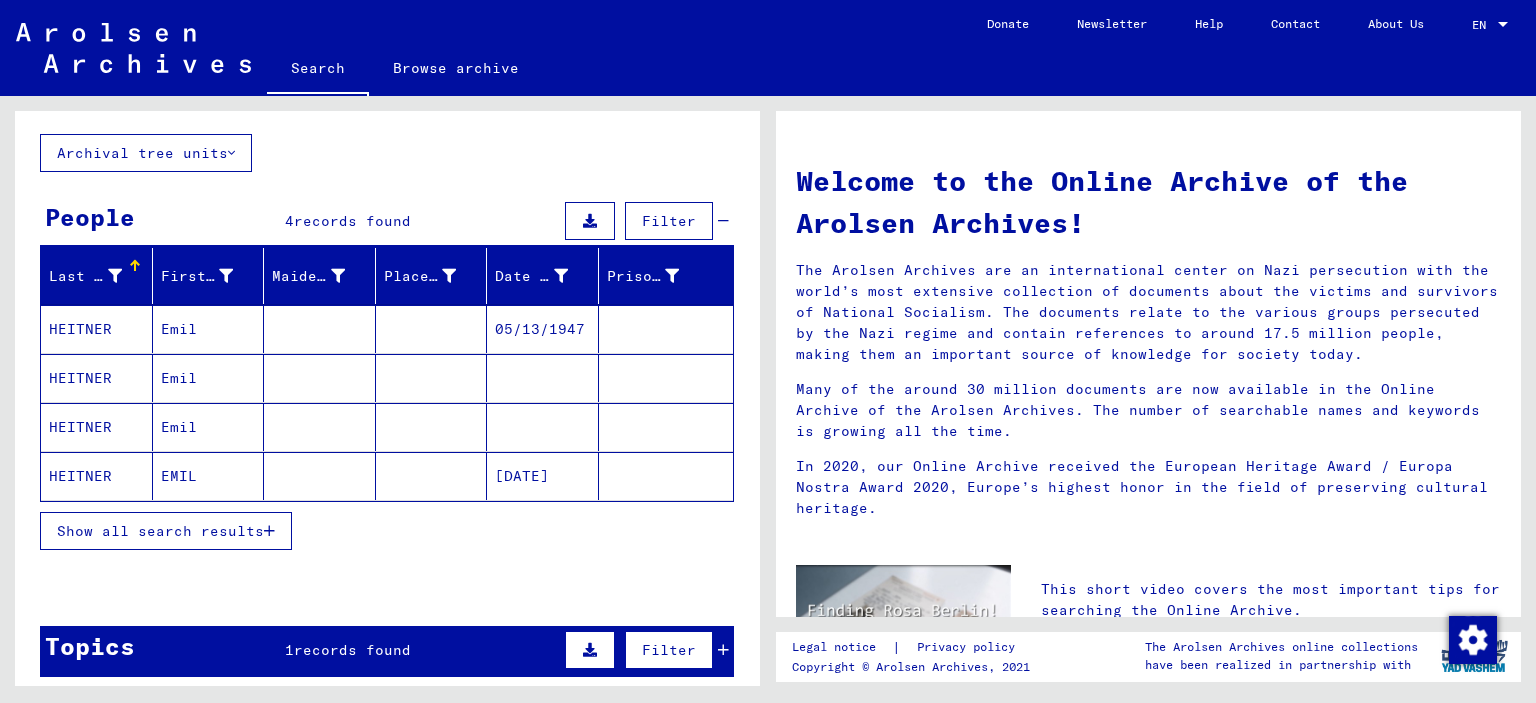 click on "Show all search results" at bounding box center [160, 531] 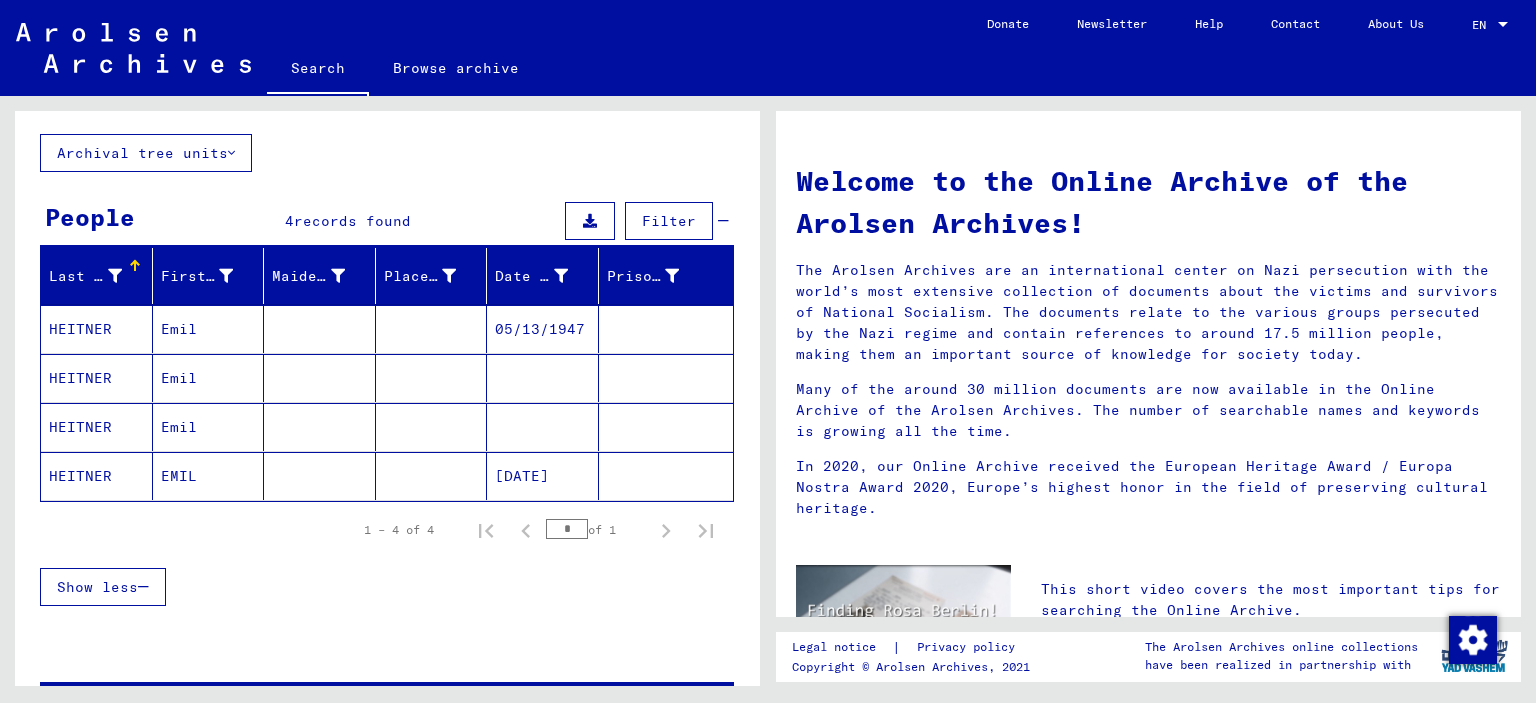click 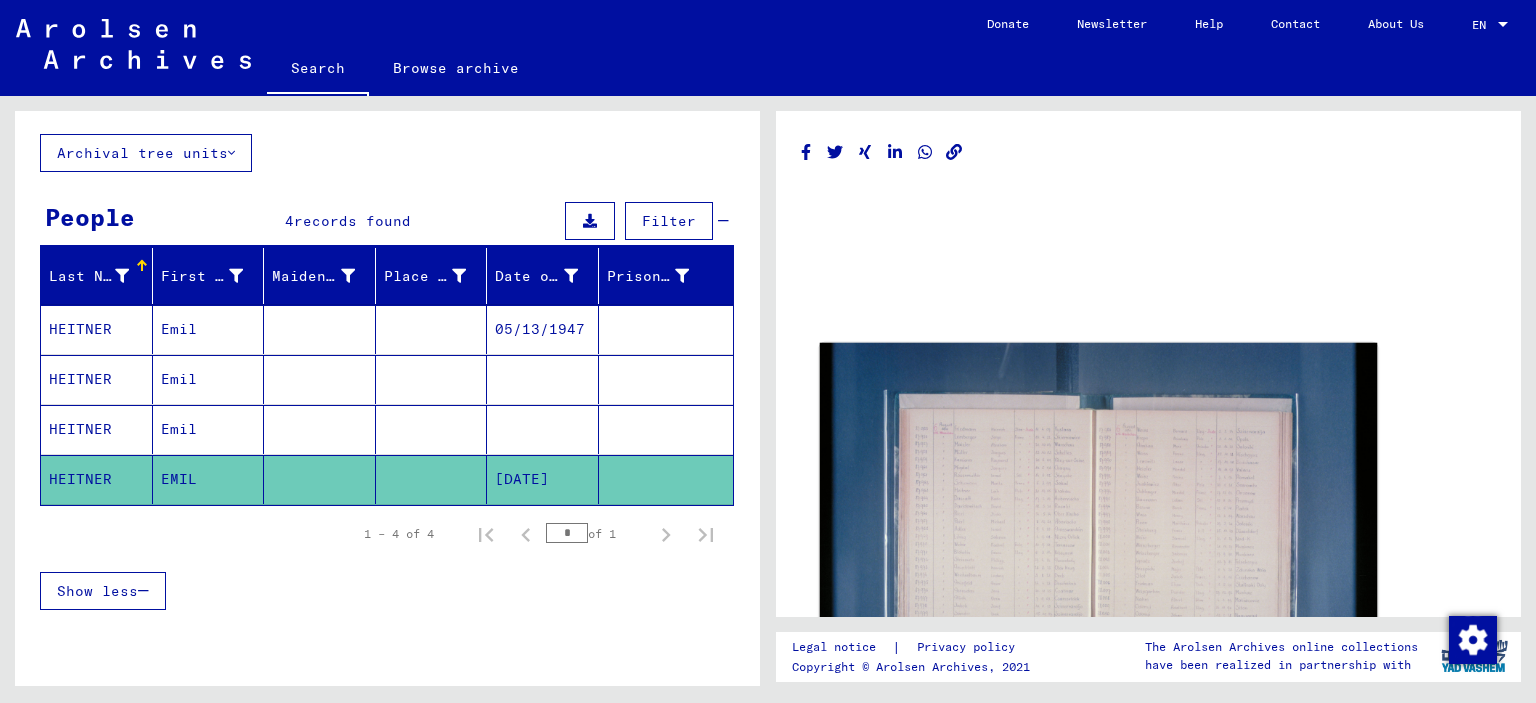scroll, scrollTop: 0, scrollLeft: 0, axis: both 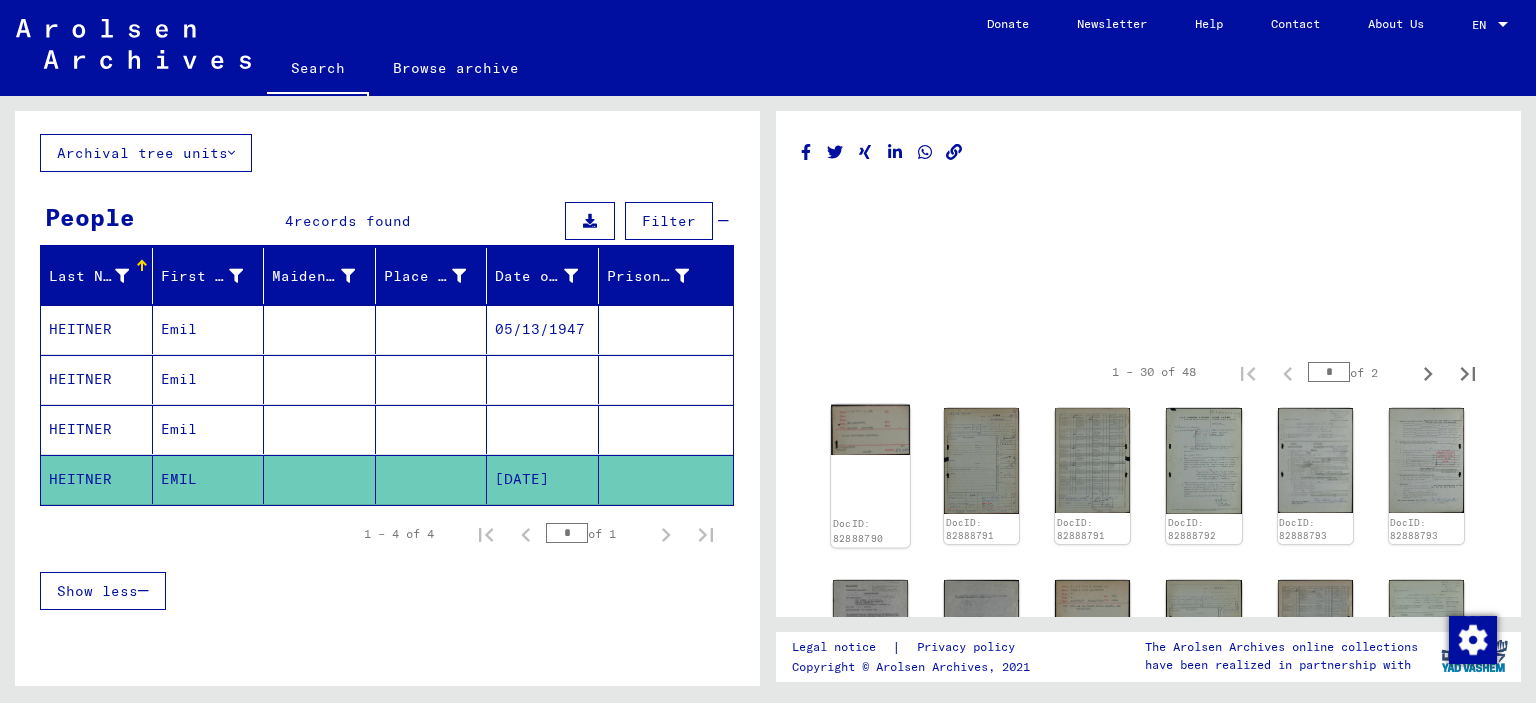 click 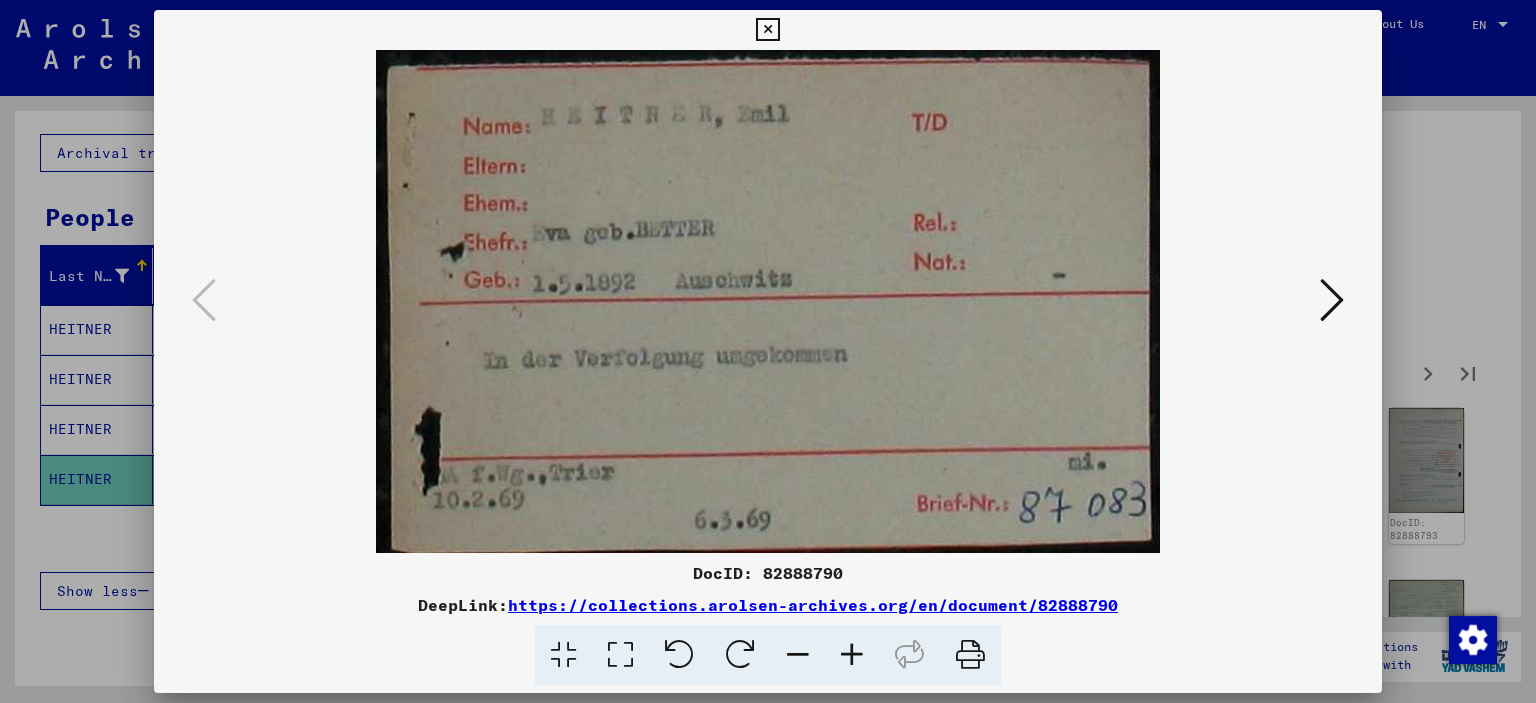 click at bounding box center (768, 301) 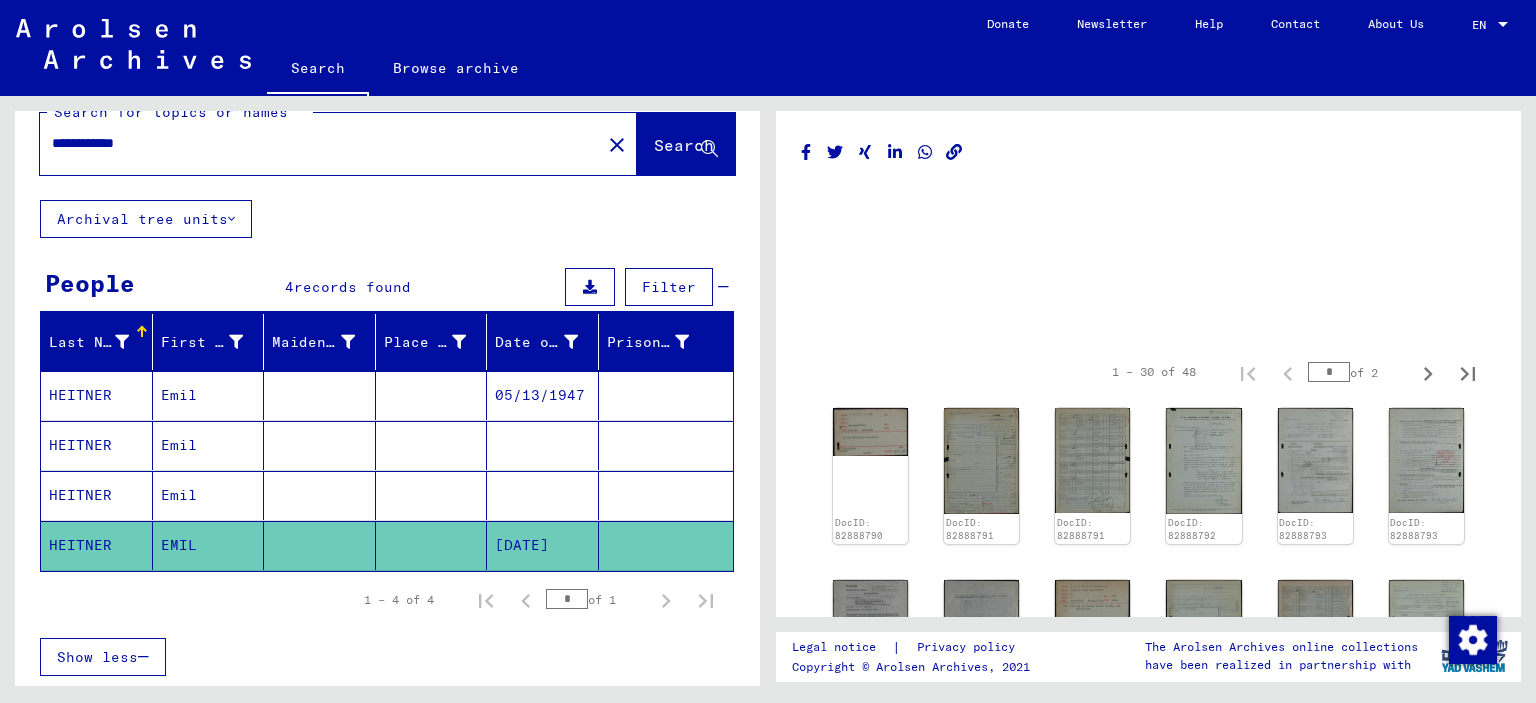 scroll, scrollTop: 0, scrollLeft: 0, axis: both 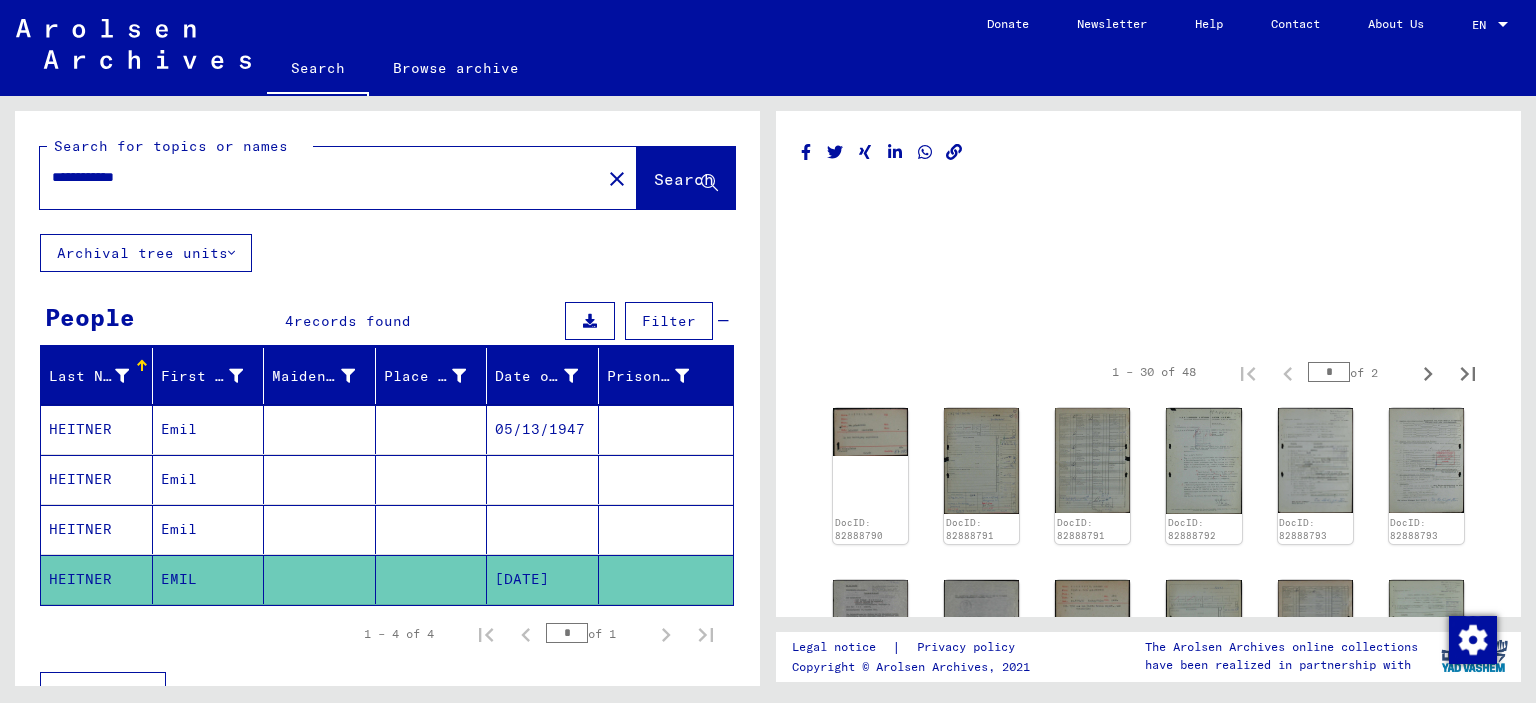 drag, startPoint x: 119, startPoint y: 181, endPoint x: 221, endPoint y: 181, distance: 102 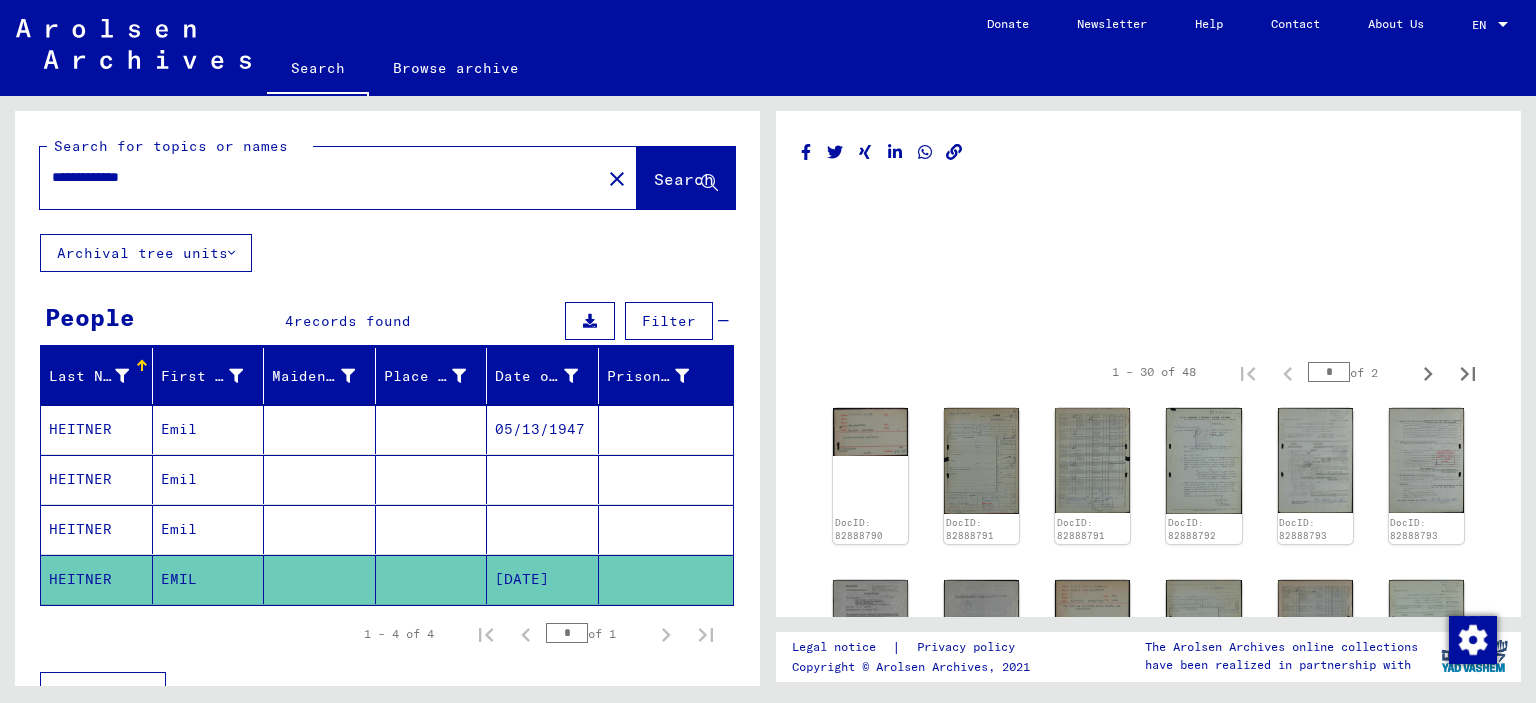 click on "Search" 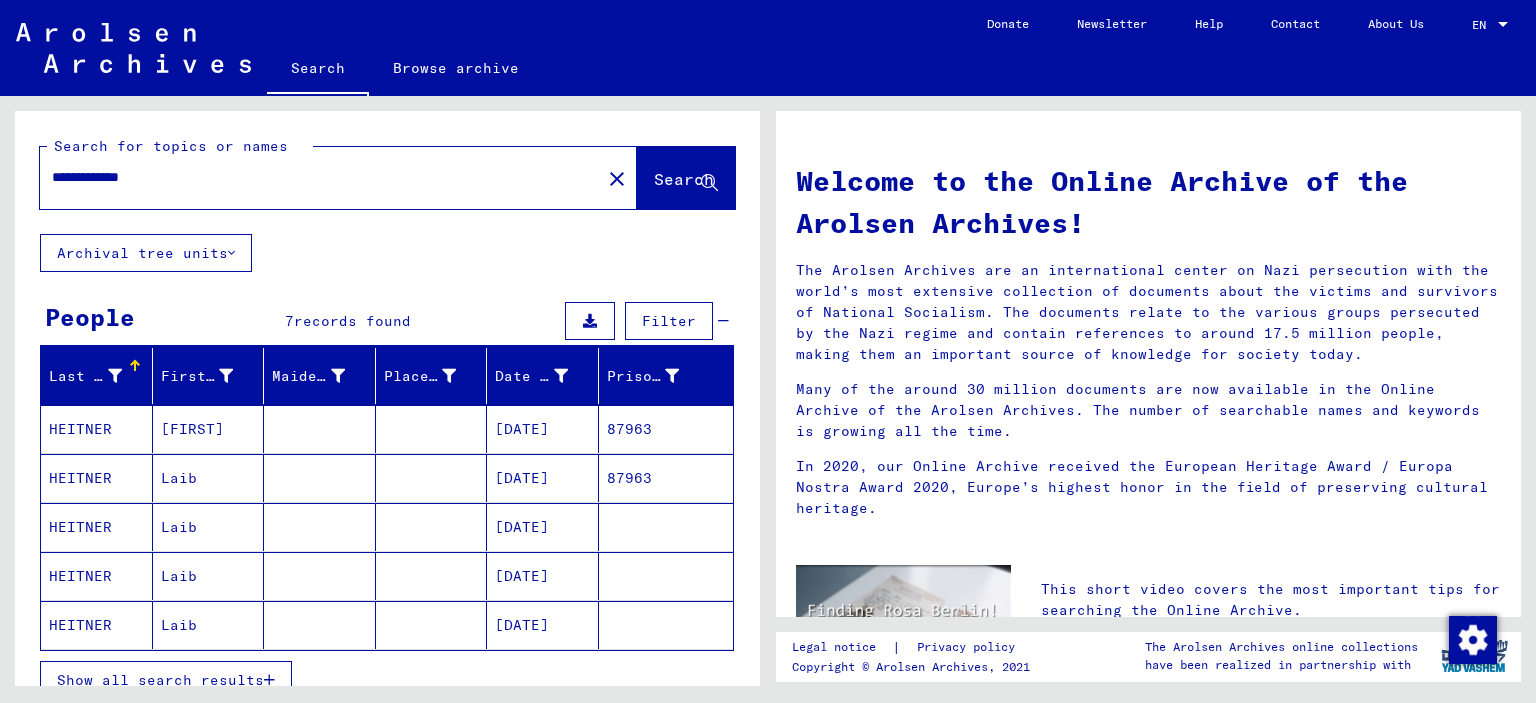 click on "Show all search results" at bounding box center [160, 680] 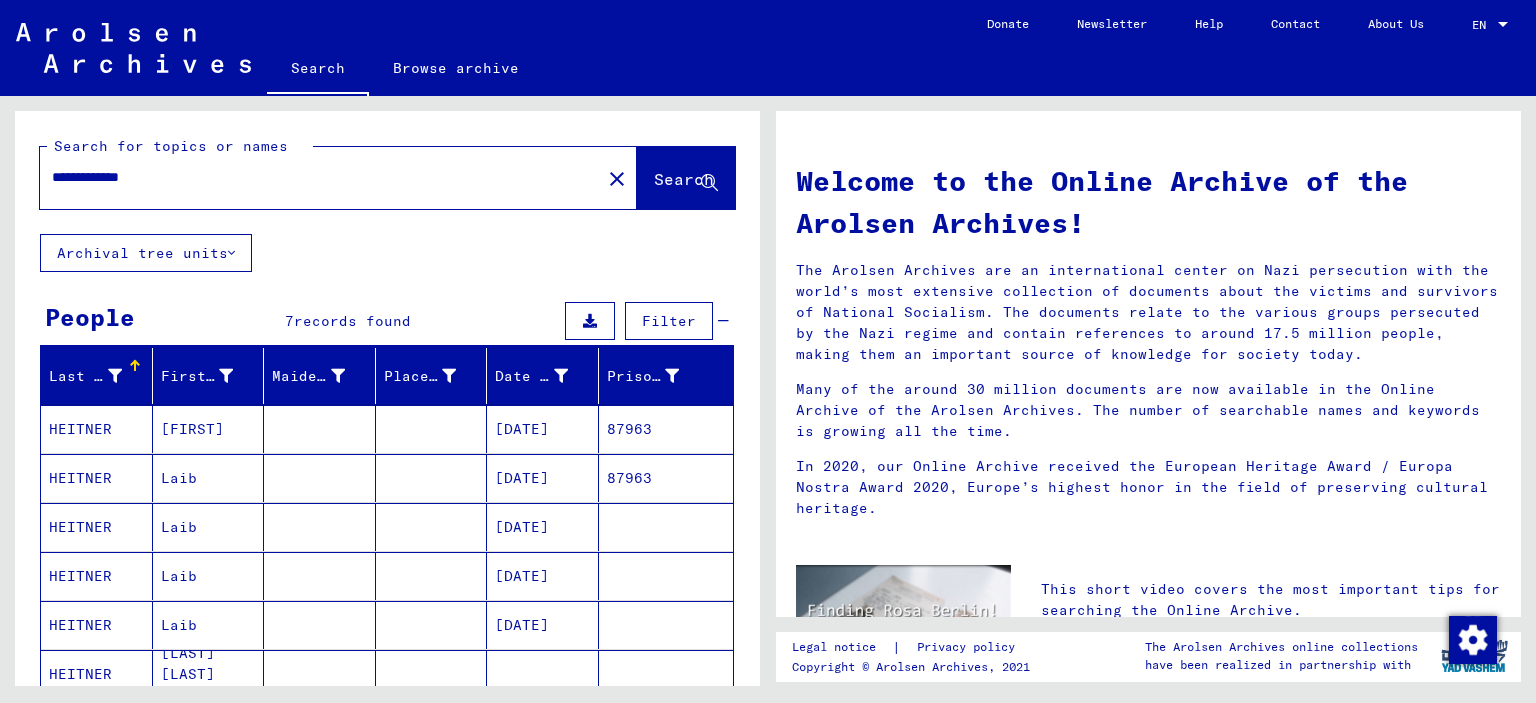 drag, startPoint x: 414, startPoint y: 443, endPoint x: 463, endPoint y: 432, distance: 50.219517 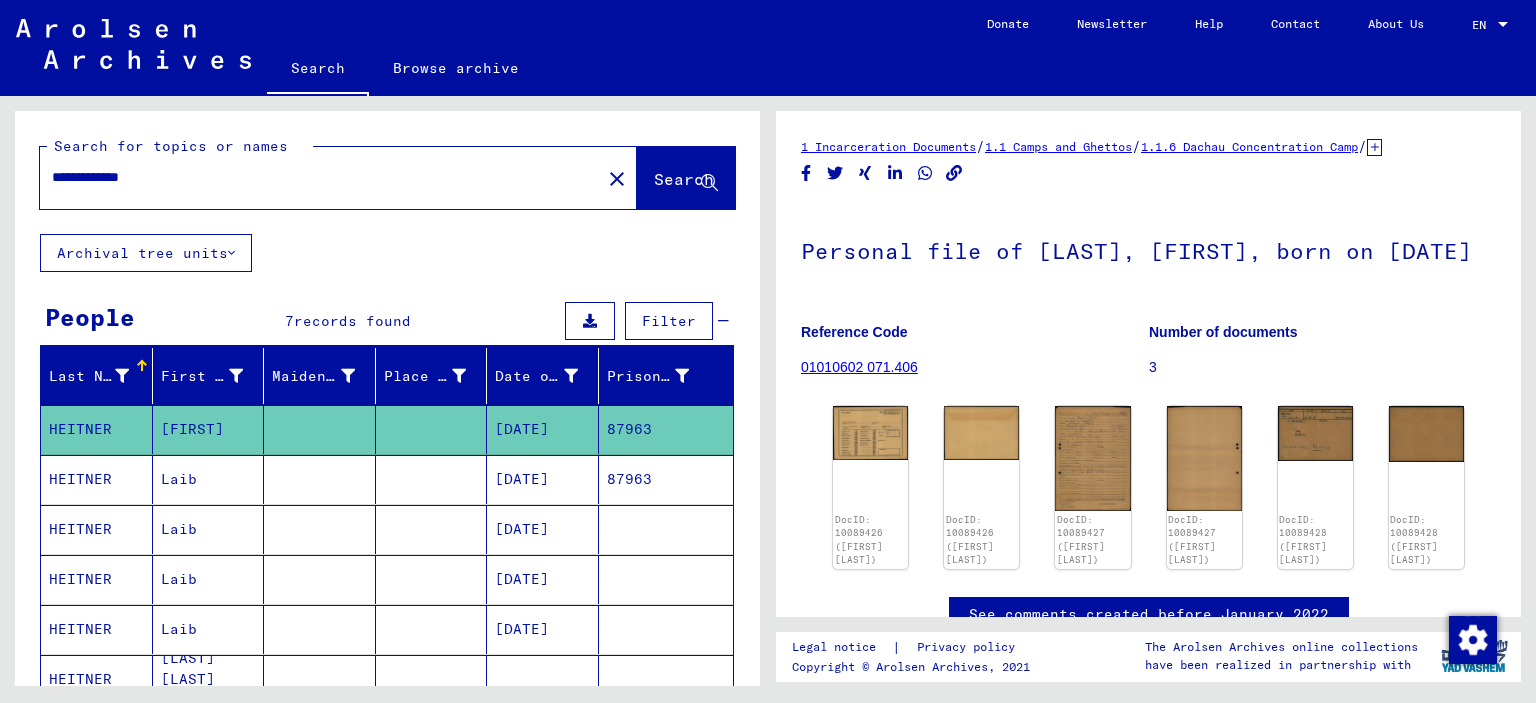 scroll, scrollTop: 0, scrollLeft: 0, axis: both 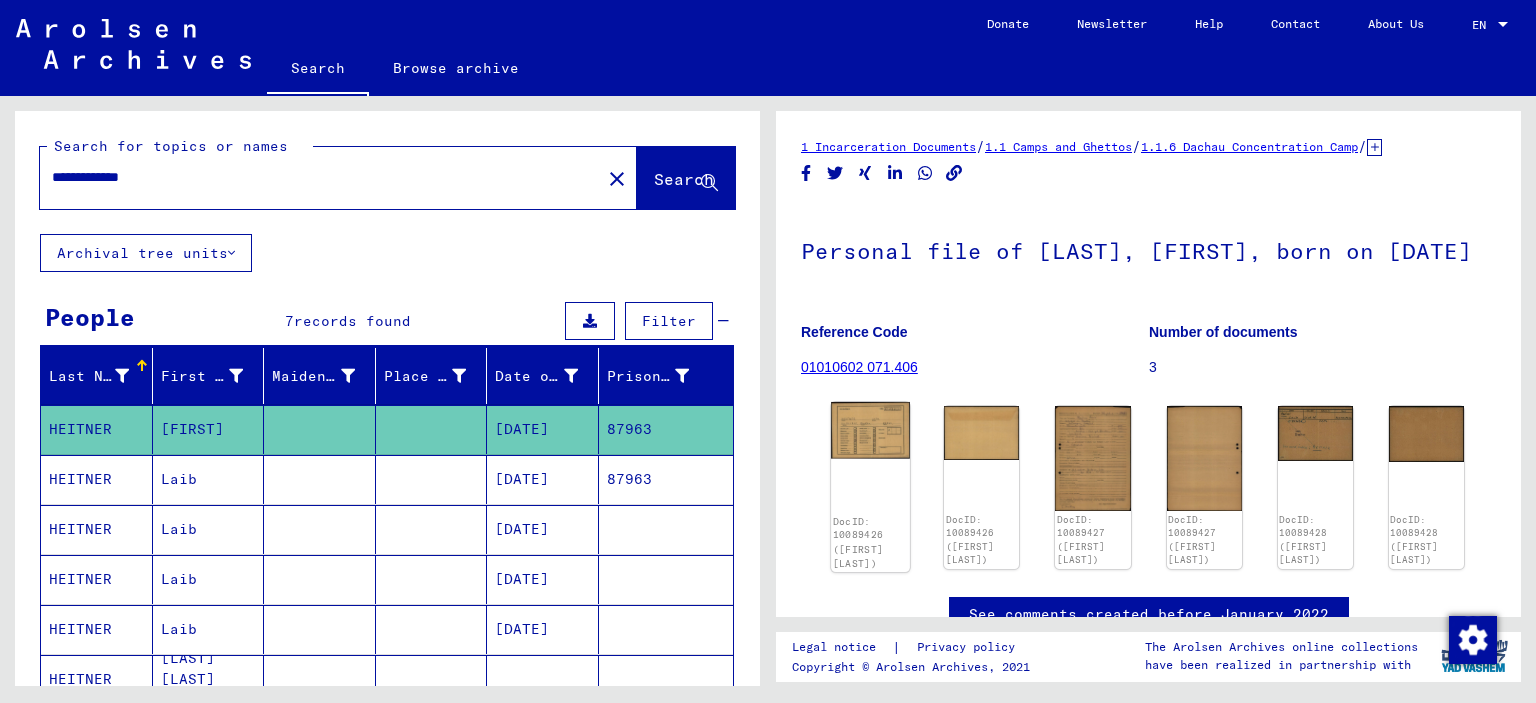 click 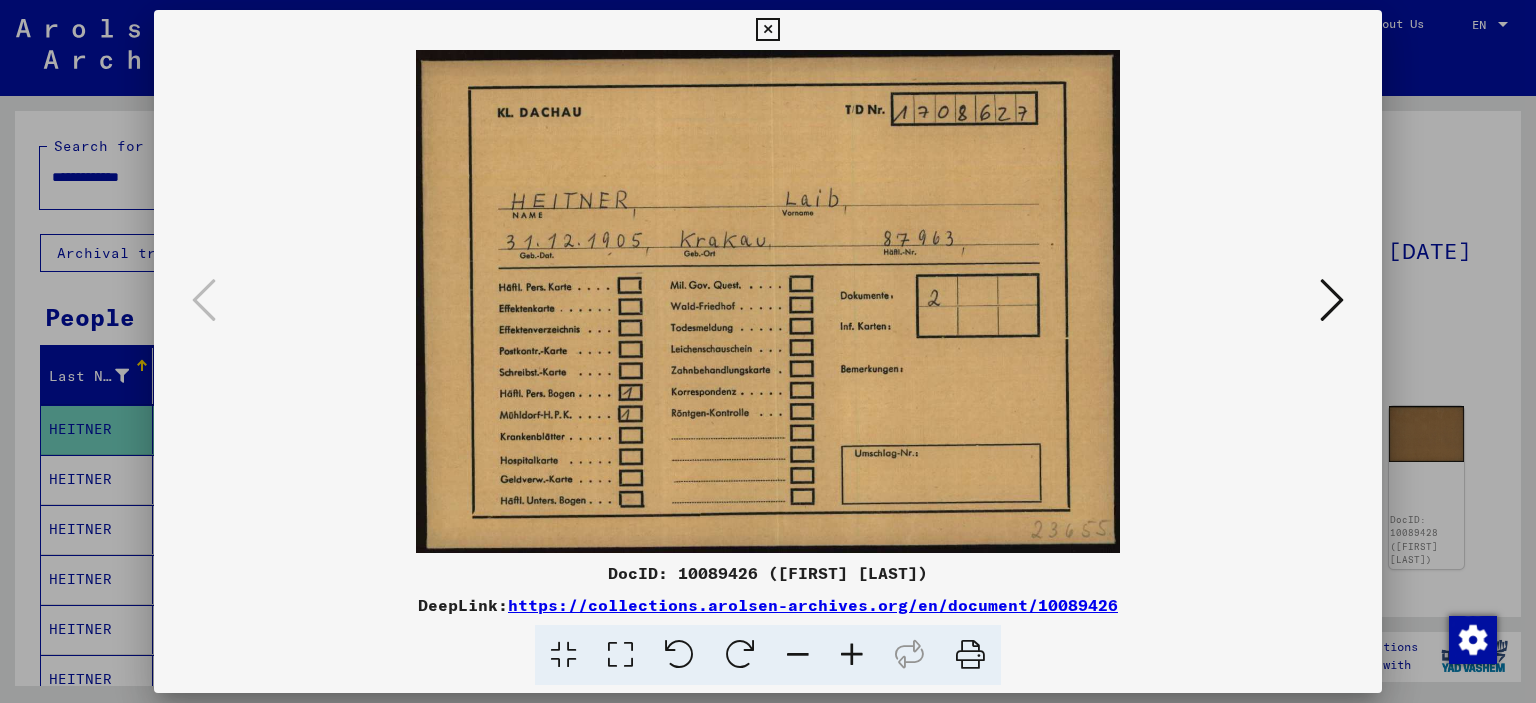 click at bounding box center [1332, 300] 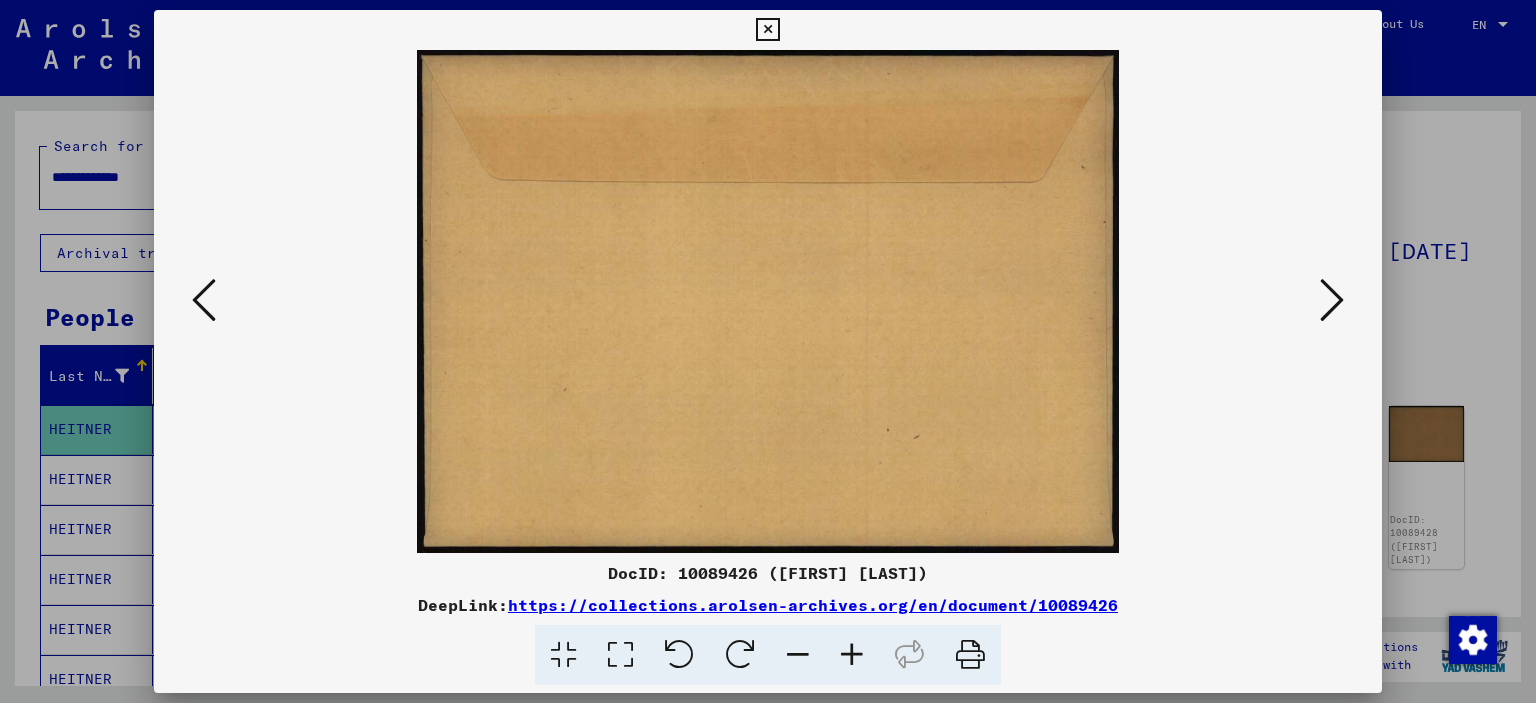 click at bounding box center [1332, 300] 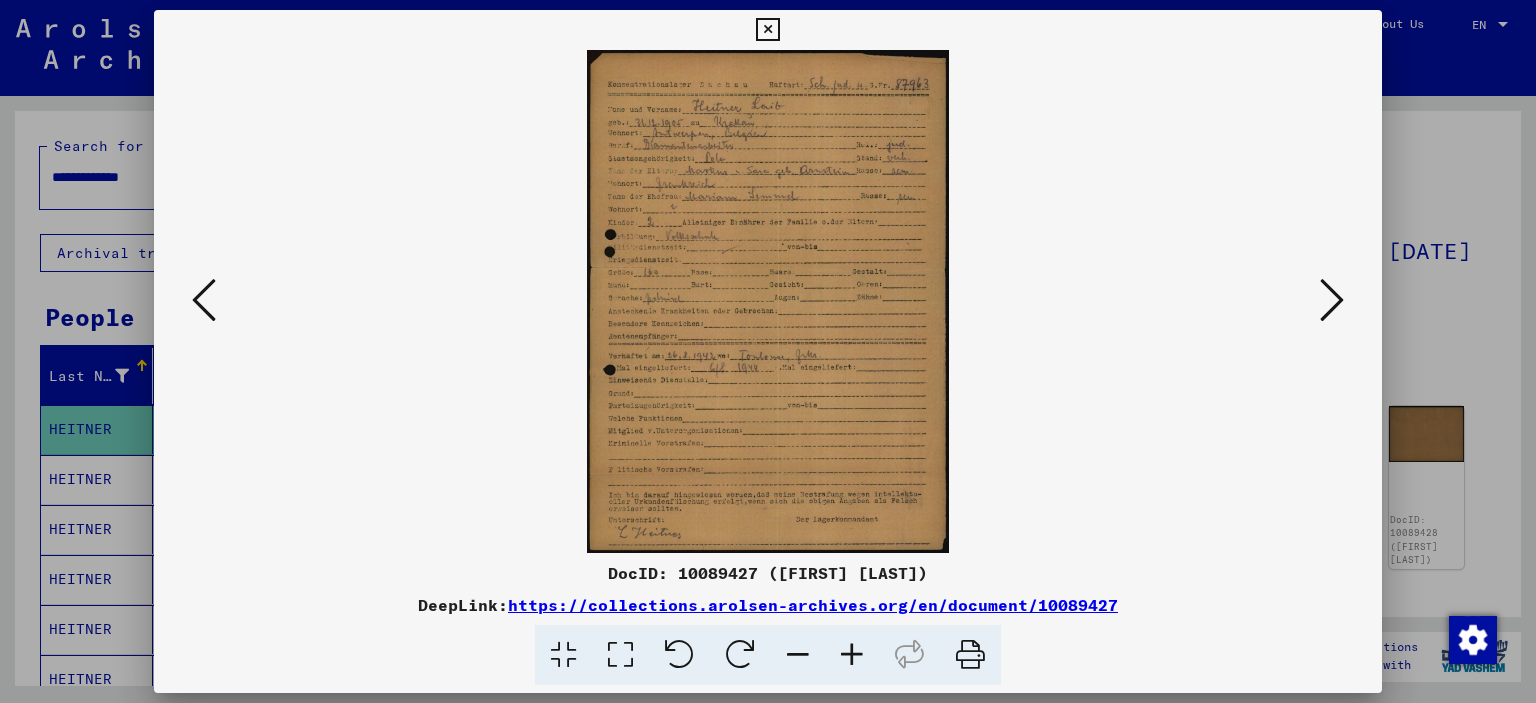 click at bounding box center (852, 655) 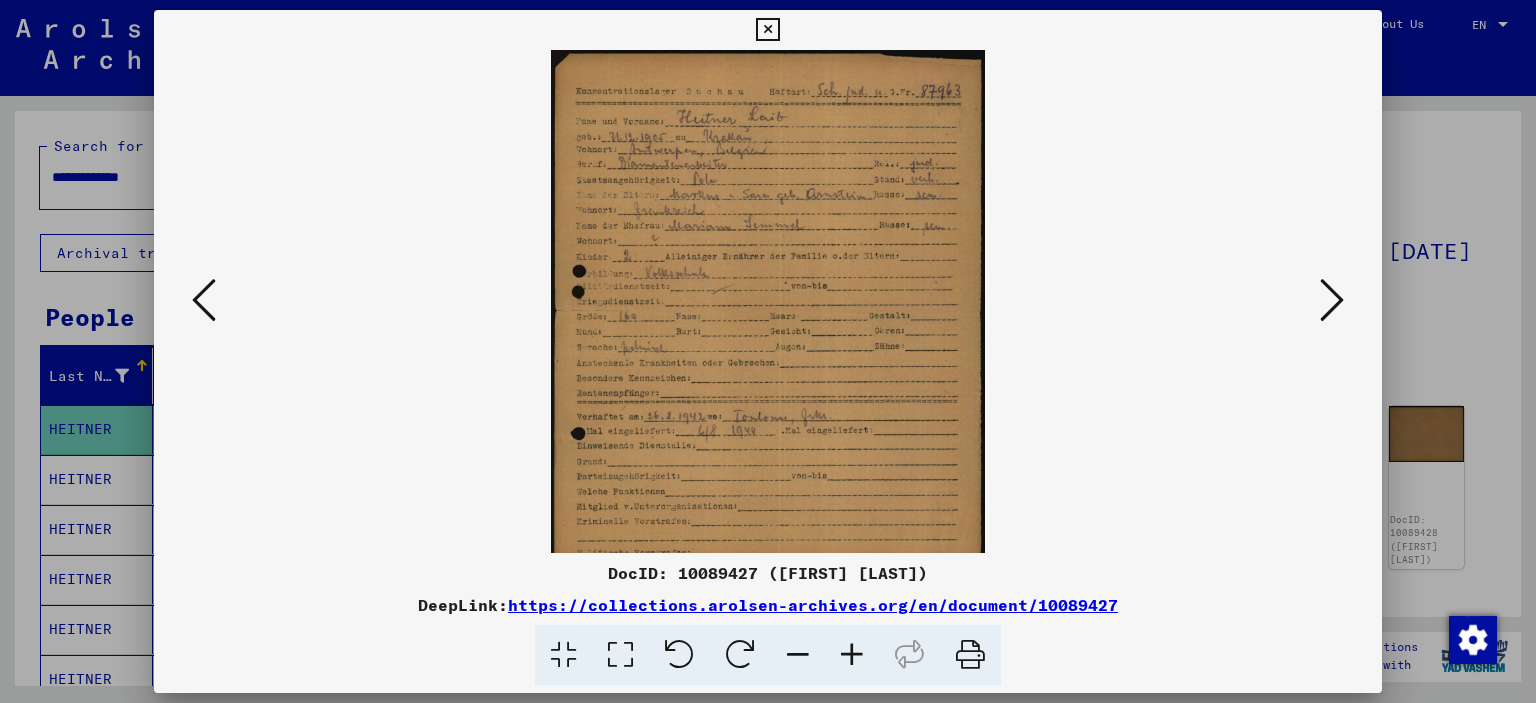click at bounding box center [852, 655] 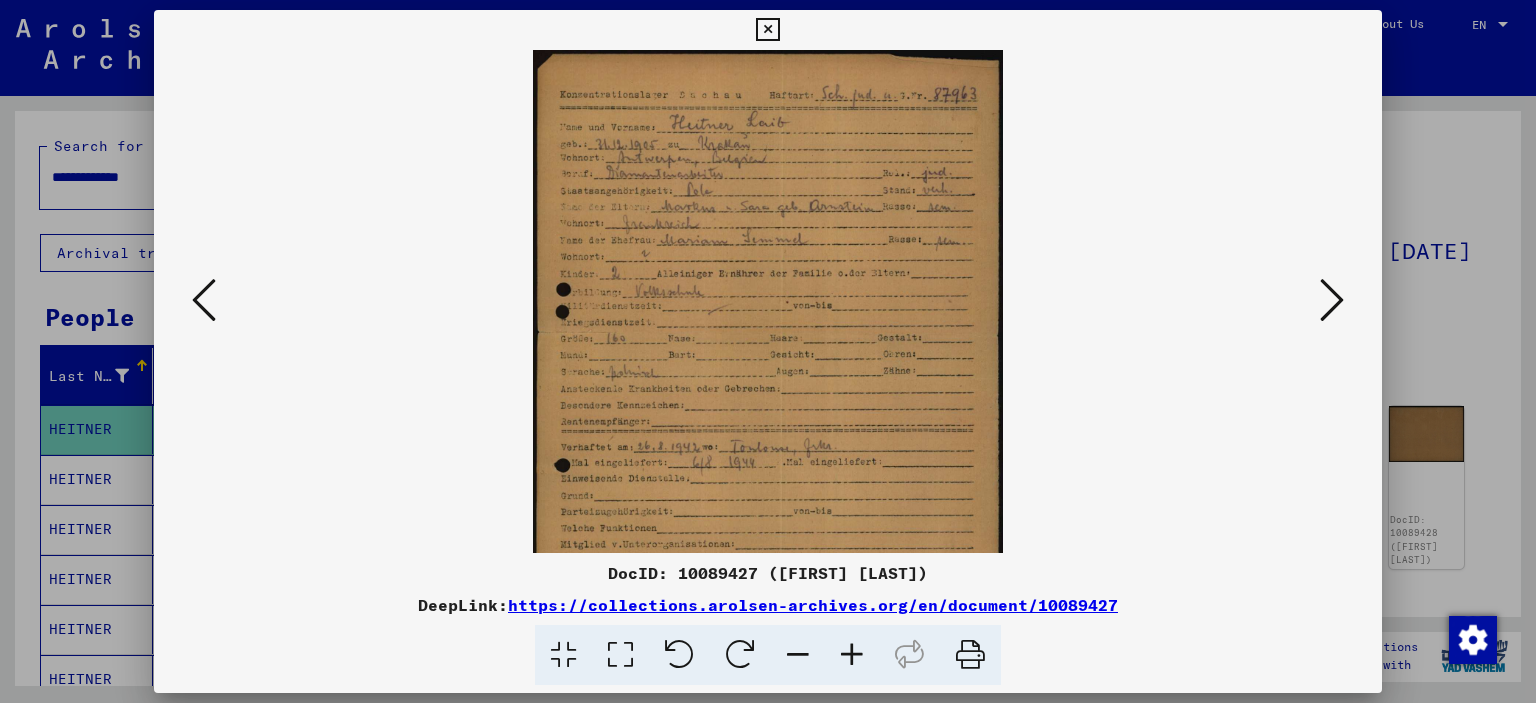 click at bounding box center [852, 655] 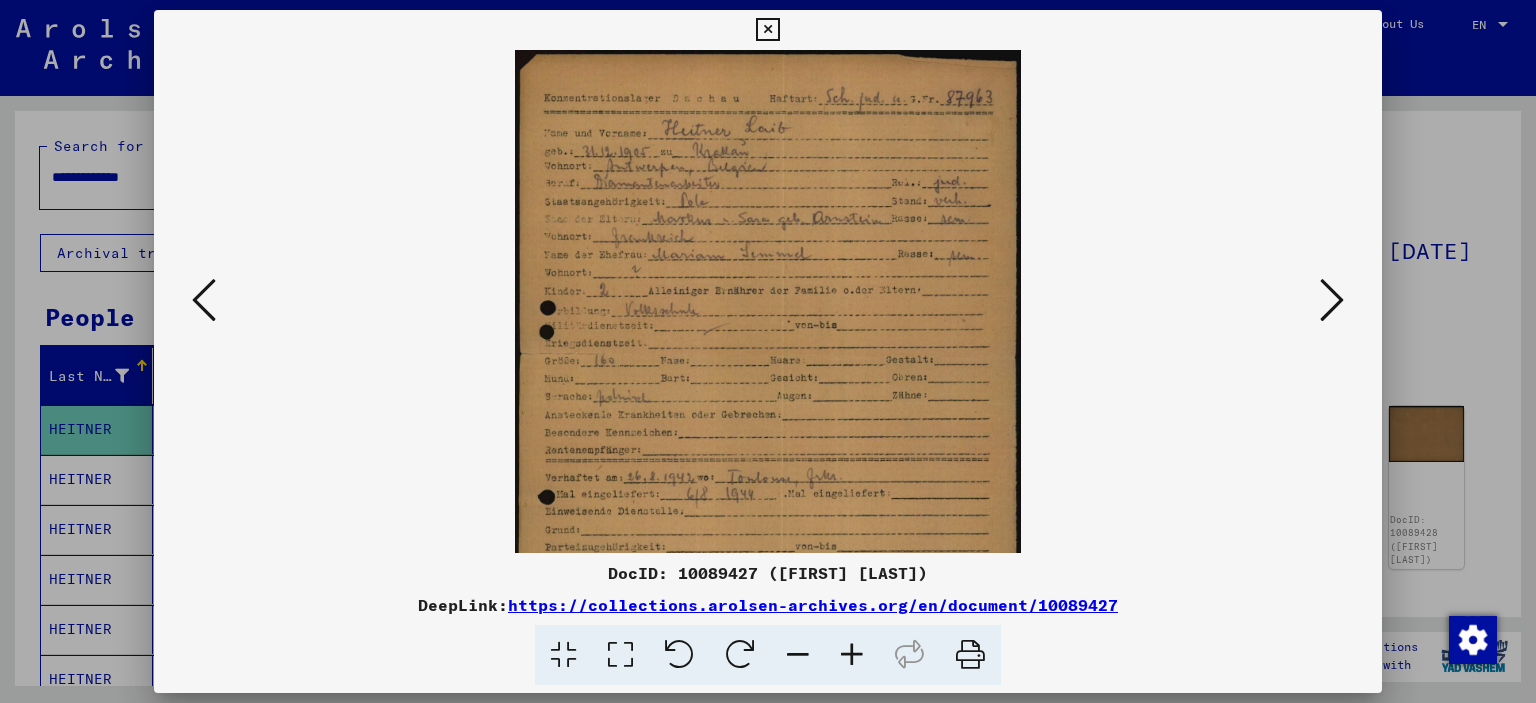 click at bounding box center [852, 655] 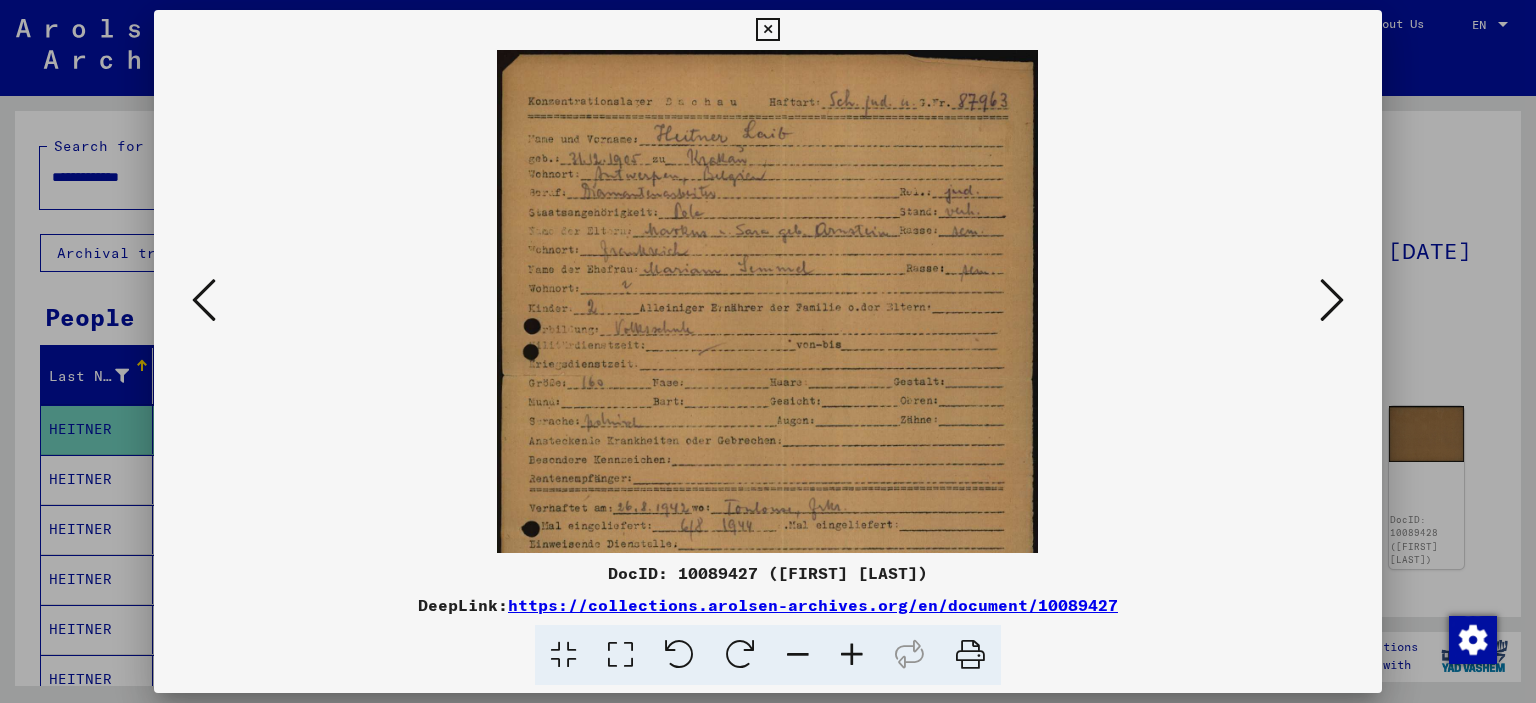 click at bounding box center [852, 655] 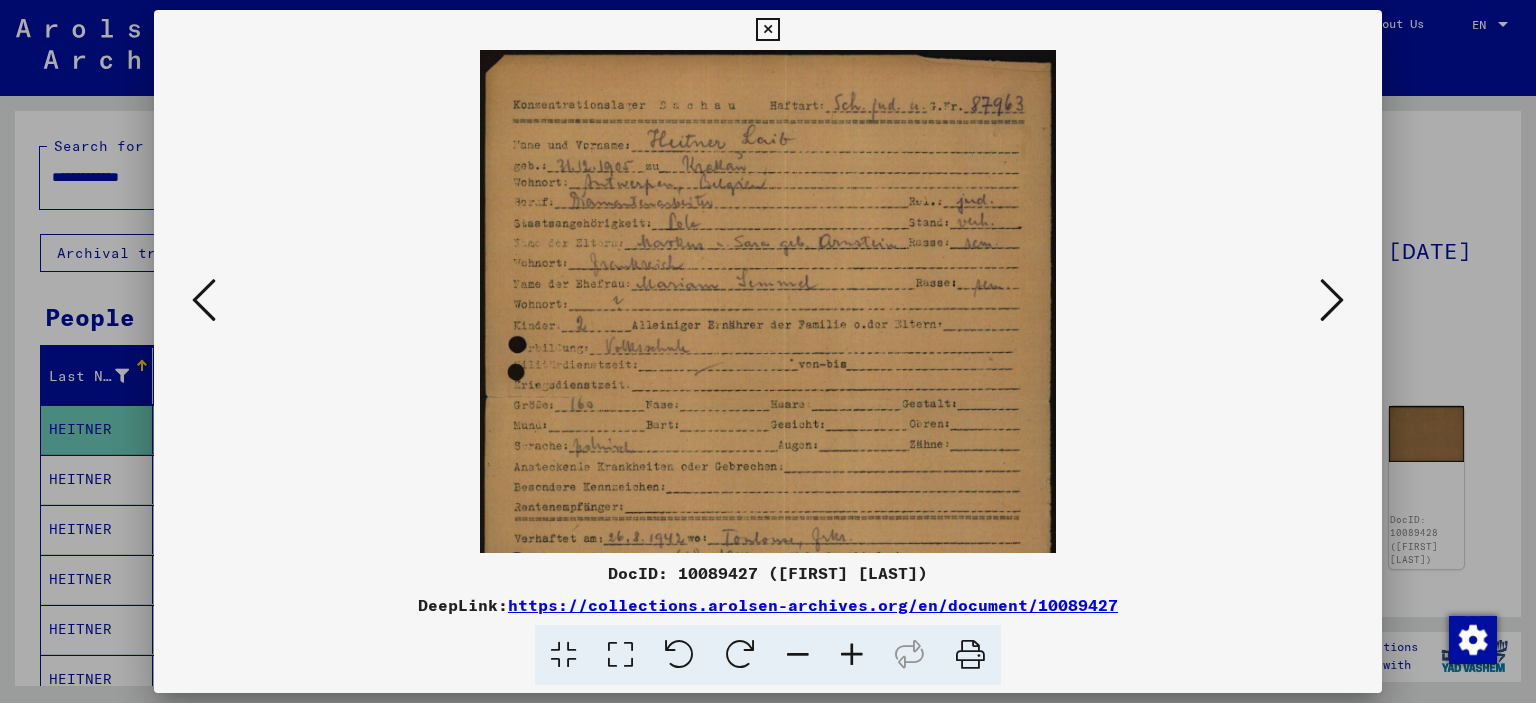 click at bounding box center [852, 655] 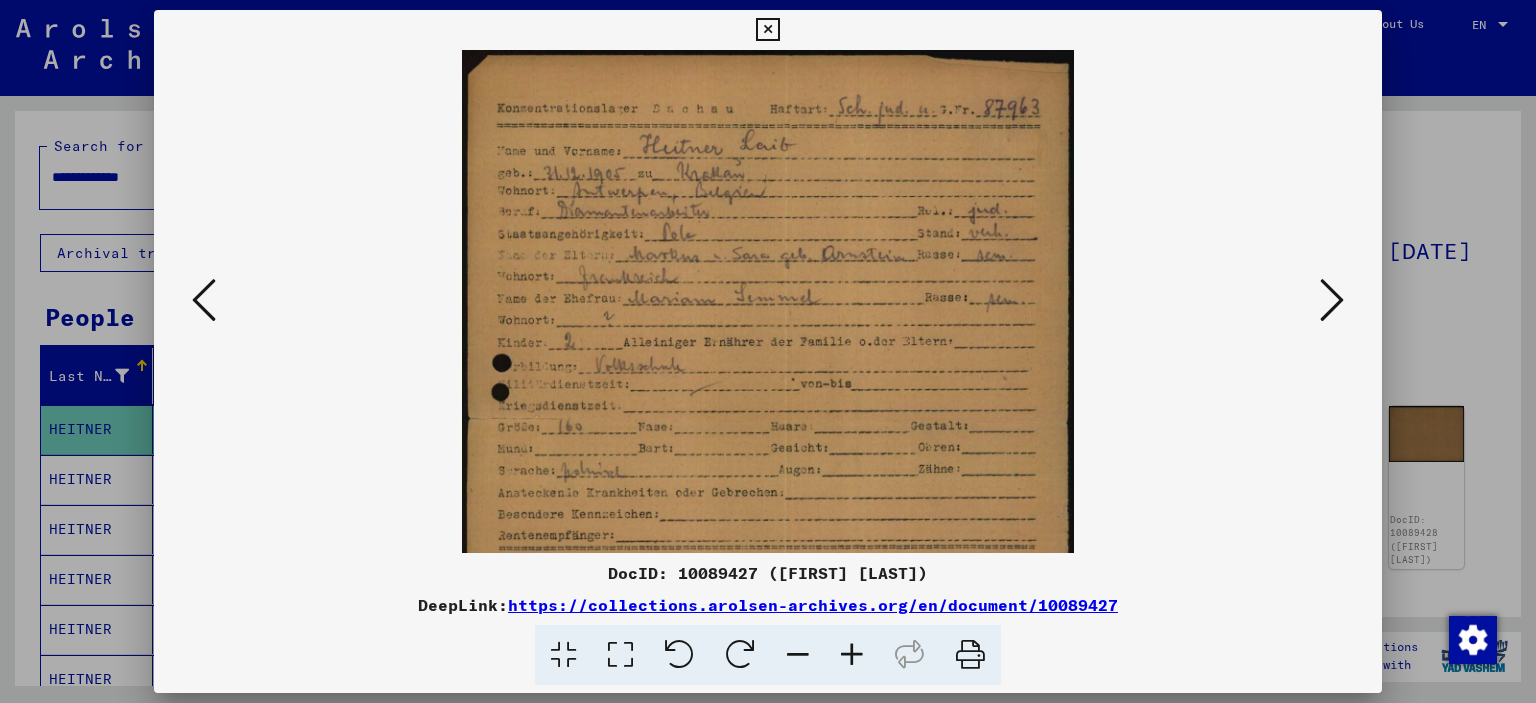 click at bounding box center (852, 655) 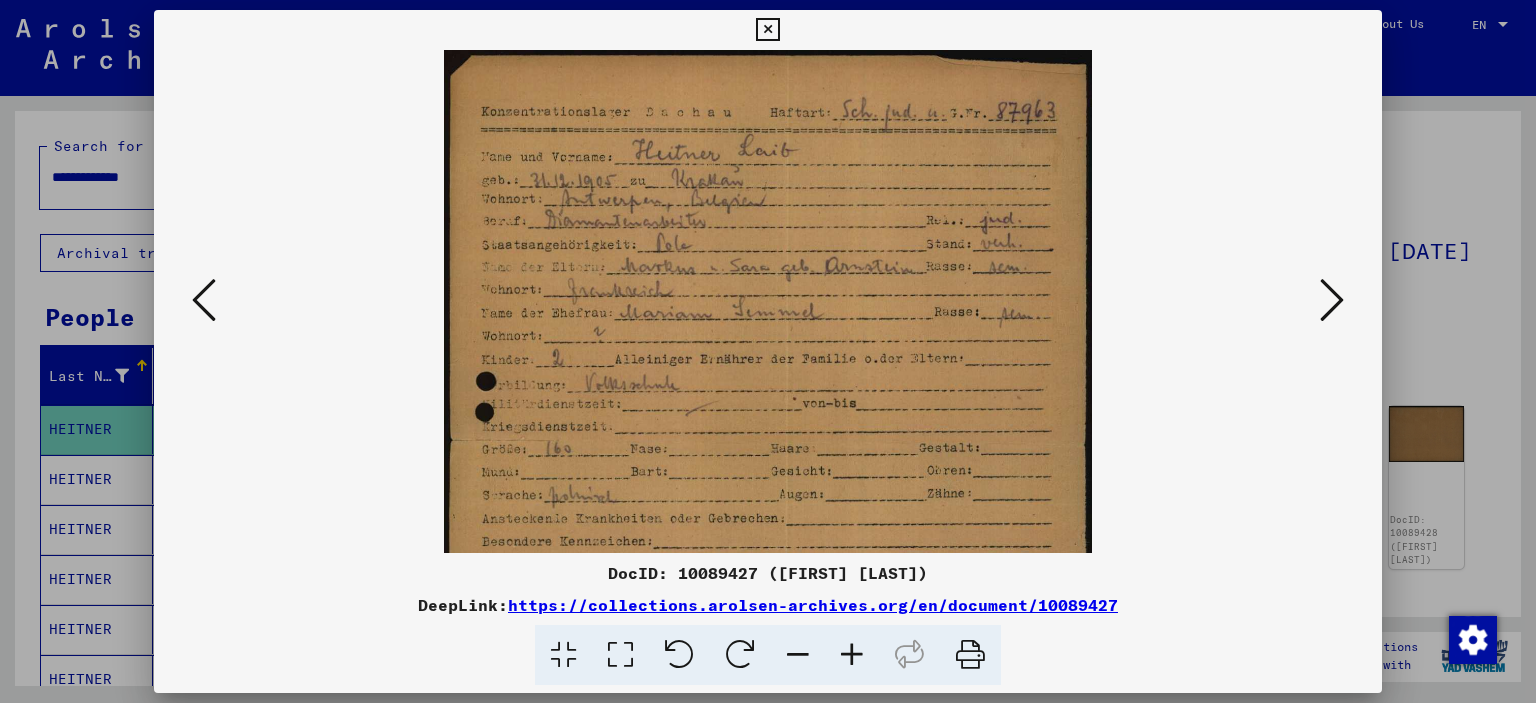click at bounding box center [852, 655] 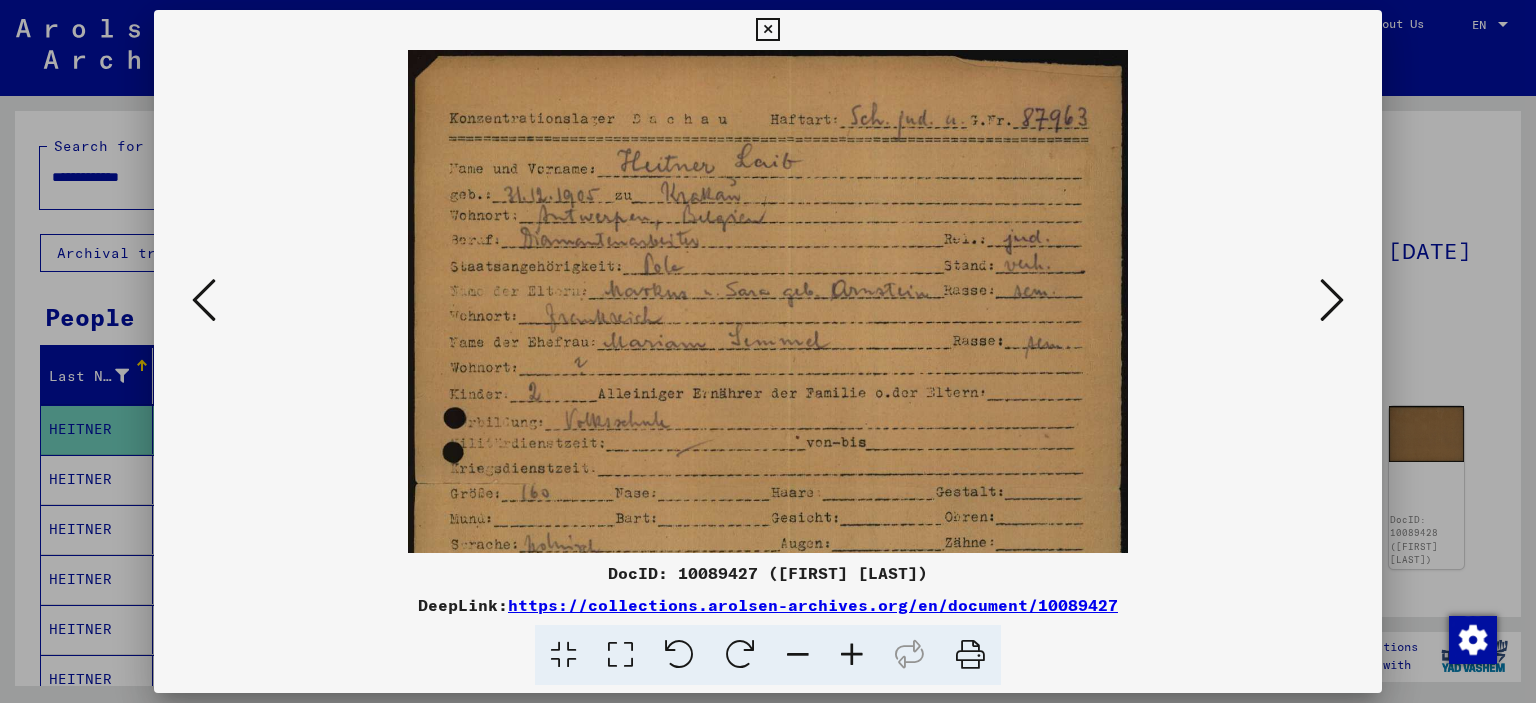 click at bounding box center [852, 655] 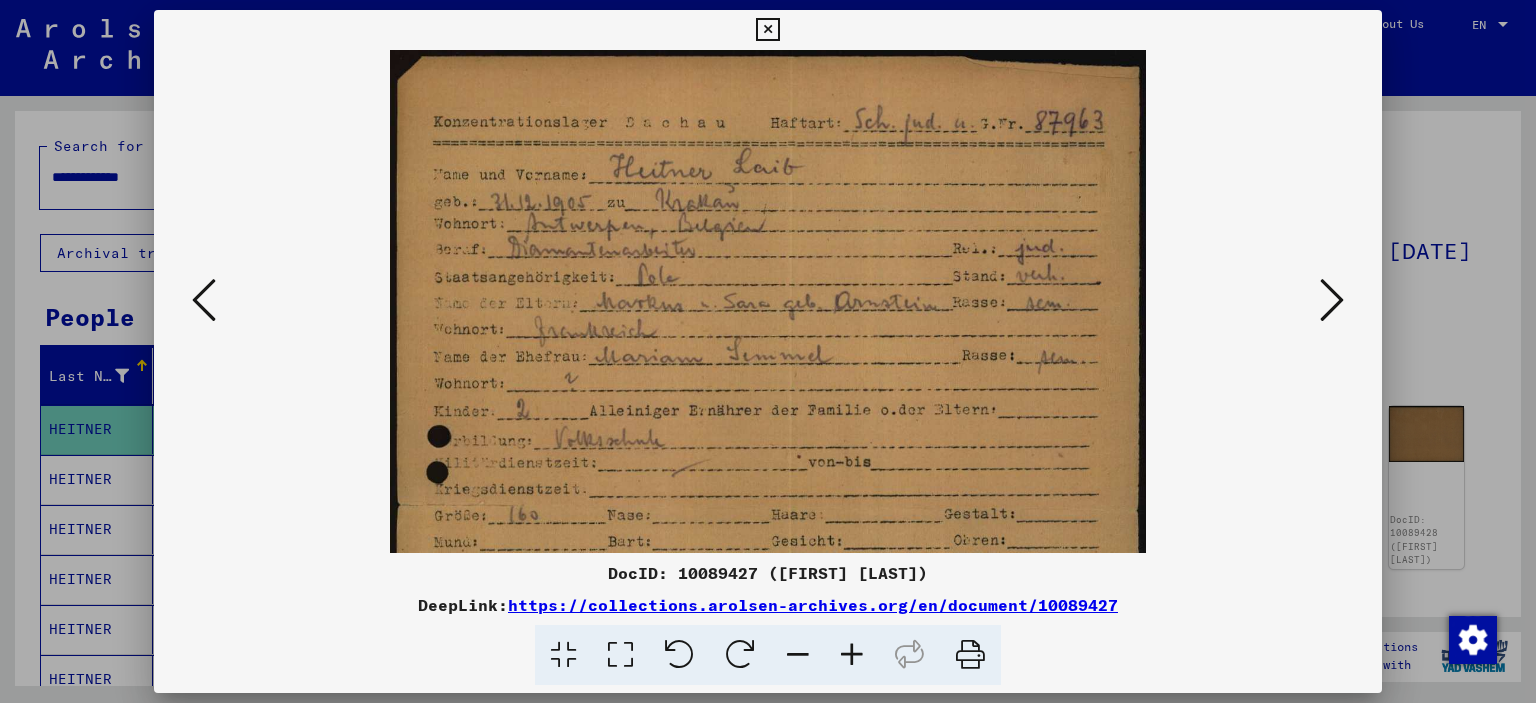 click at bounding box center (852, 655) 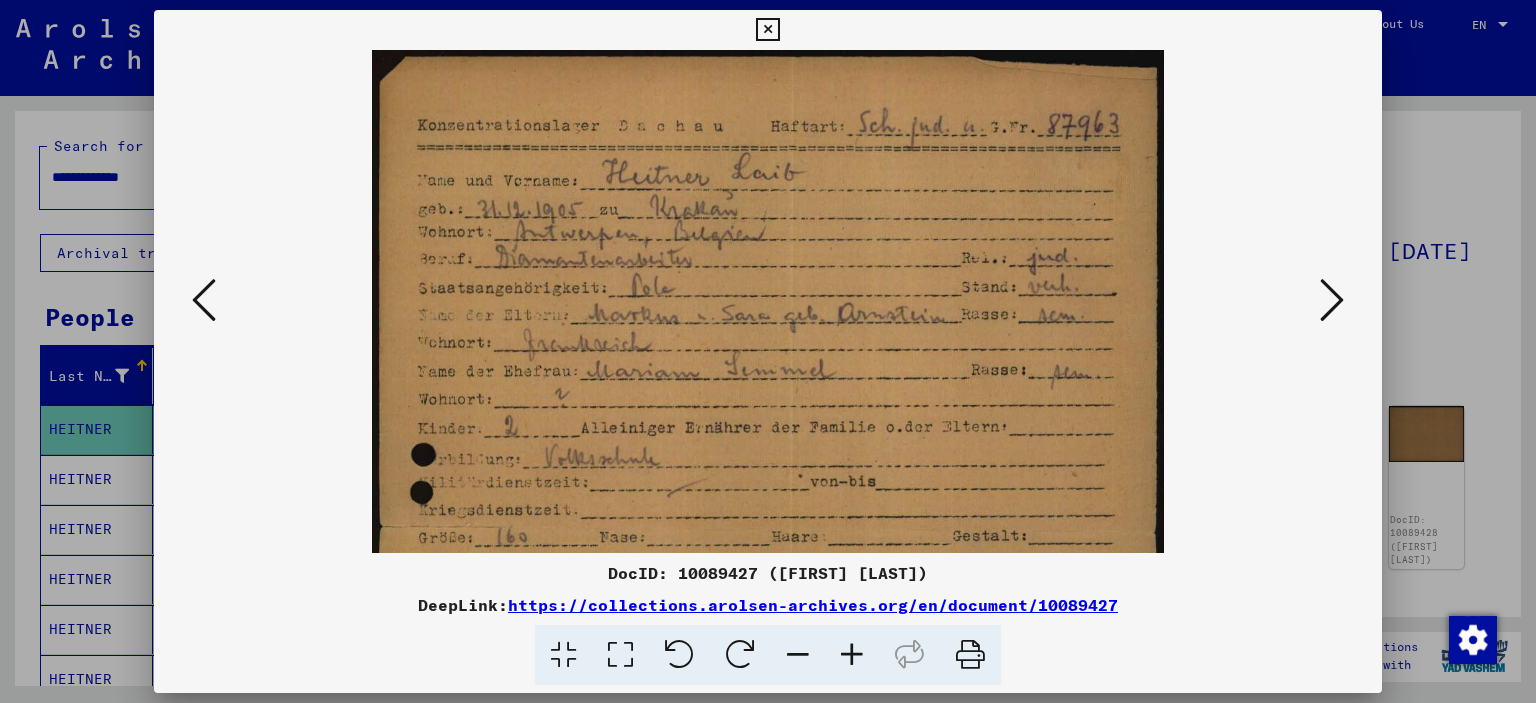 click at bounding box center [852, 655] 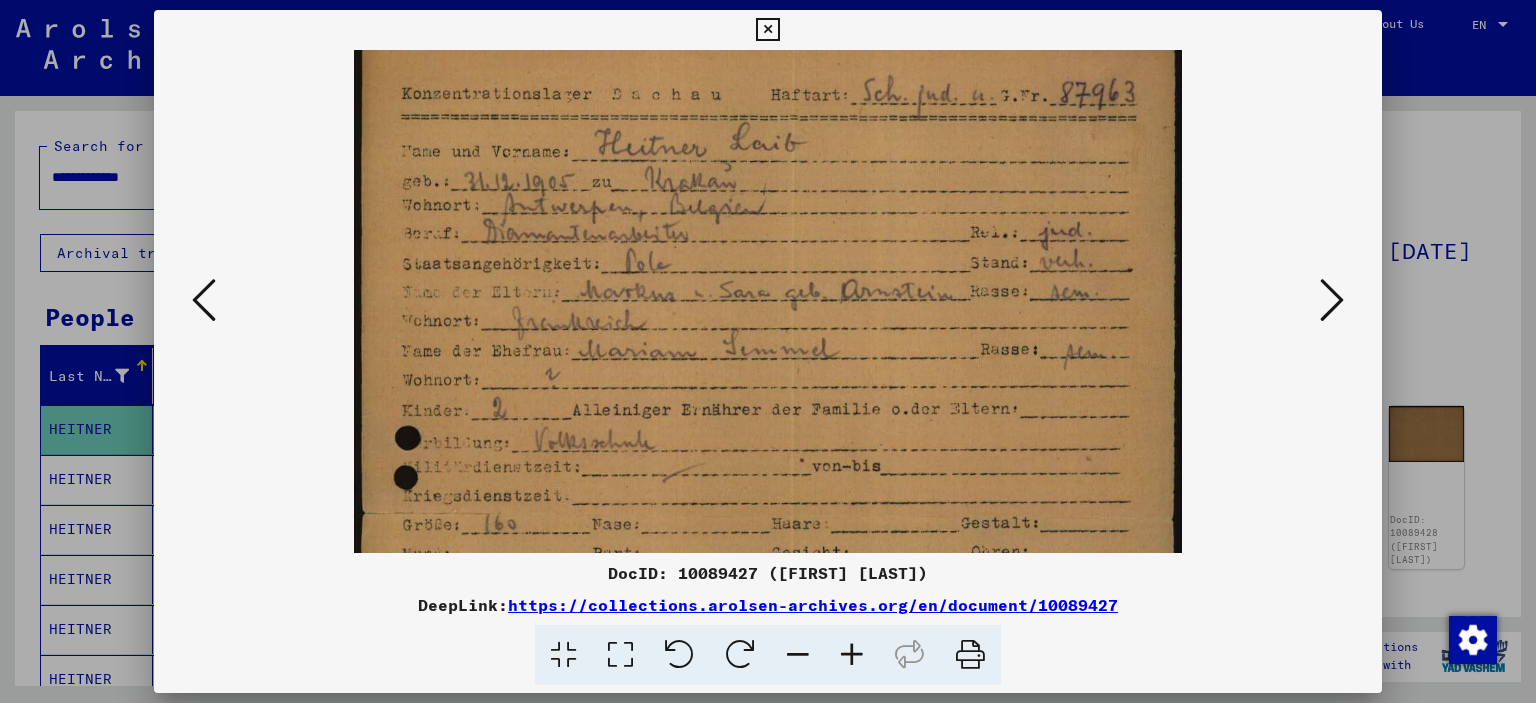 scroll, scrollTop: 71, scrollLeft: 0, axis: vertical 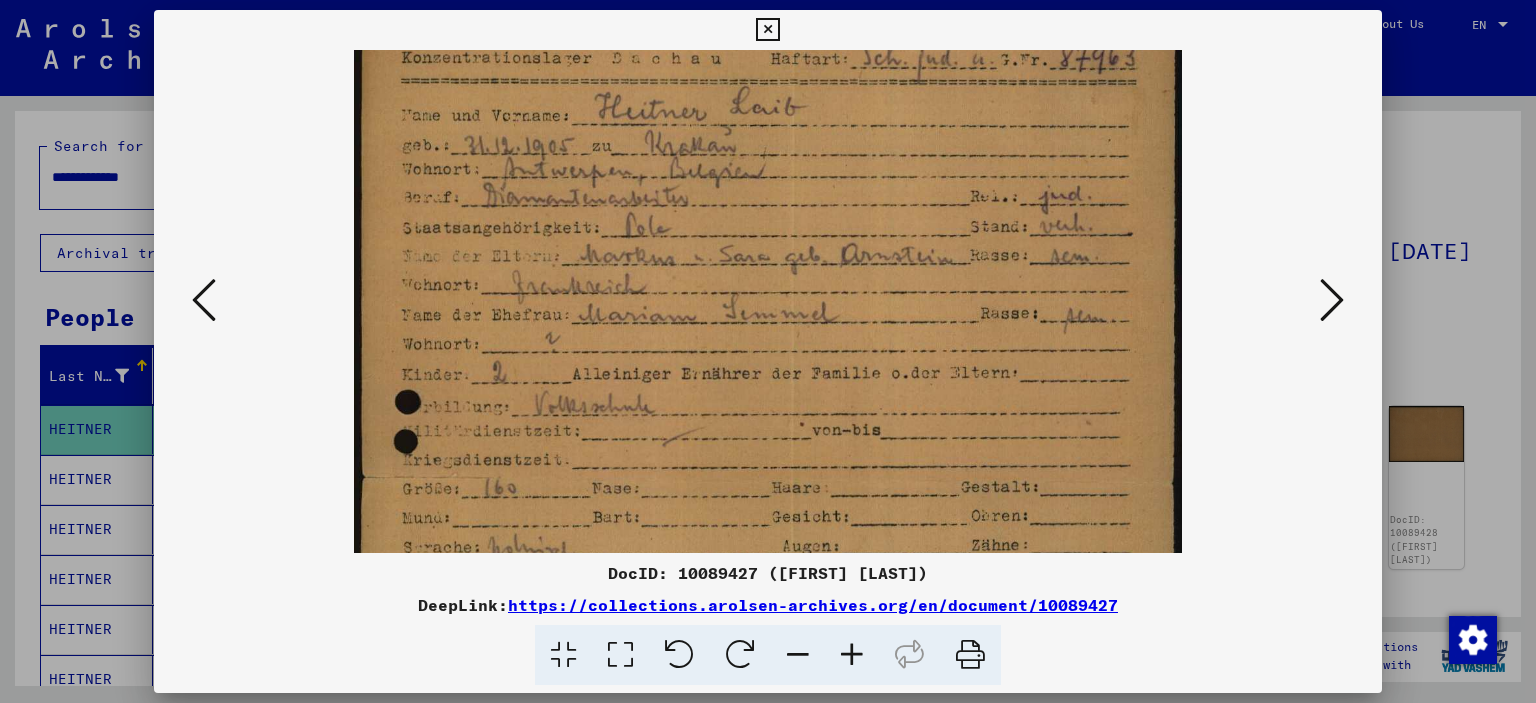 drag, startPoint x: 708, startPoint y: 290, endPoint x: 692, endPoint y: 219, distance: 72.780495 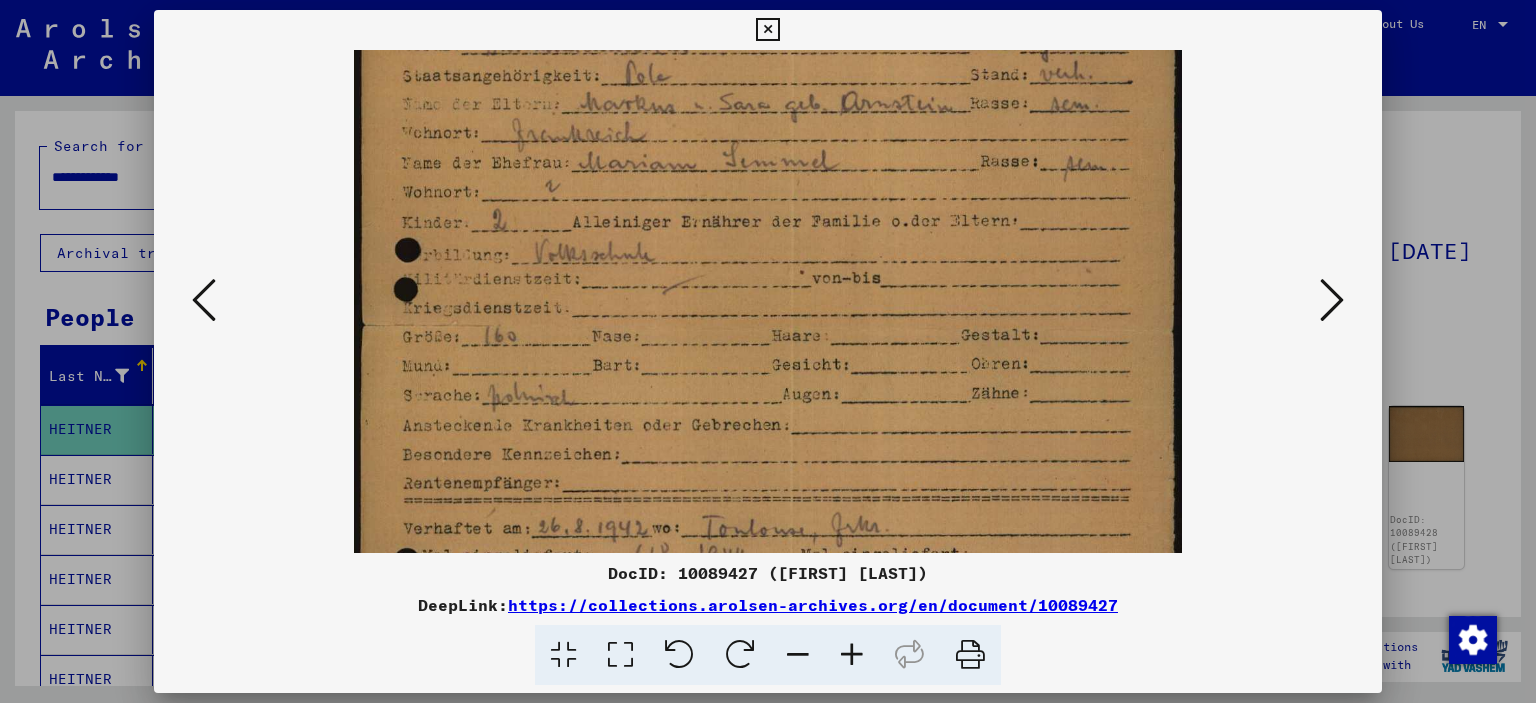scroll, scrollTop: 207, scrollLeft: 0, axis: vertical 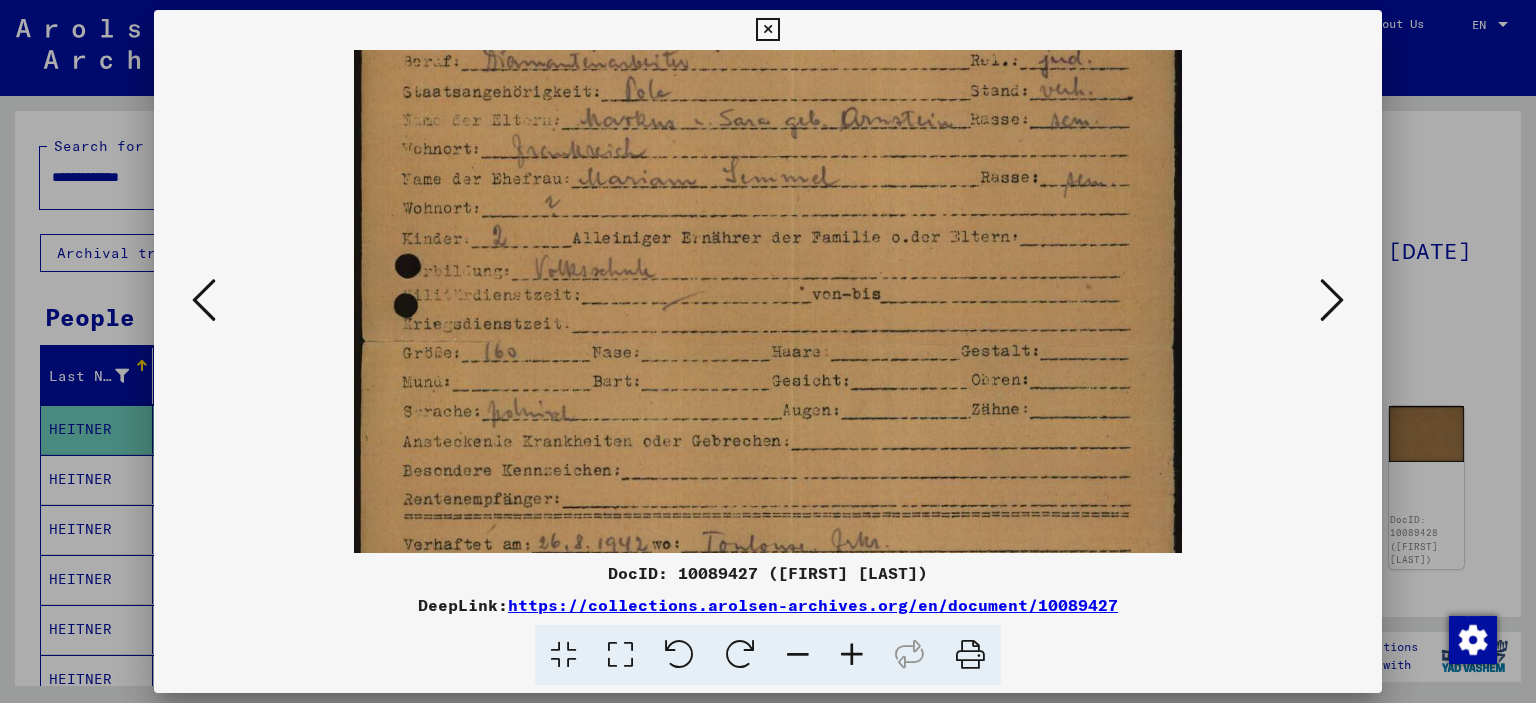 drag, startPoint x: 811, startPoint y: 239, endPoint x: 780, endPoint y: 110, distance: 132.67253 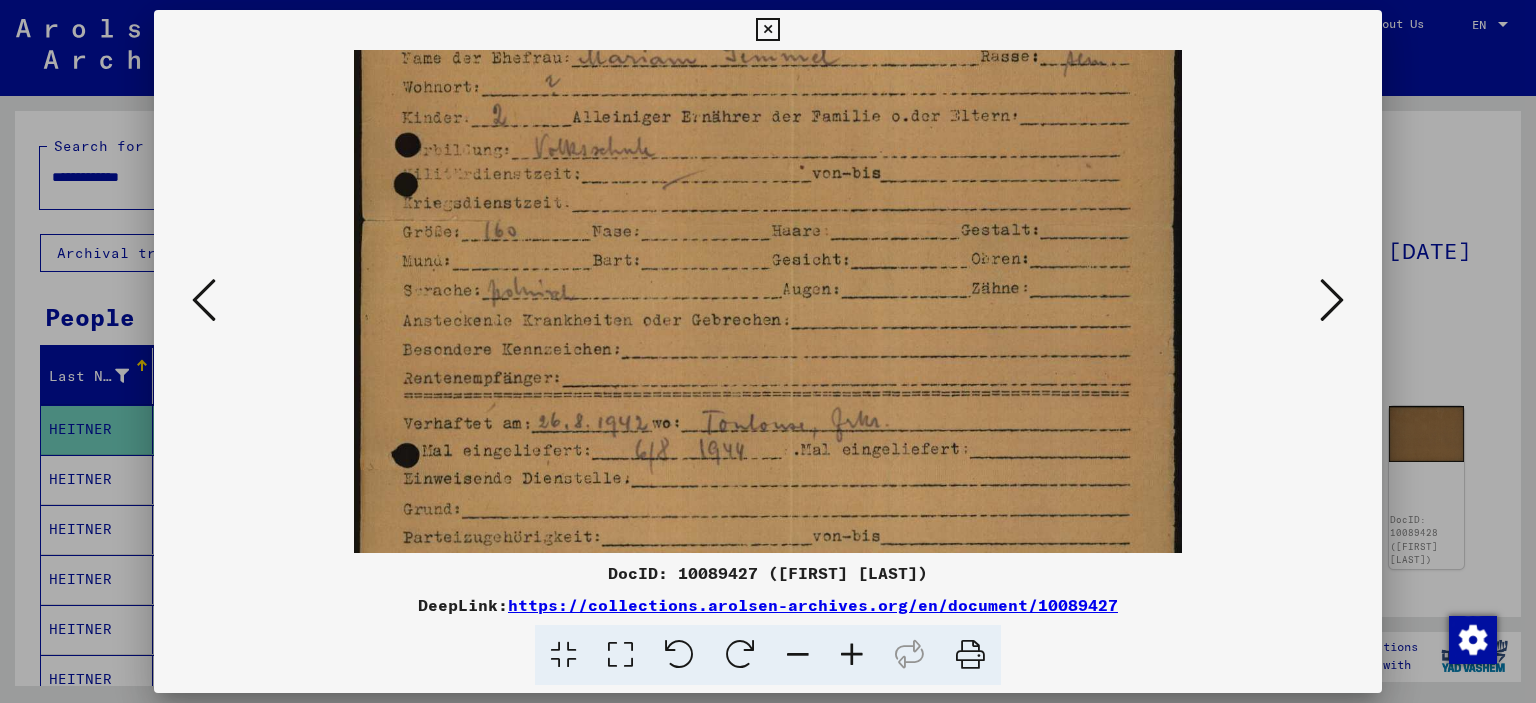 drag, startPoint x: 958, startPoint y: 176, endPoint x: 924, endPoint y: 55, distance: 125.68612 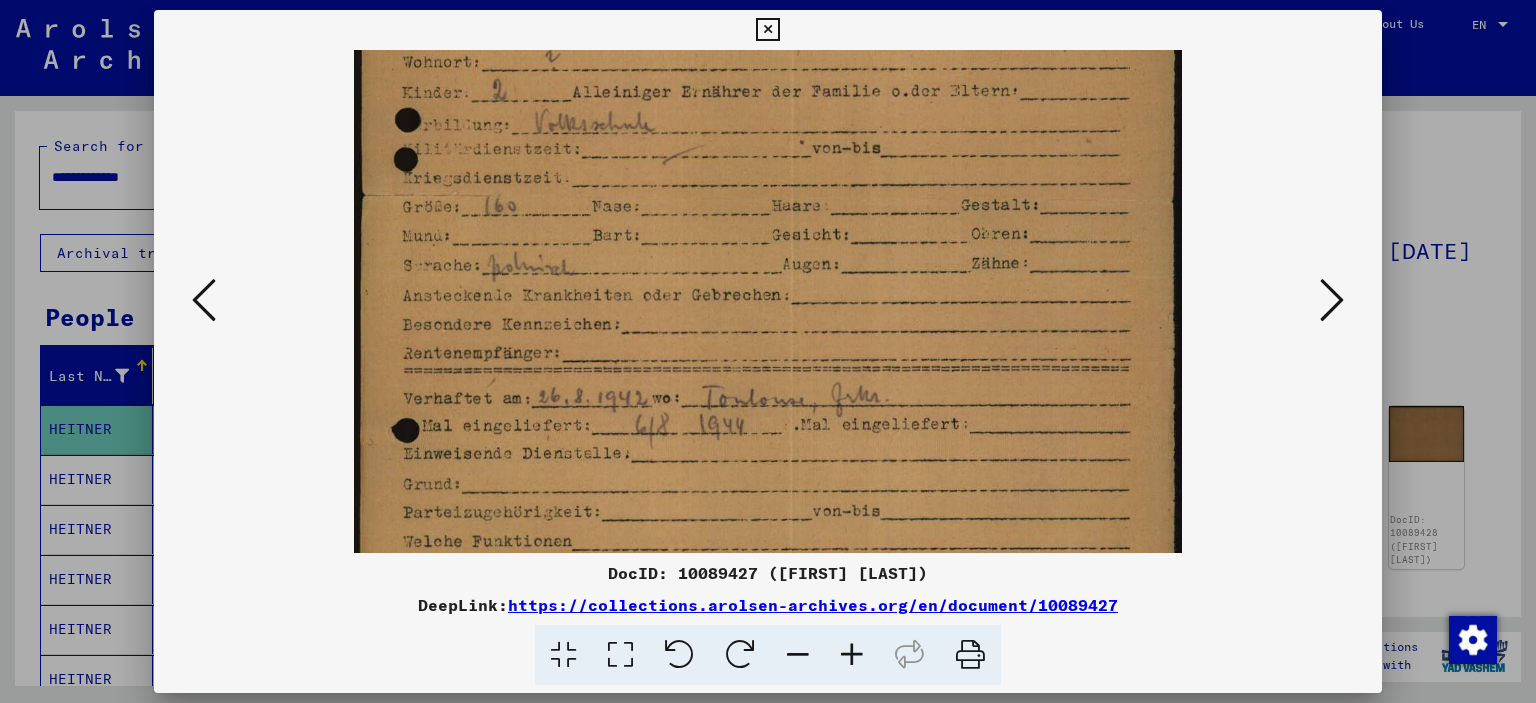 scroll, scrollTop: 357, scrollLeft: 0, axis: vertical 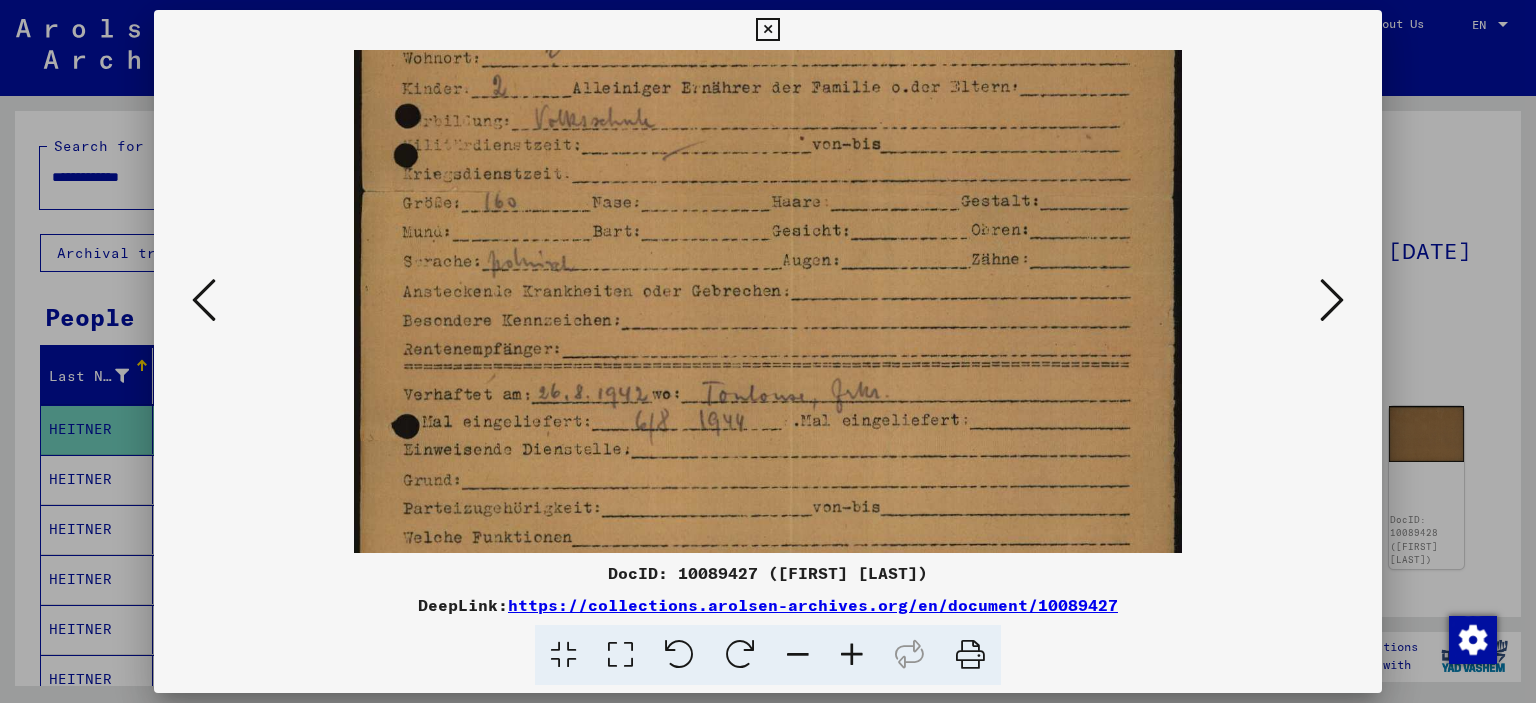 drag, startPoint x: 865, startPoint y: 144, endPoint x: 868, endPoint y: 116, distance: 28.160255 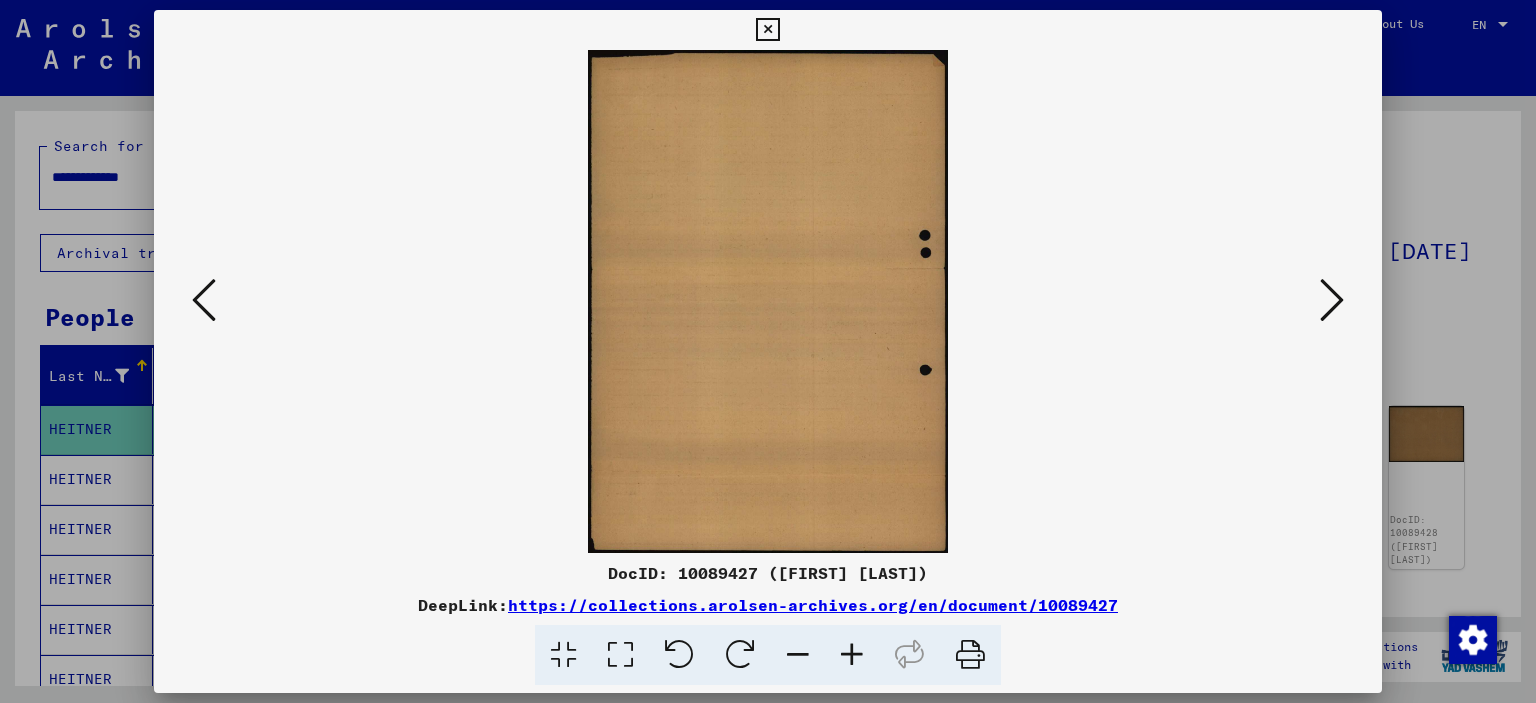 click at bounding box center [1332, 300] 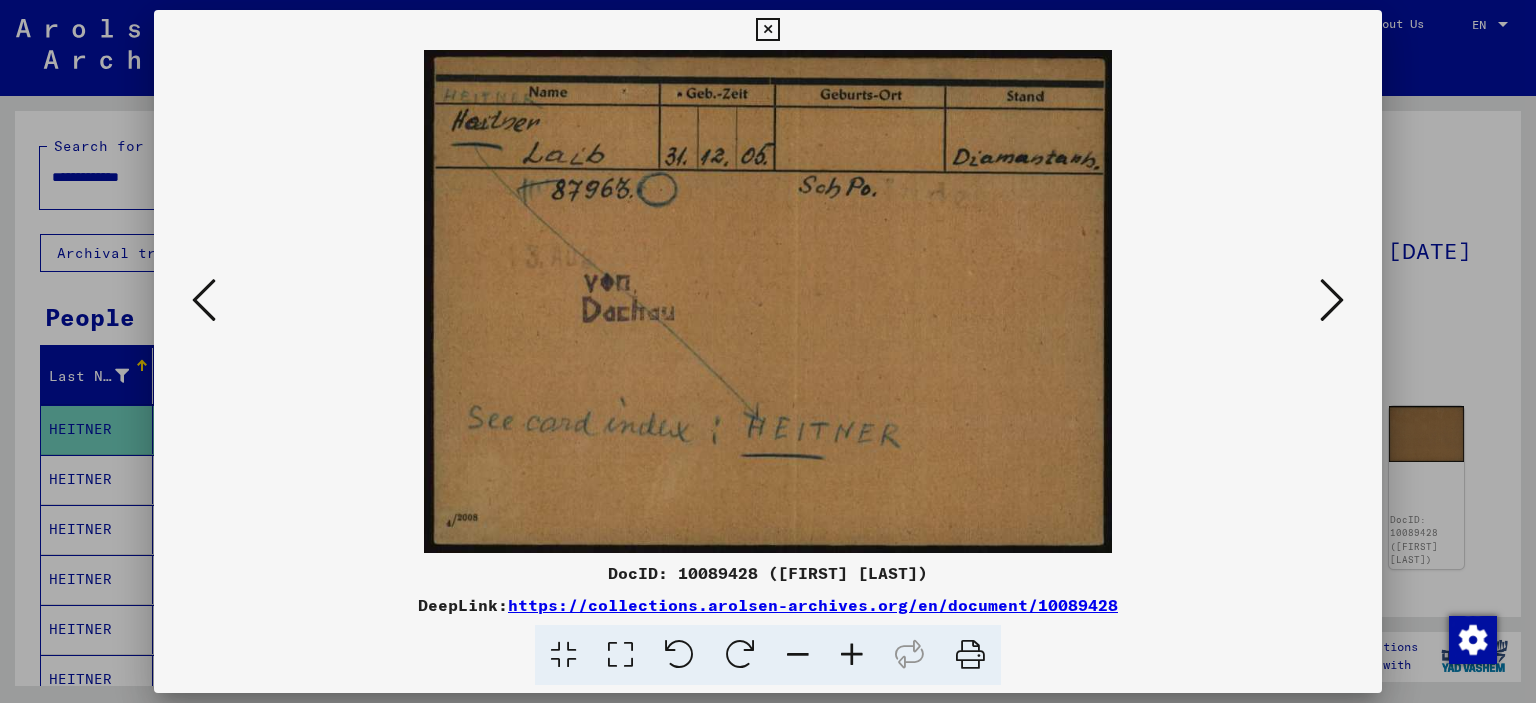 click at bounding box center (1332, 300) 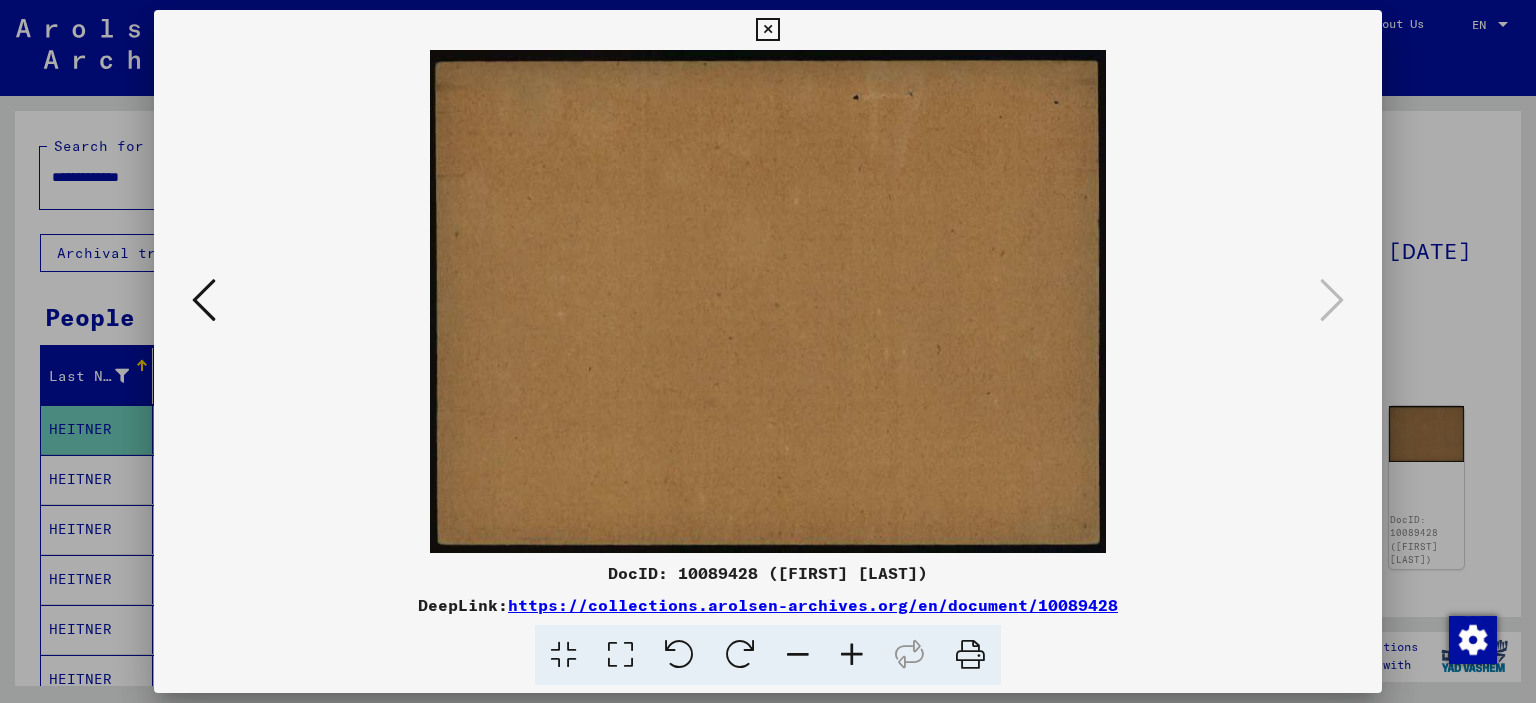 click at bounding box center (768, 351) 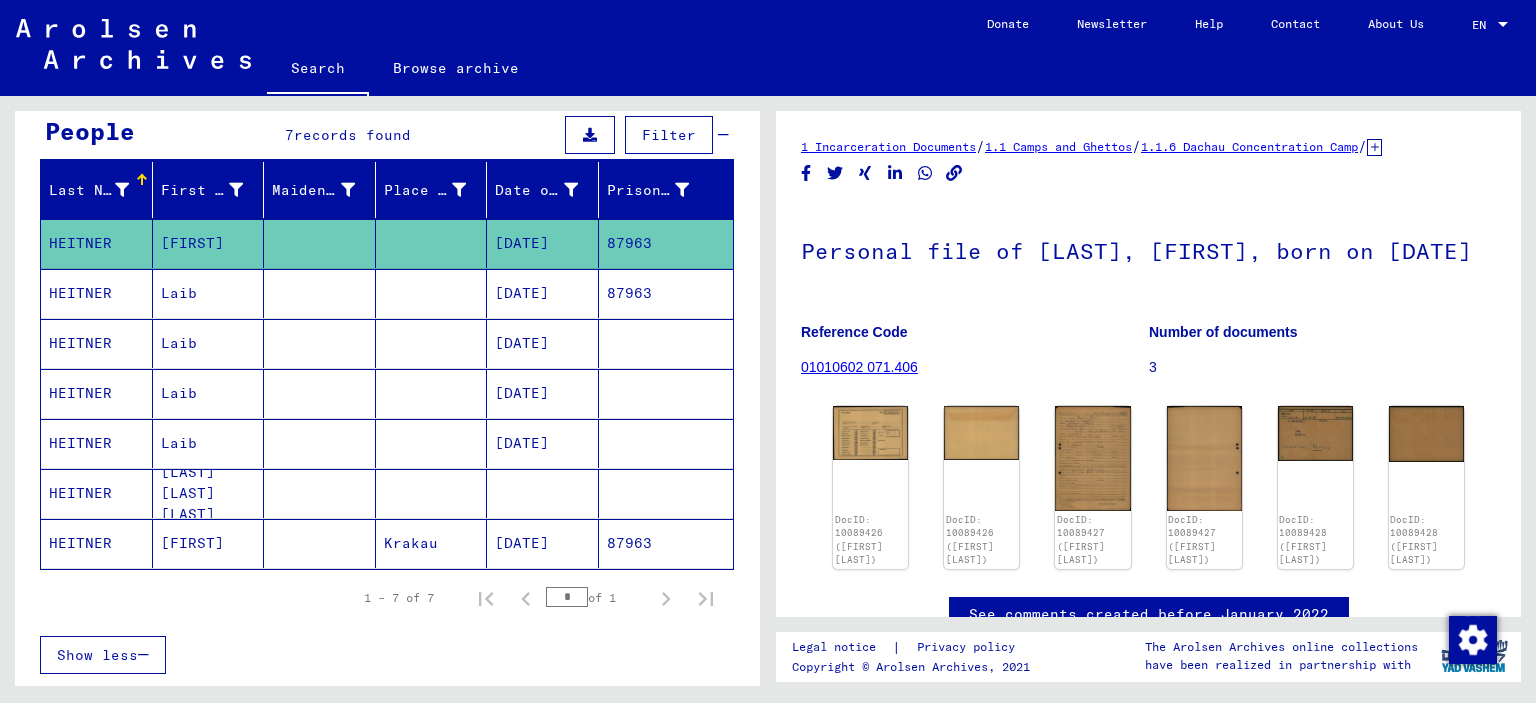 scroll, scrollTop: 200, scrollLeft: 0, axis: vertical 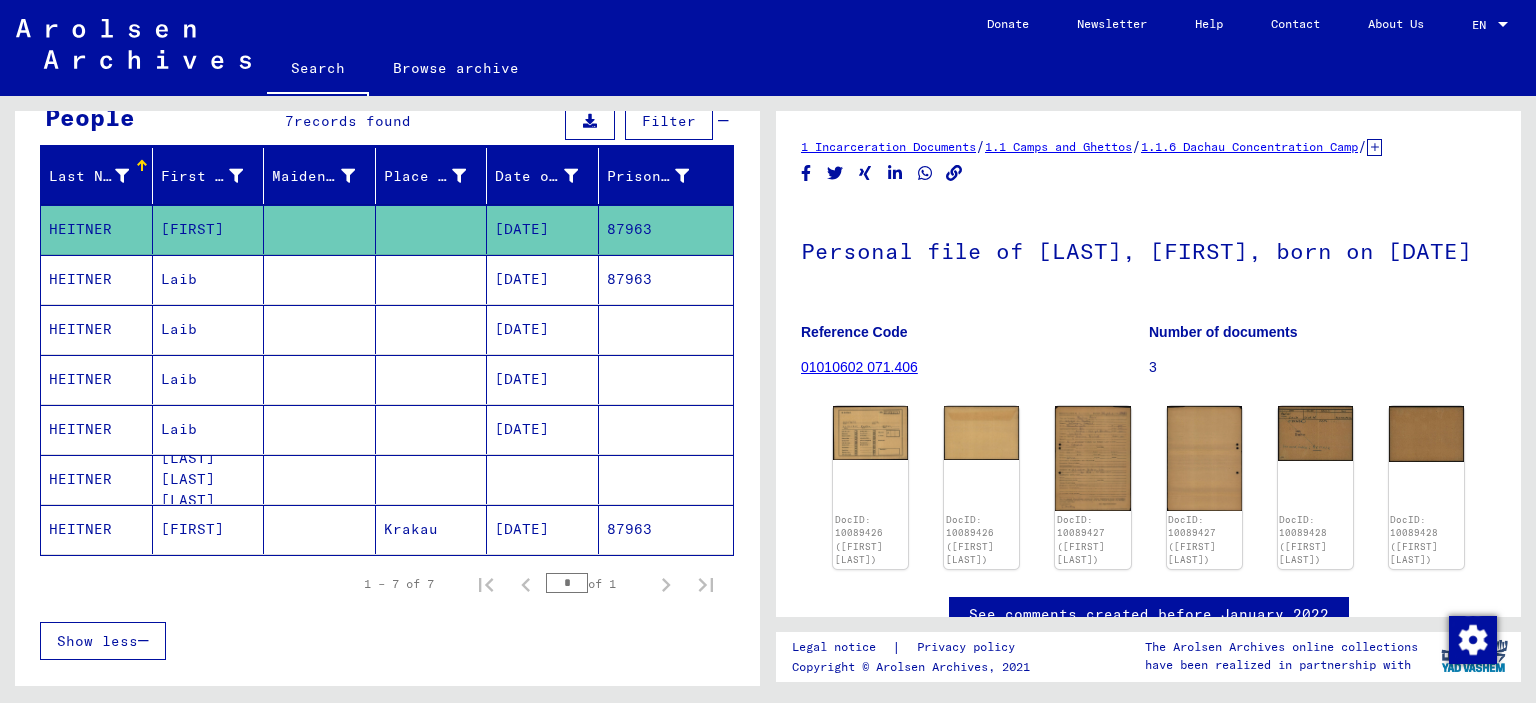 click at bounding box center (432, 329) 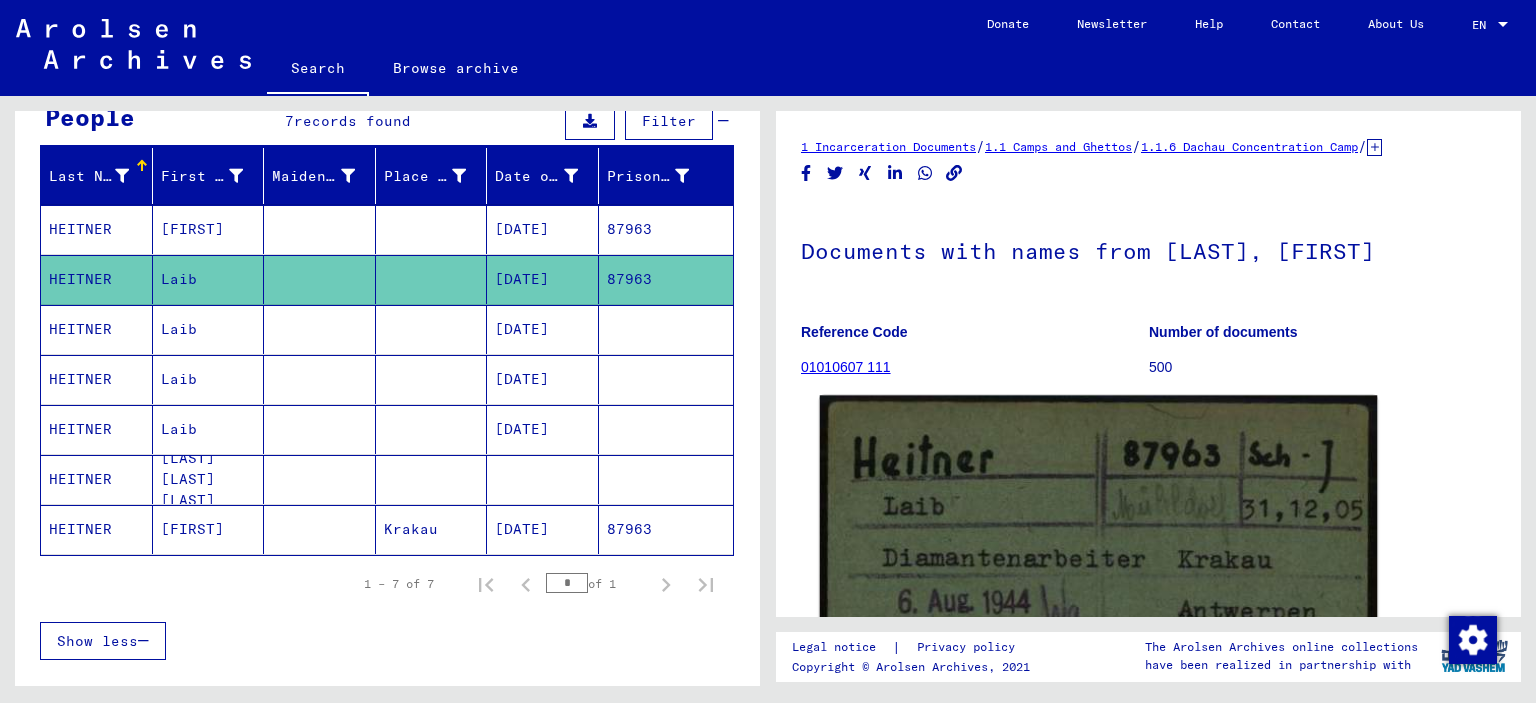 scroll, scrollTop: 0, scrollLeft: 0, axis: both 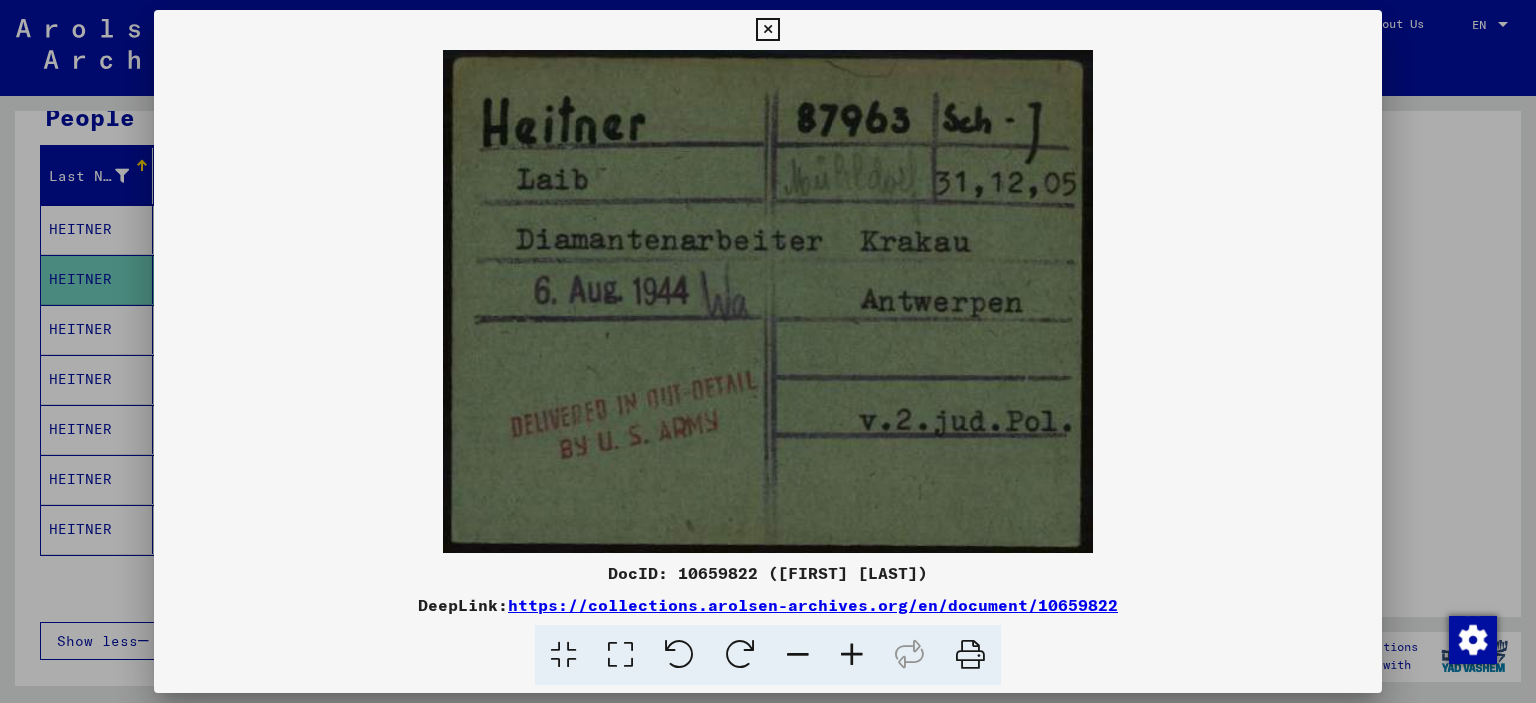 click at bounding box center (768, 351) 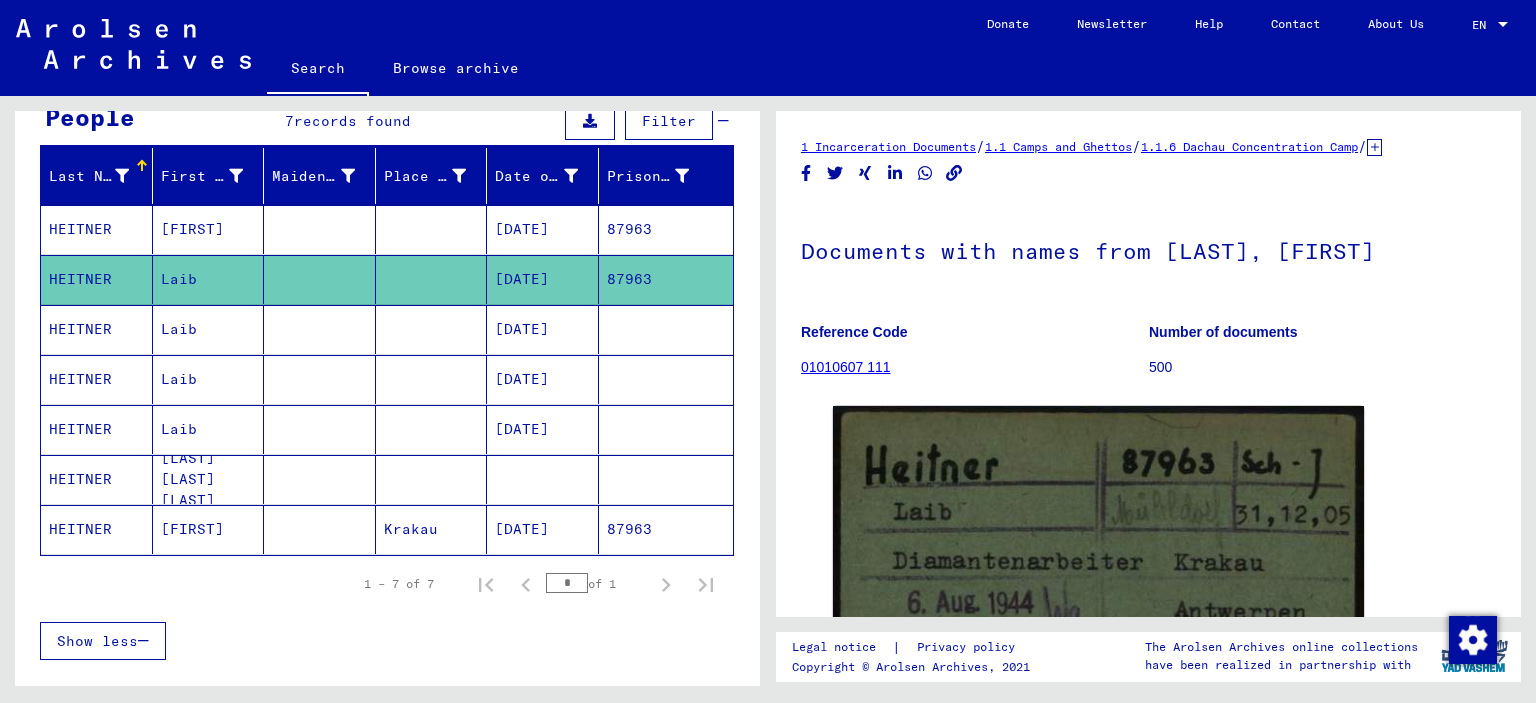 click at bounding box center [432, 379] 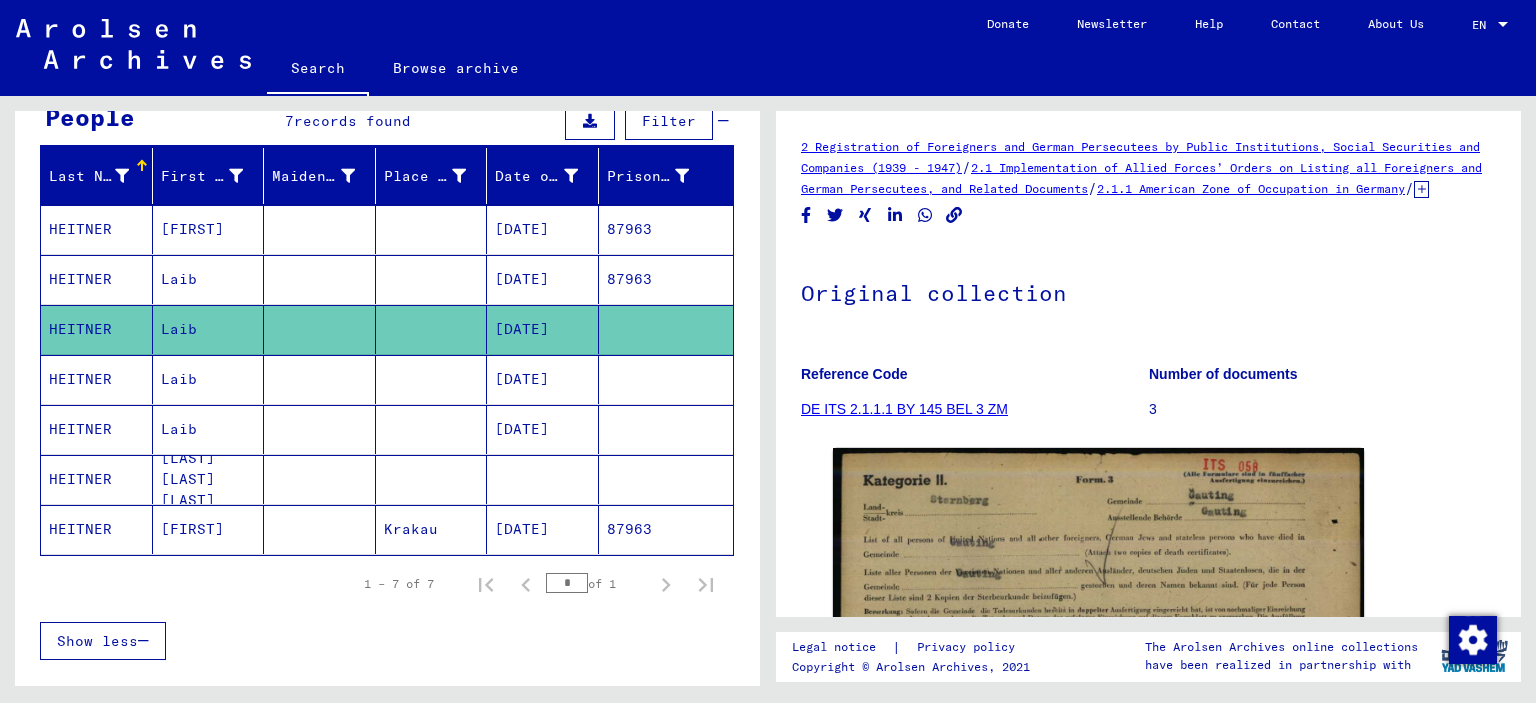 scroll, scrollTop: 0, scrollLeft: 0, axis: both 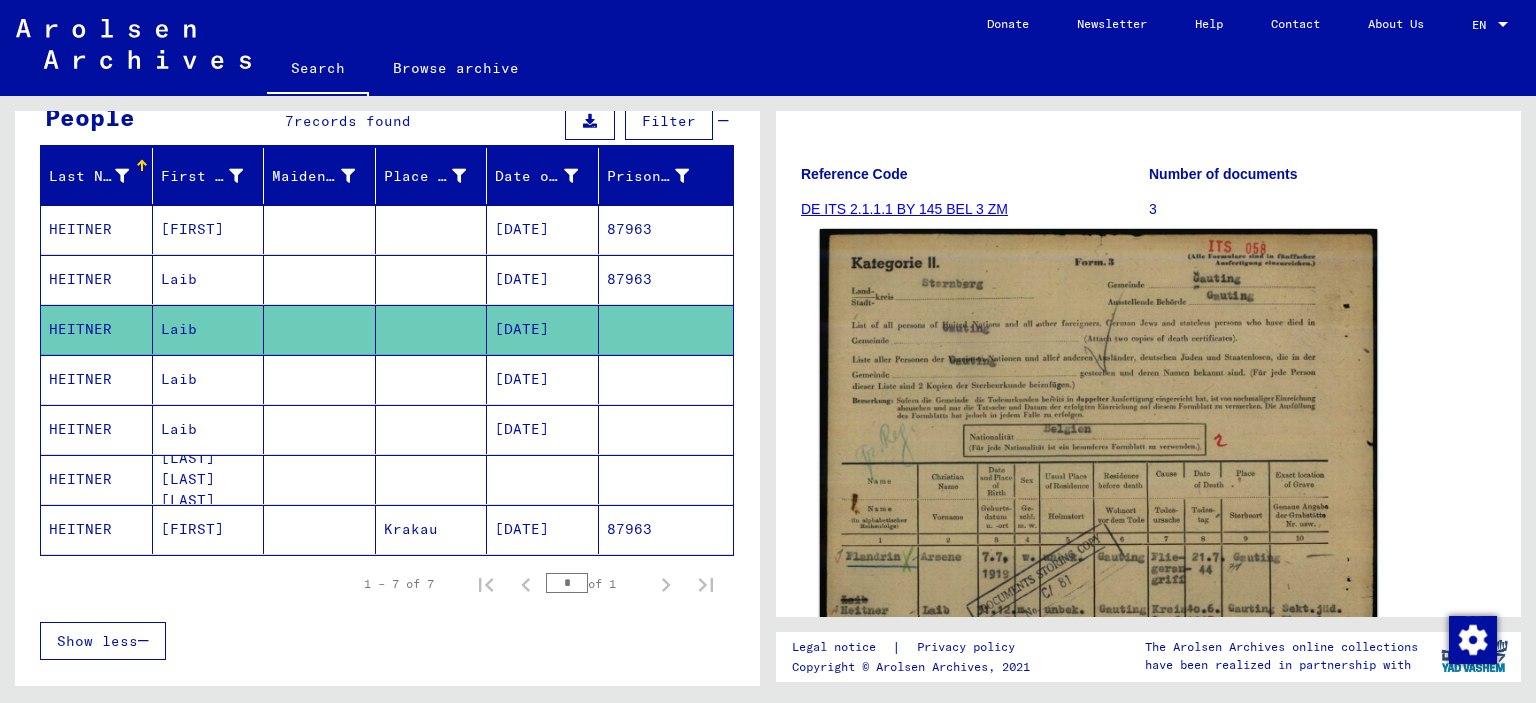 click 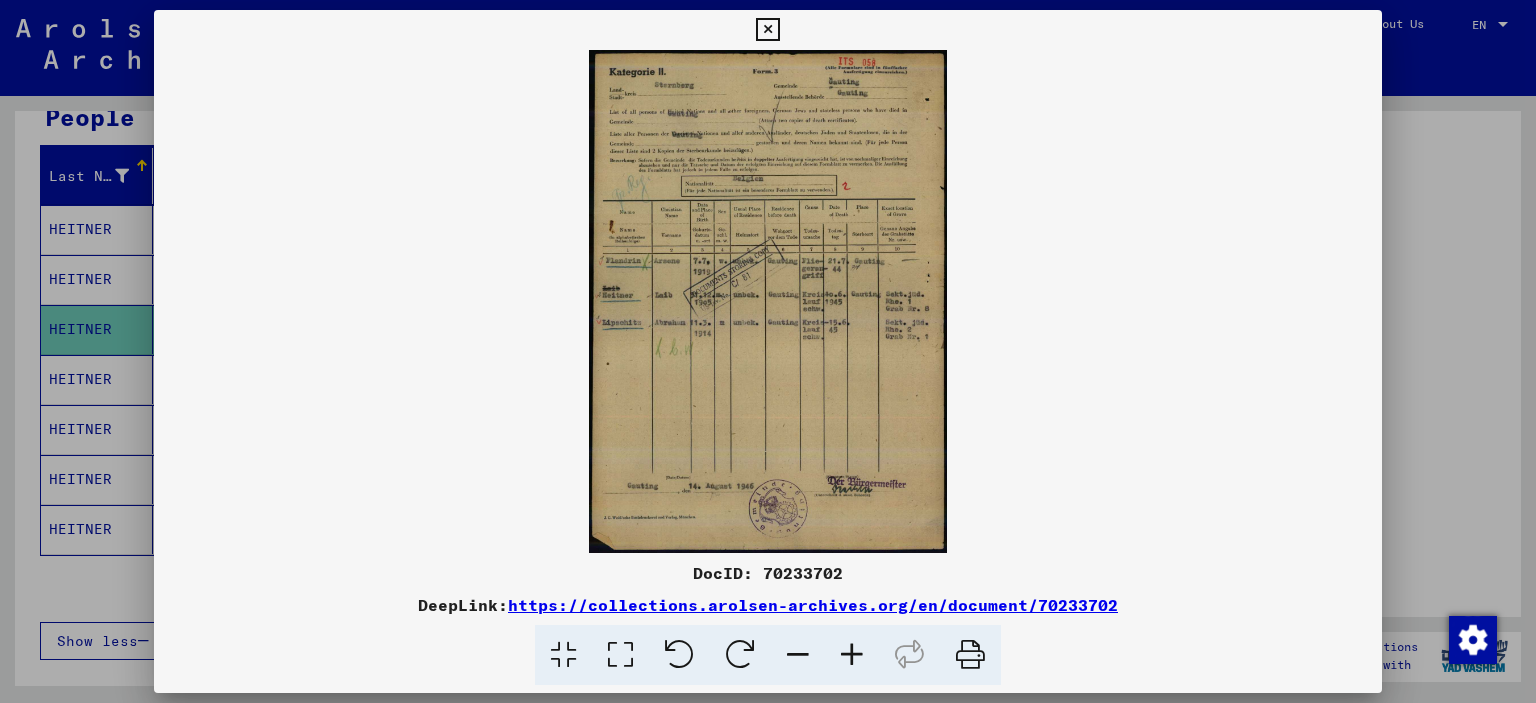 click at bounding box center [852, 655] 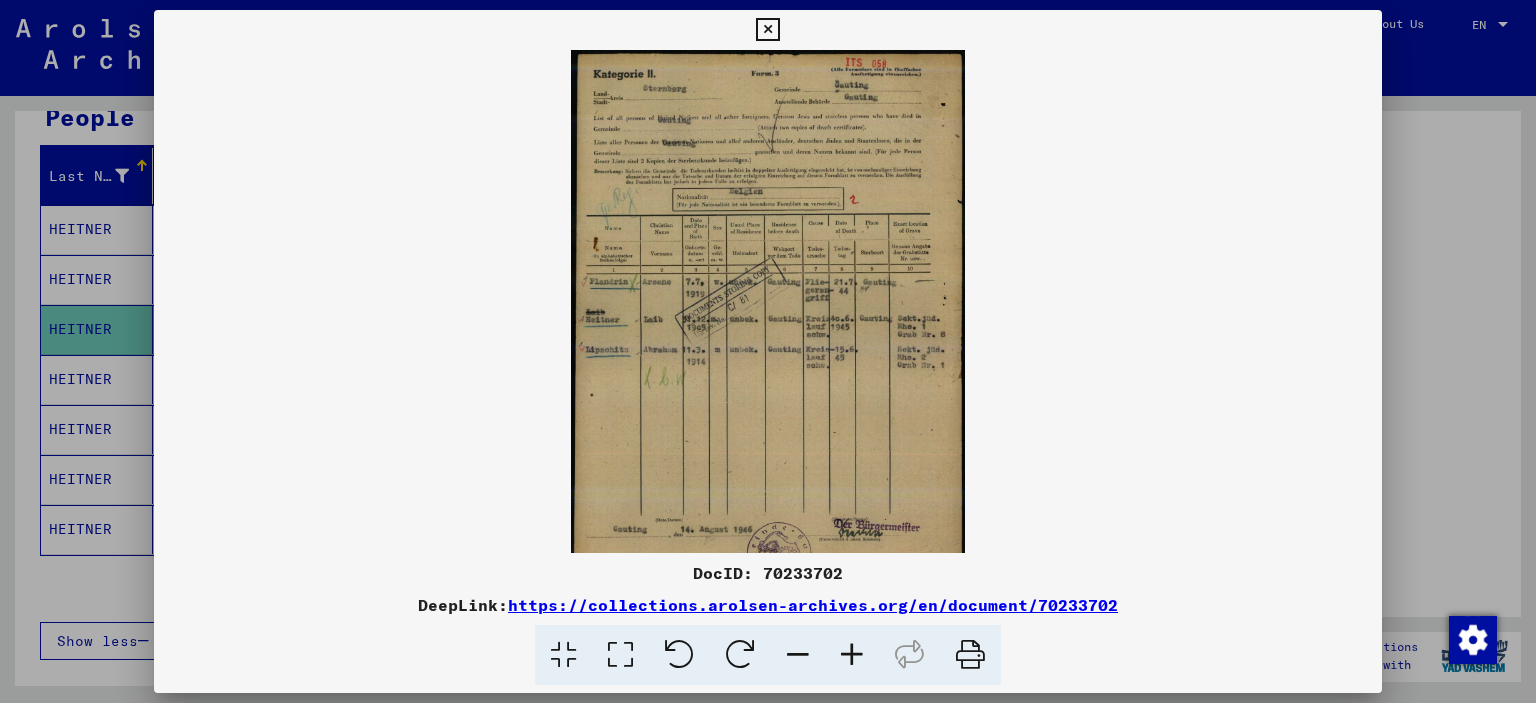 click at bounding box center (852, 655) 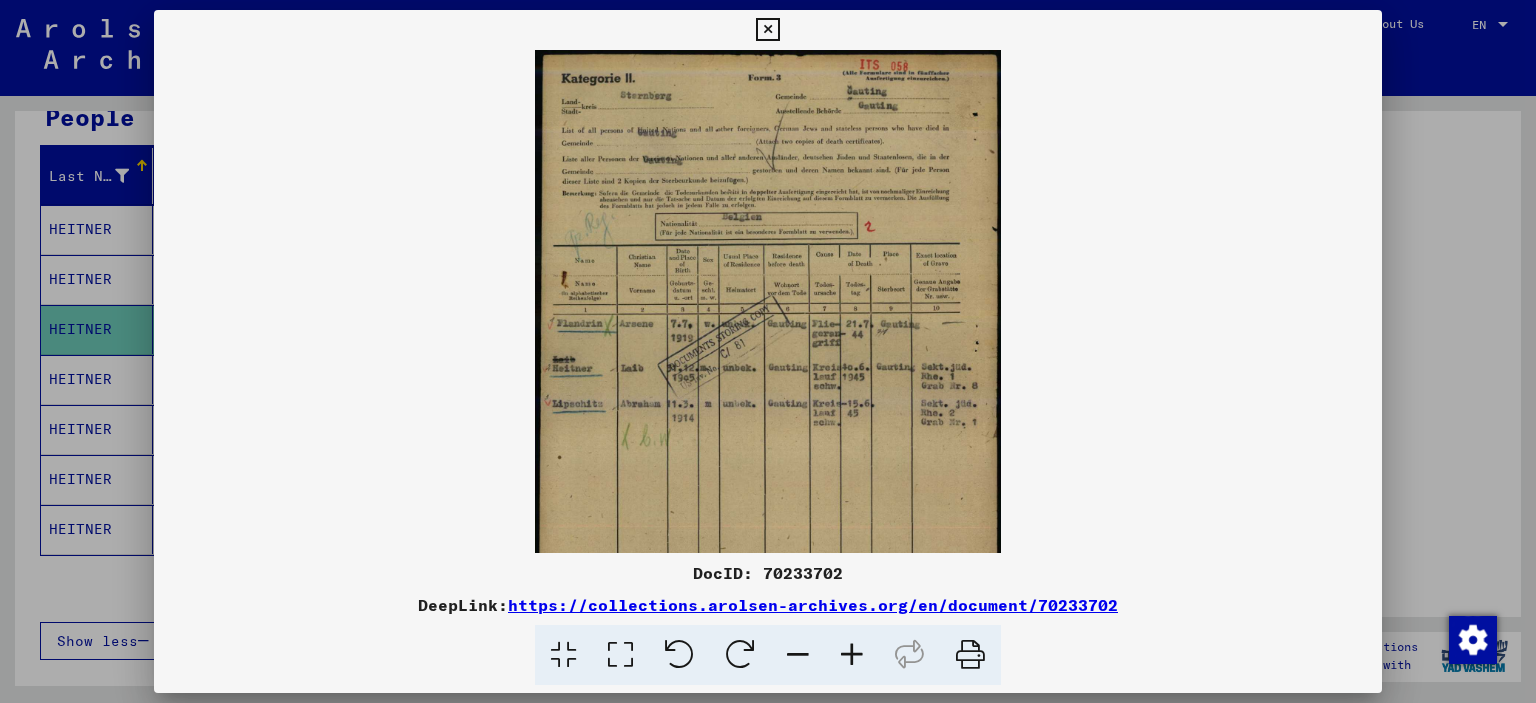 click at bounding box center (852, 655) 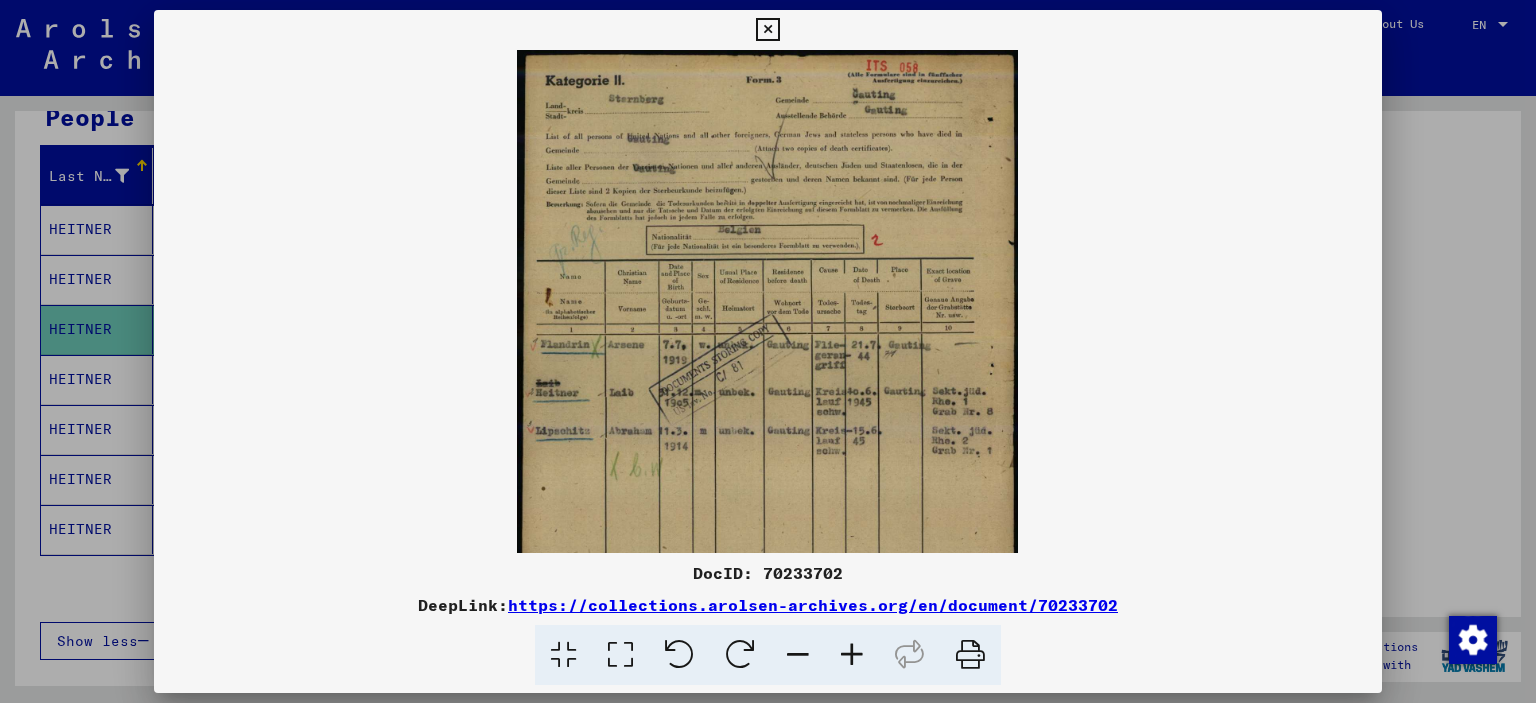 click at bounding box center (852, 655) 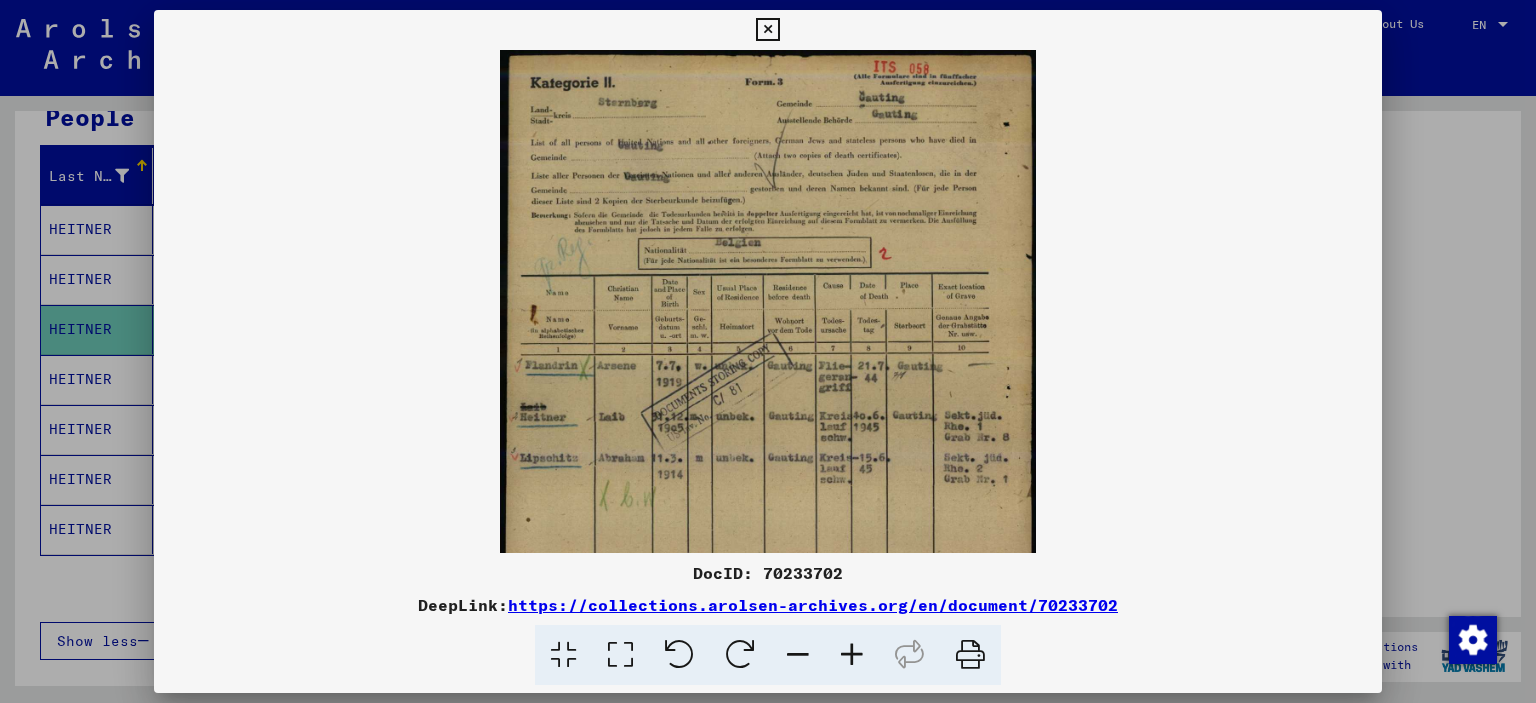 click at bounding box center [852, 655] 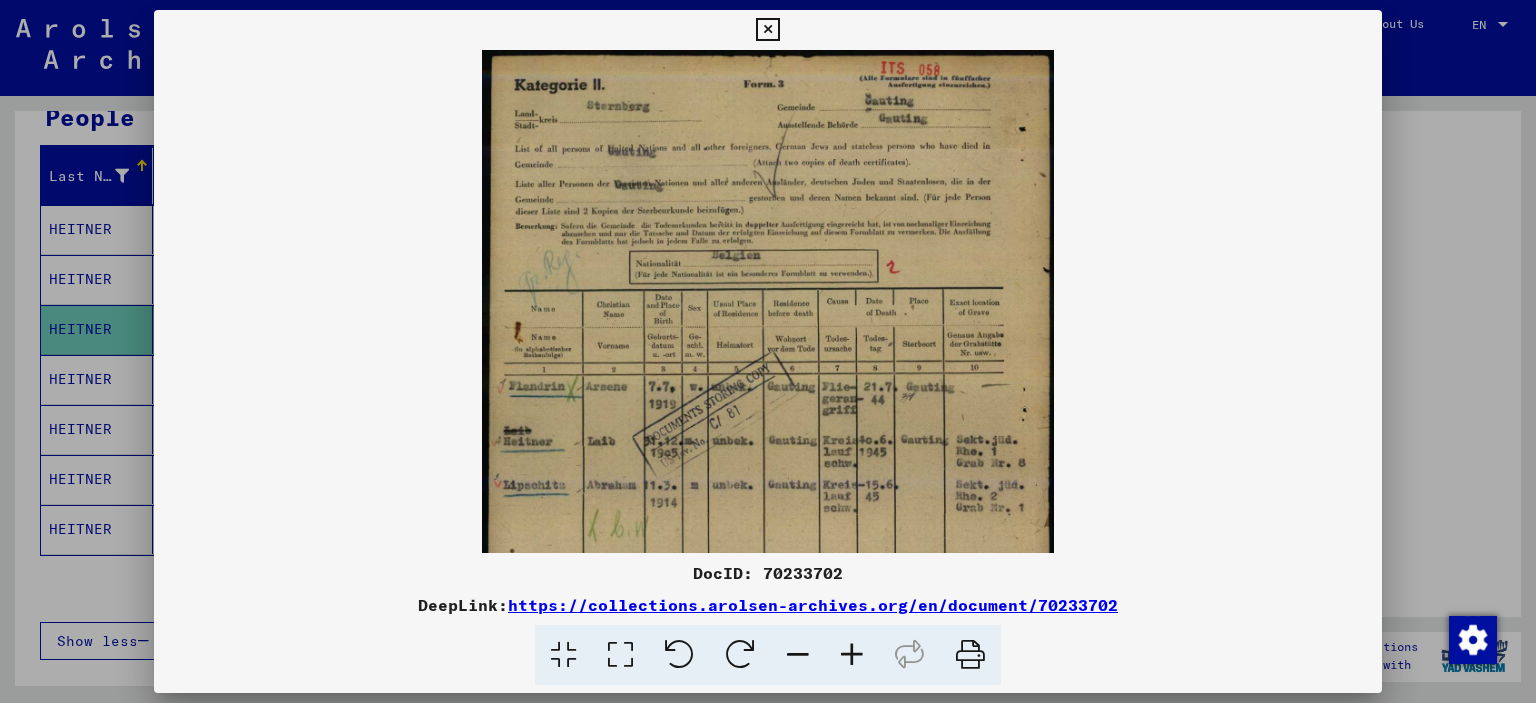 click at bounding box center (852, 655) 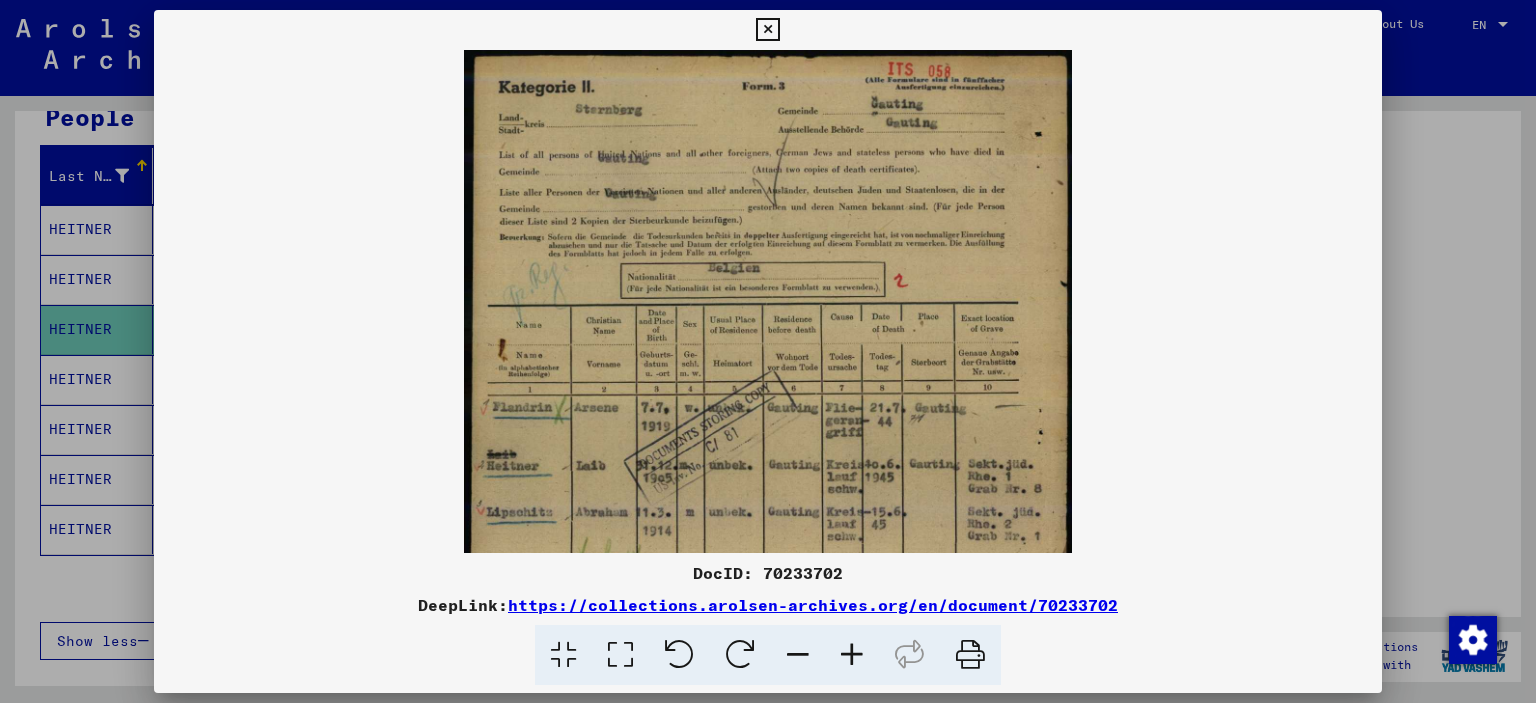 click at bounding box center [852, 655] 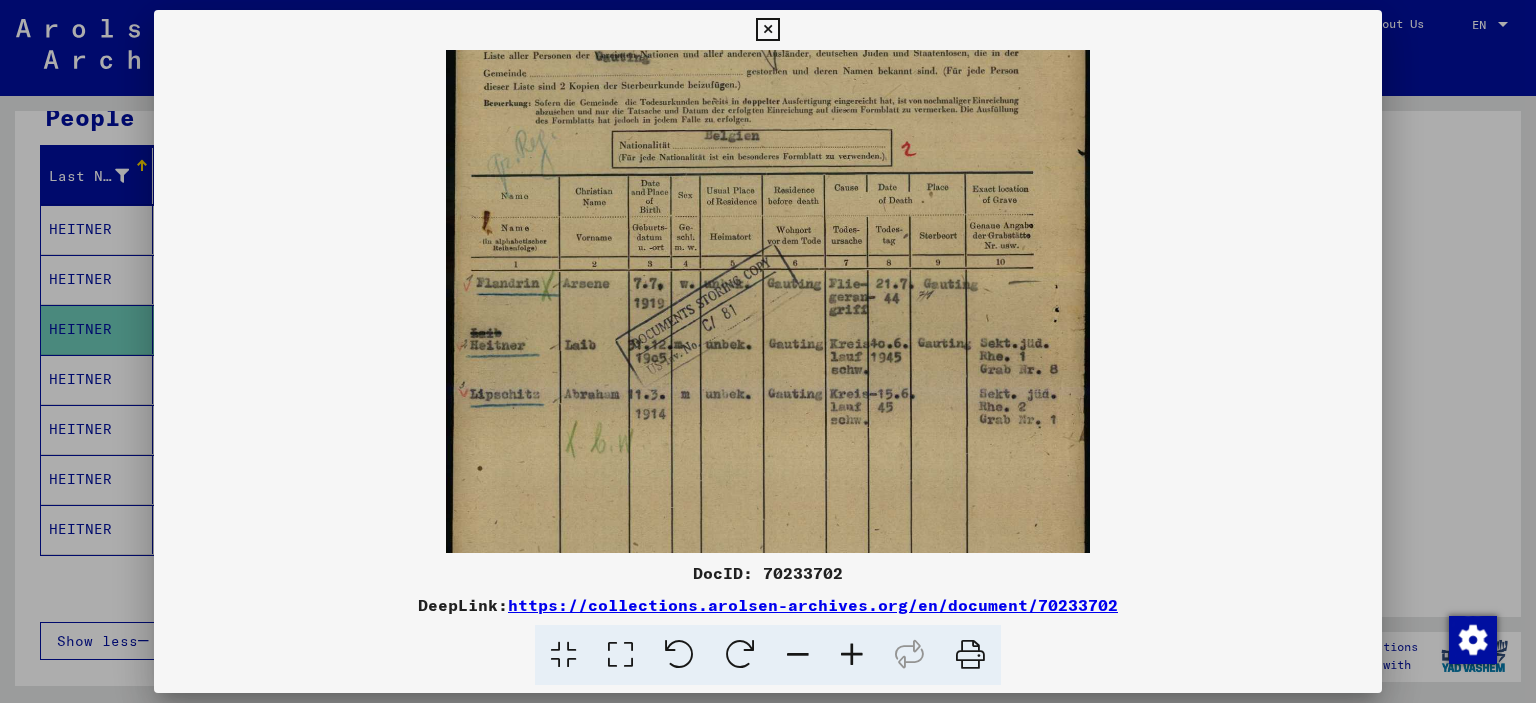 drag, startPoint x: 621, startPoint y: 511, endPoint x: 562, endPoint y: 347, distance: 174.29 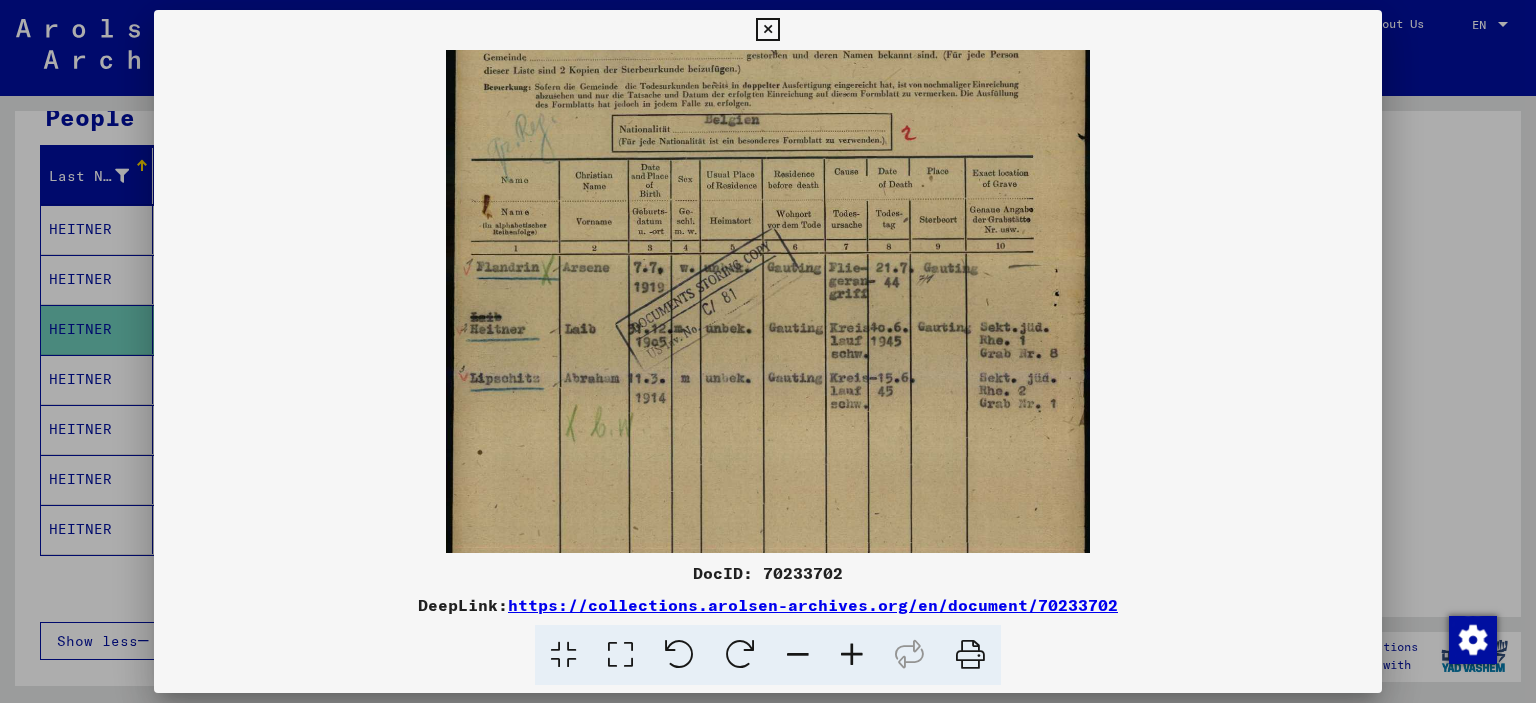 click at bounding box center [852, 655] 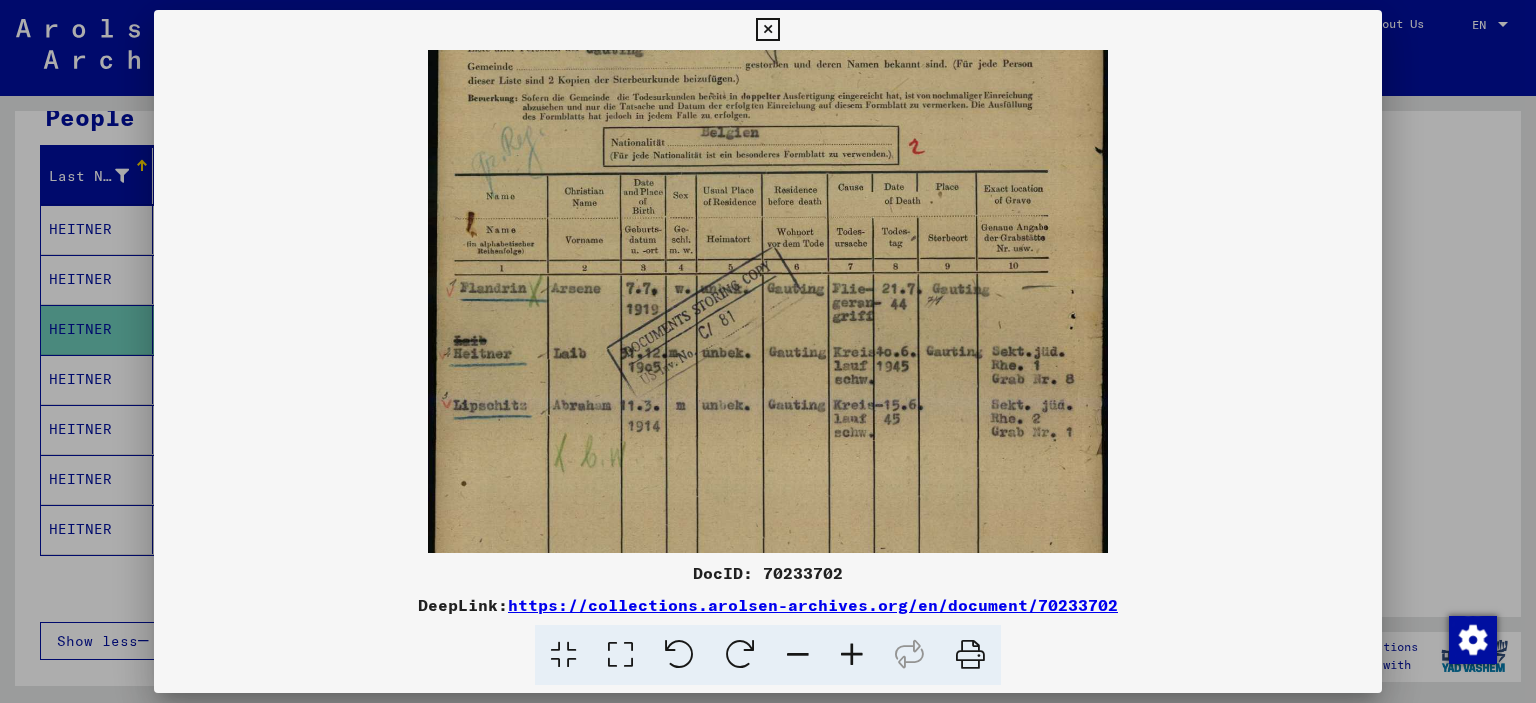 click at bounding box center [852, 655] 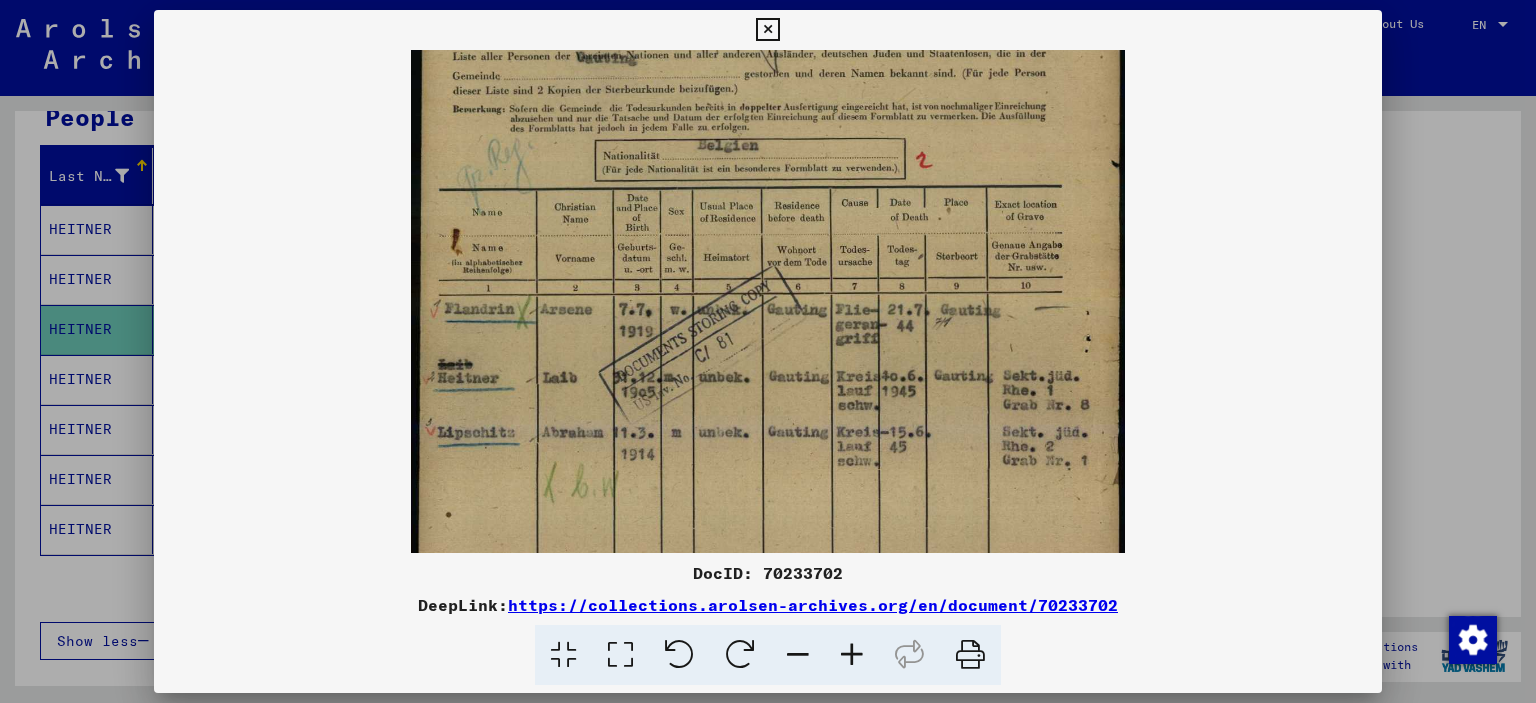 click at bounding box center [852, 655] 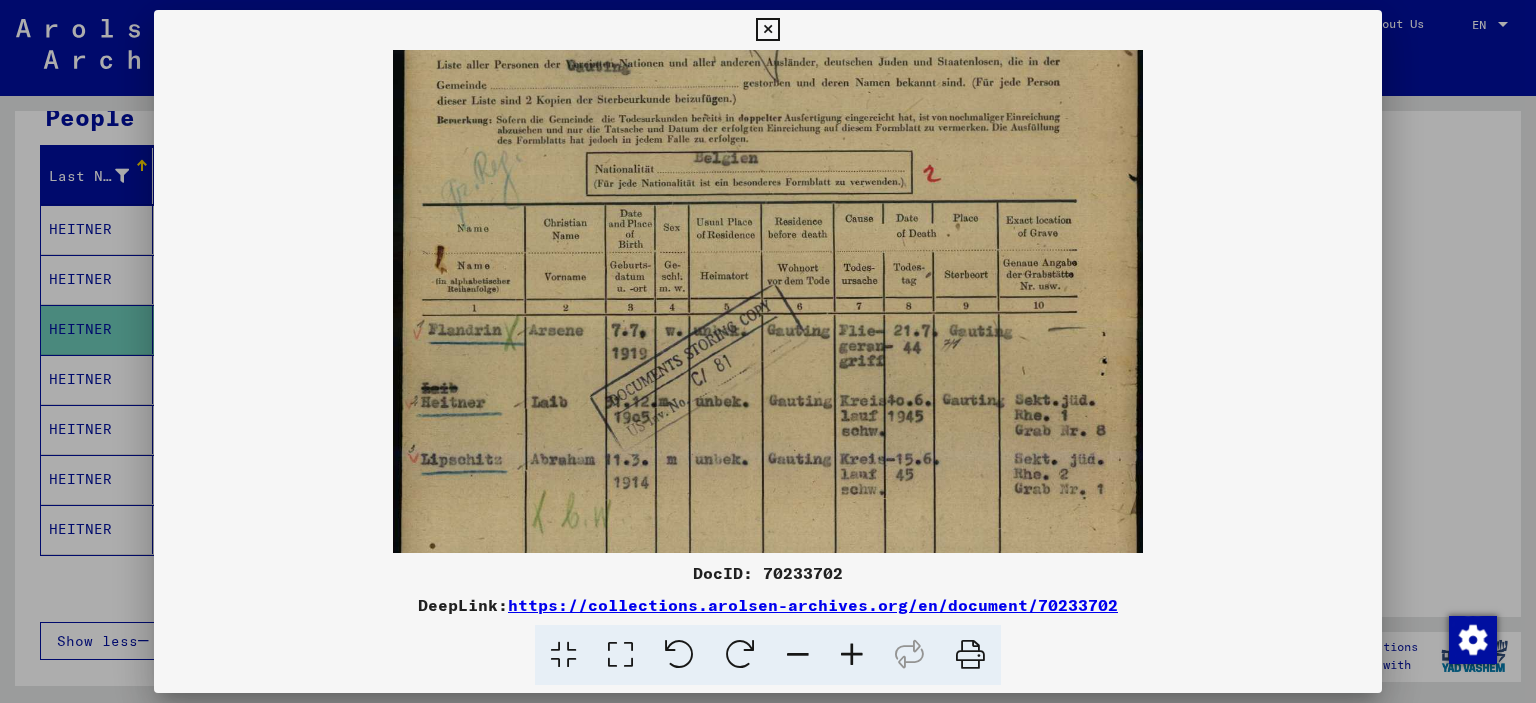 click at bounding box center (852, 655) 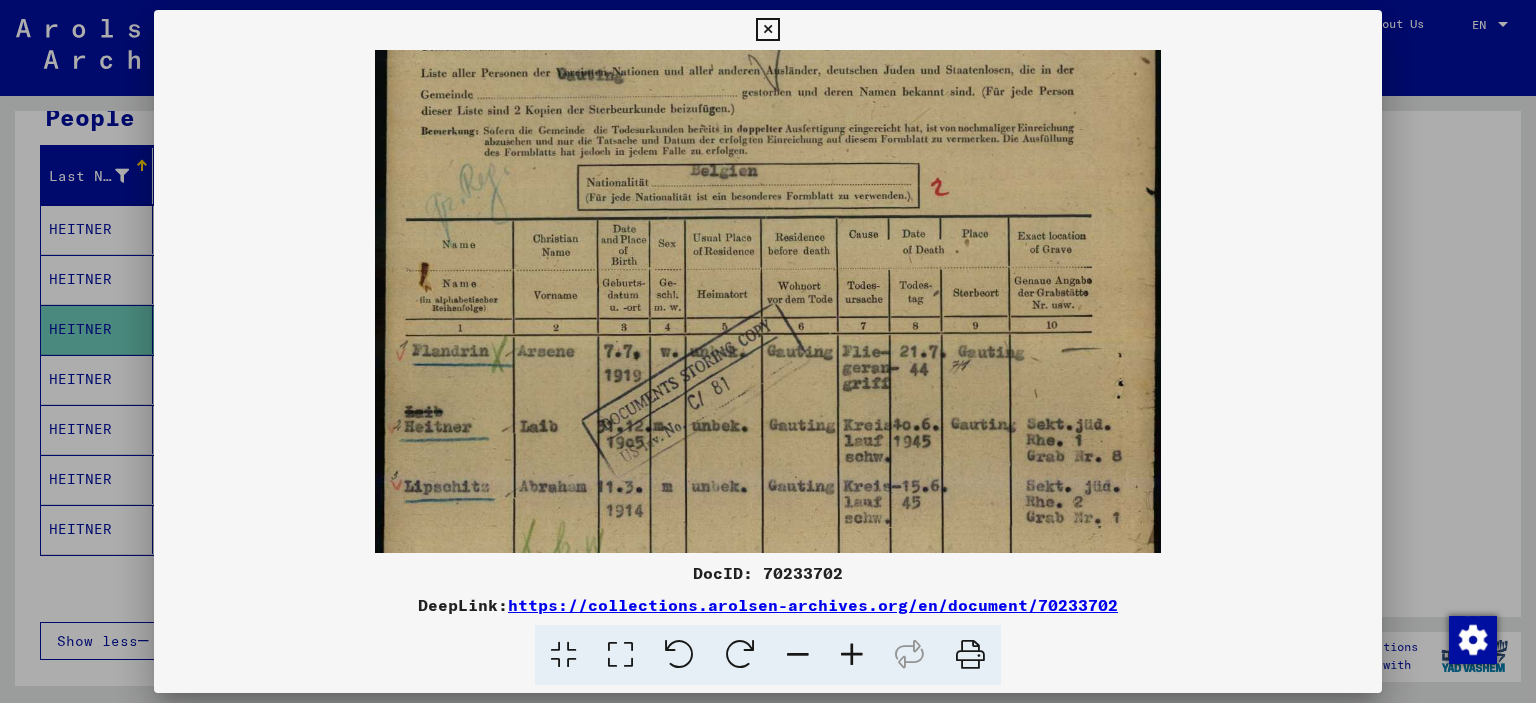 click at bounding box center (852, 655) 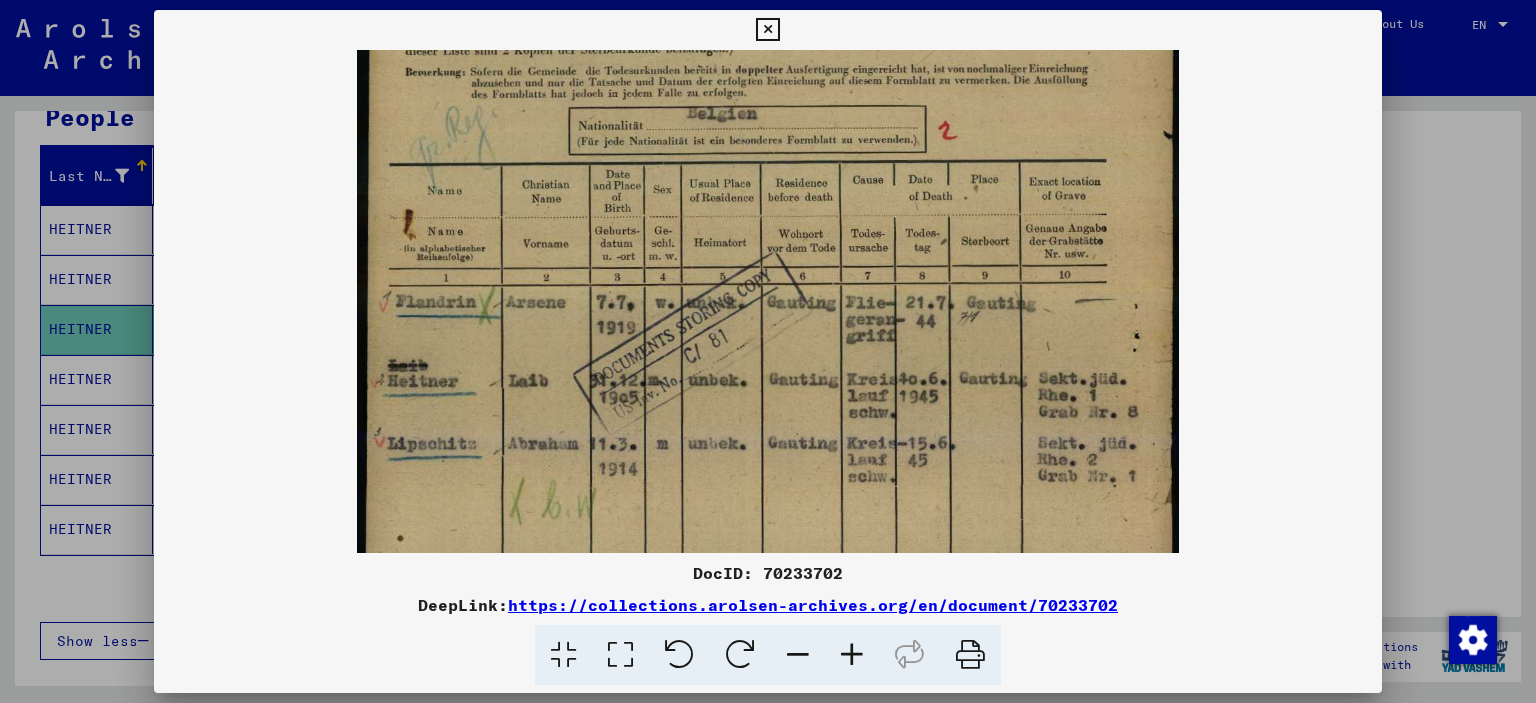 scroll, scrollTop: 283, scrollLeft: 0, axis: vertical 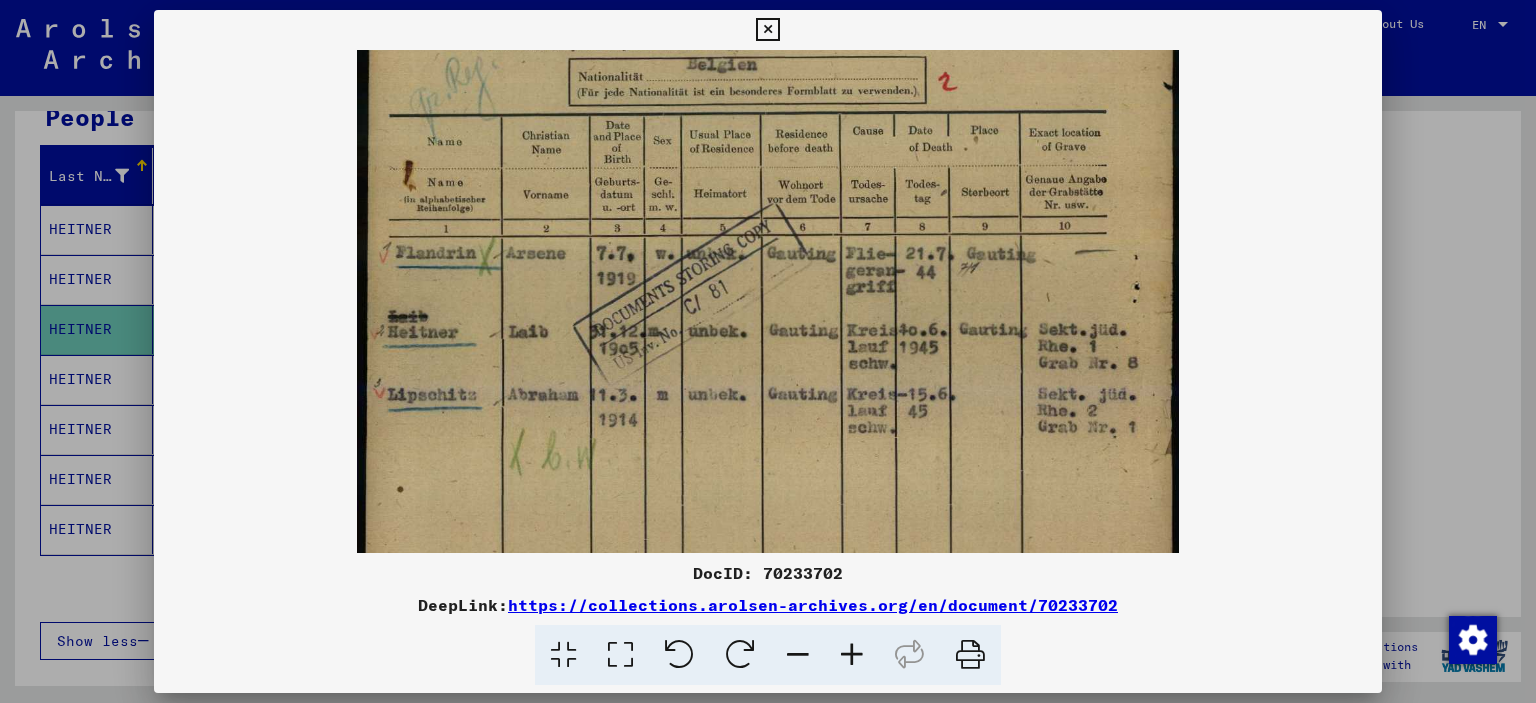 drag, startPoint x: 669, startPoint y: 475, endPoint x: 614, endPoint y: 354, distance: 132.91351 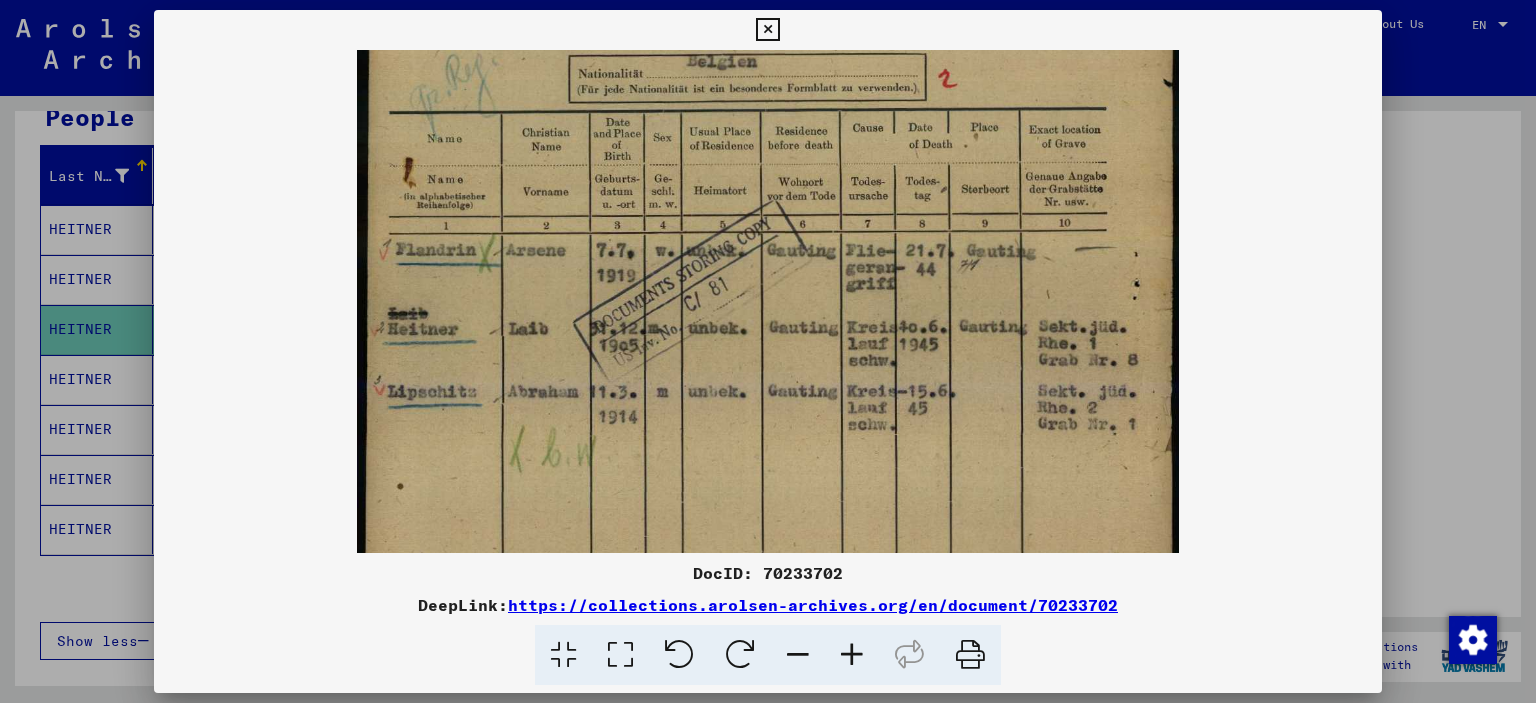 click at bounding box center [768, 351] 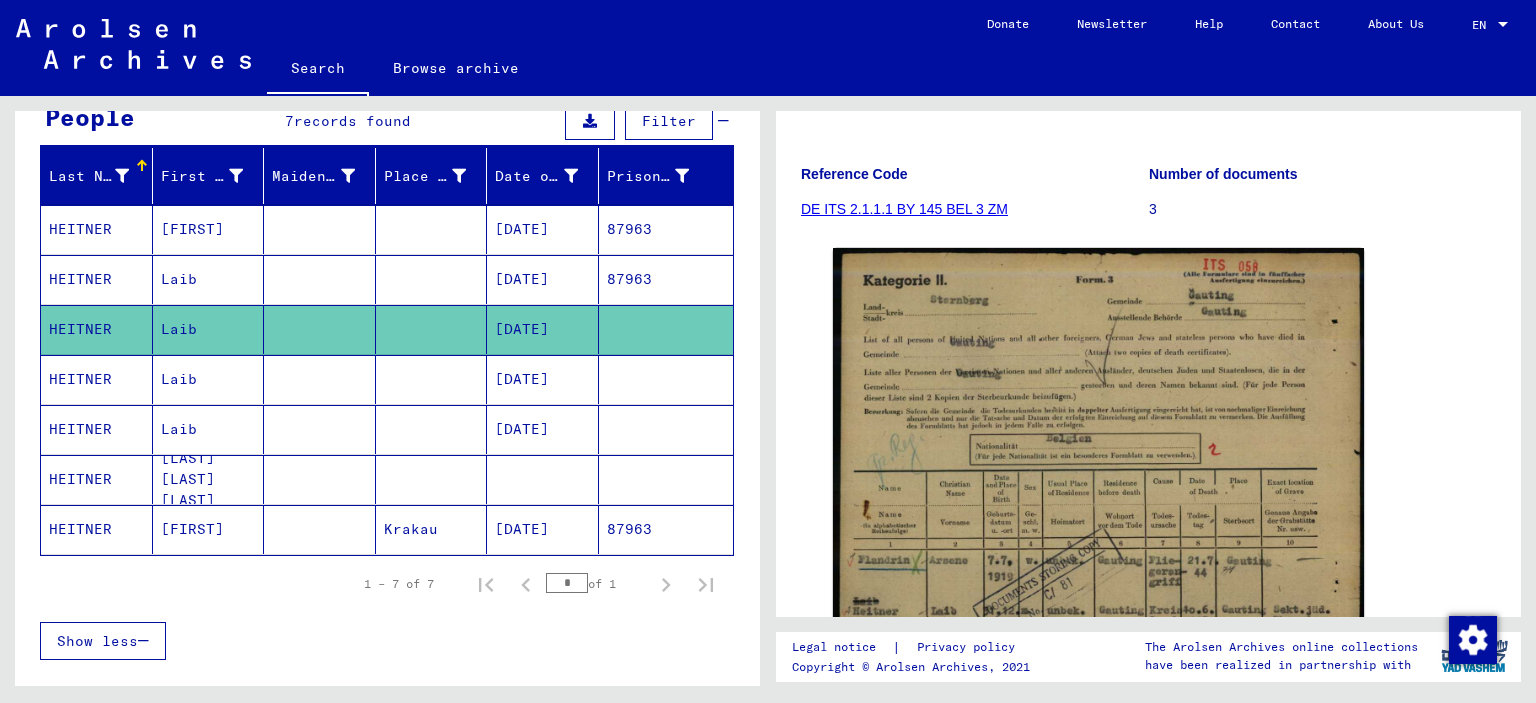 click at bounding box center [432, 429] 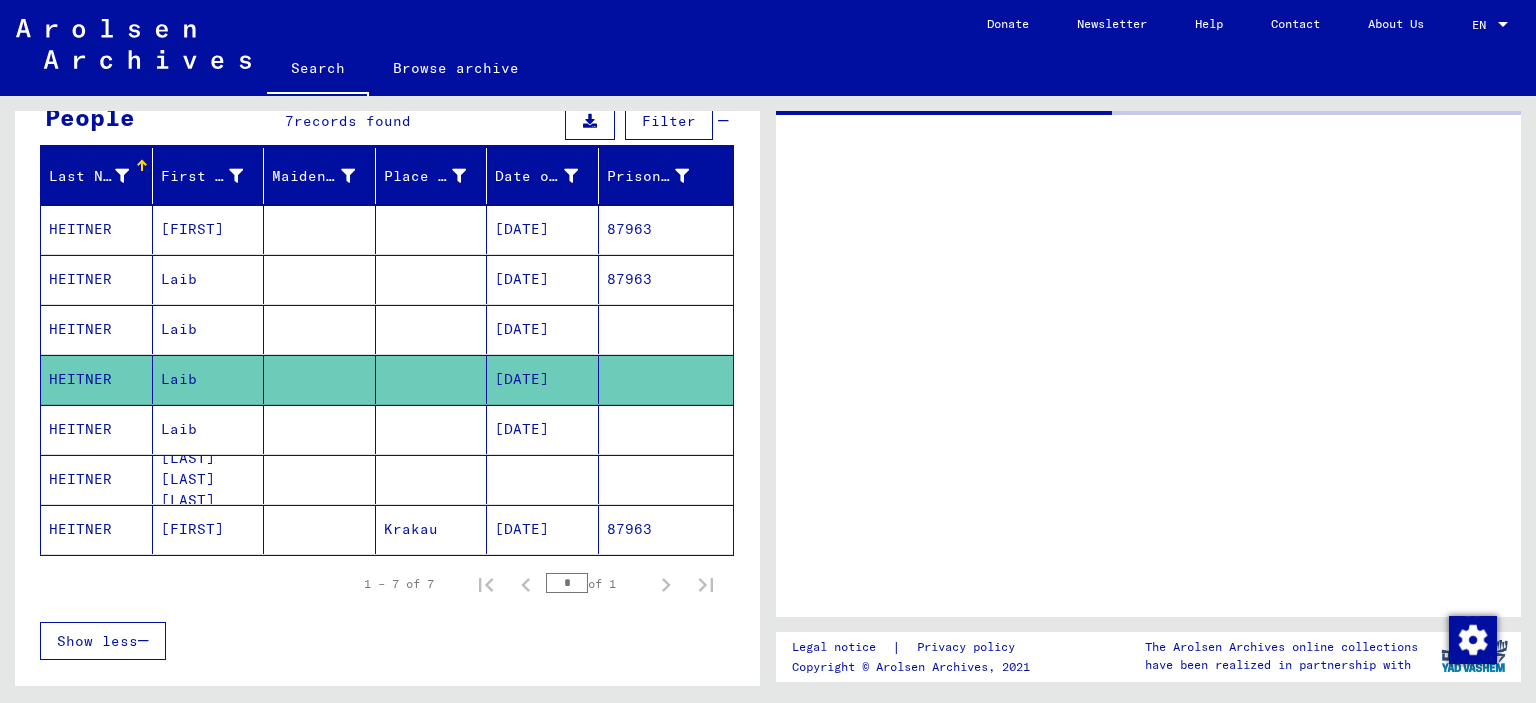 scroll, scrollTop: 0, scrollLeft: 0, axis: both 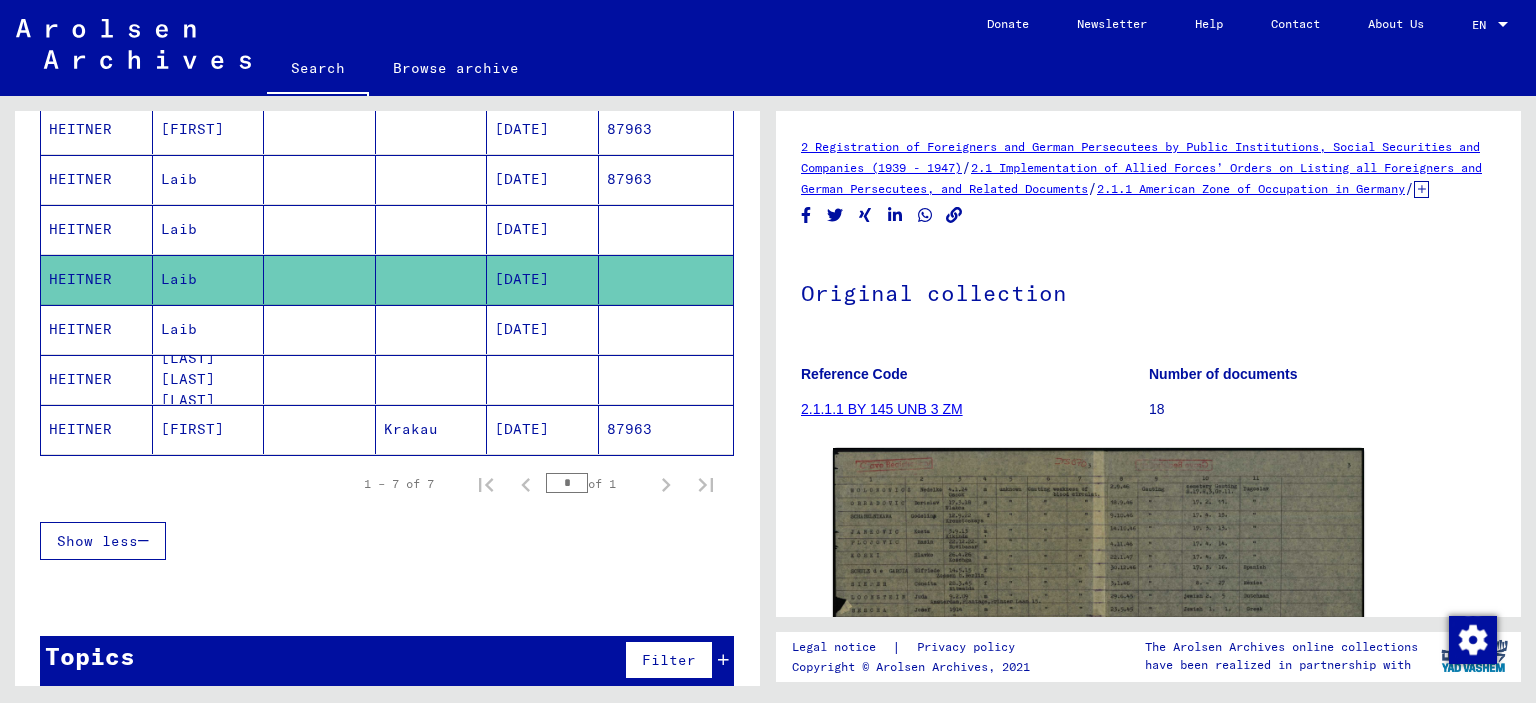 click at bounding box center [432, 379] 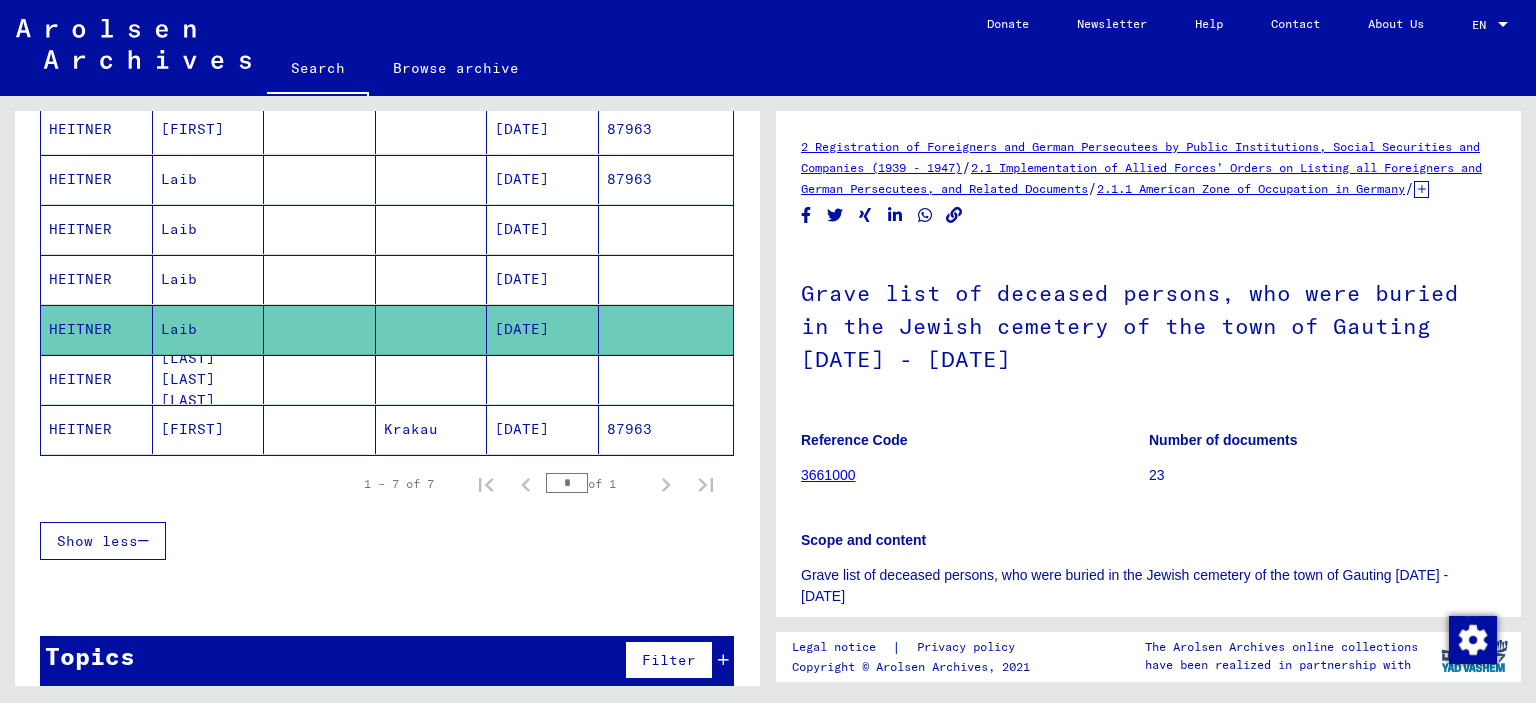 scroll, scrollTop: 0, scrollLeft: 0, axis: both 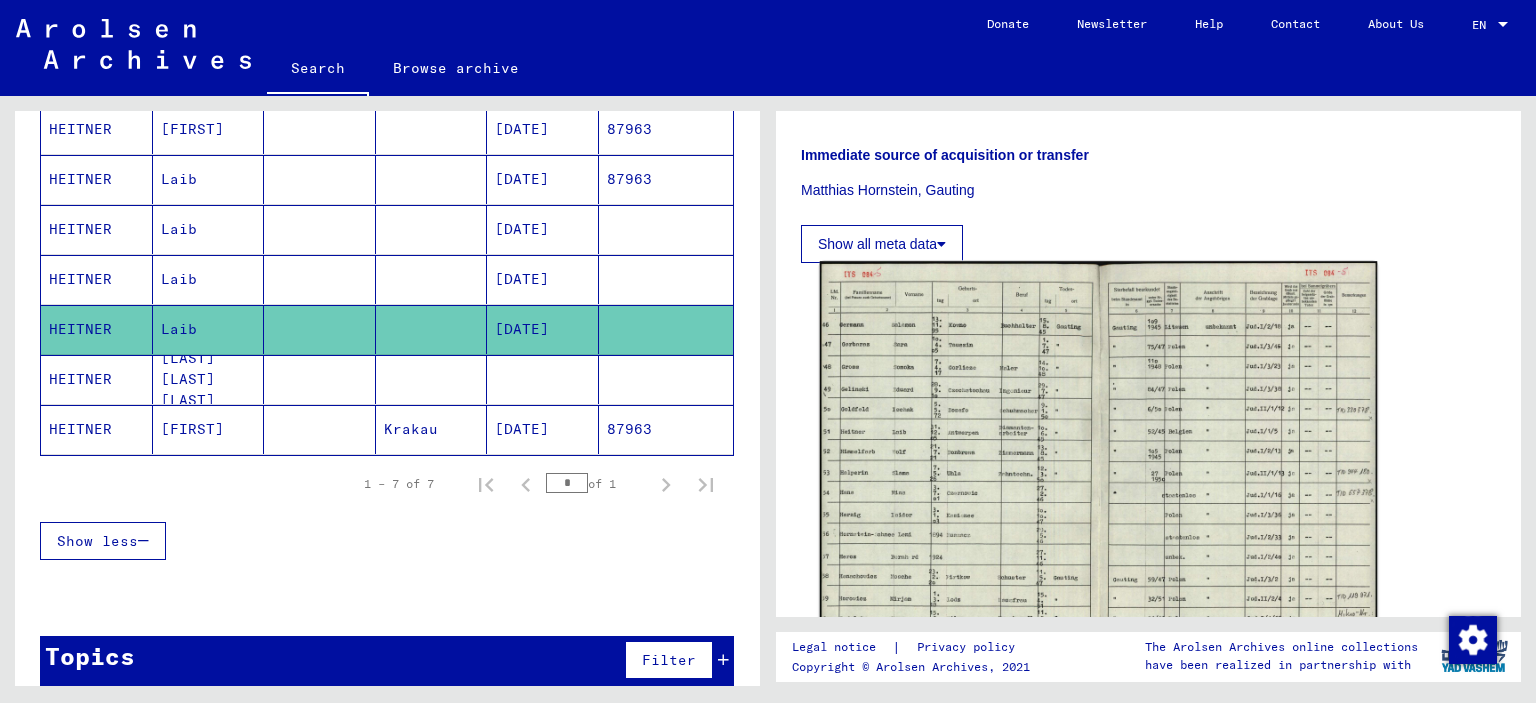 click 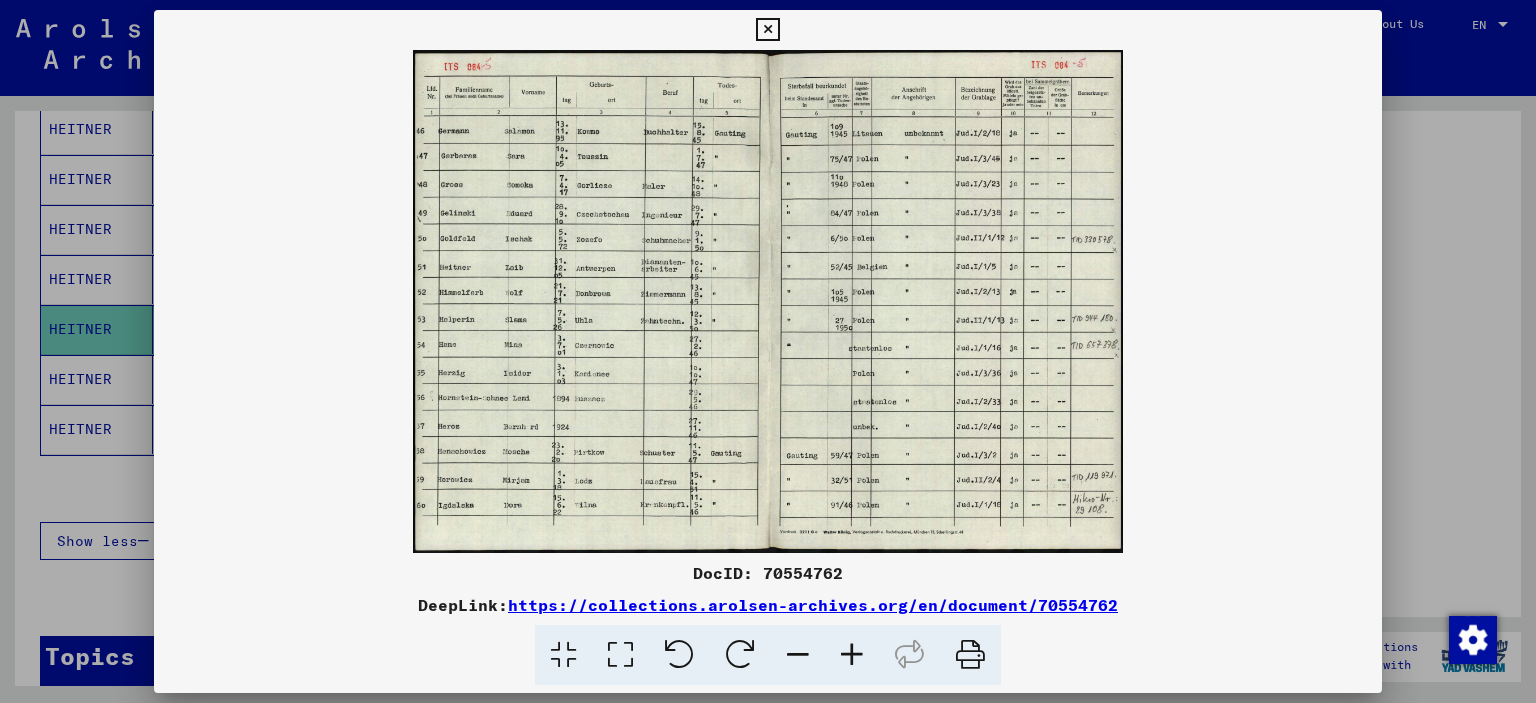 click at bounding box center [852, 655] 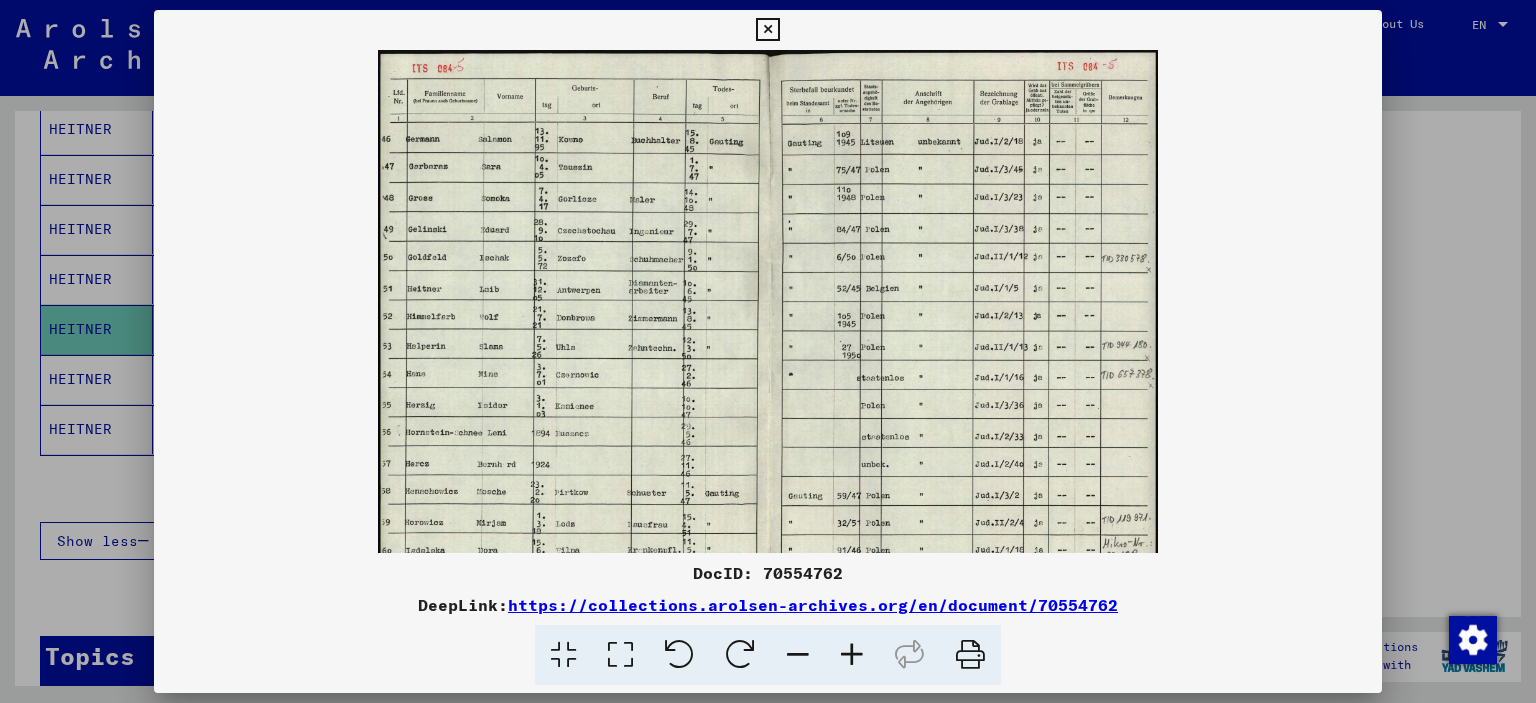 click at bounding box center (852, 655) 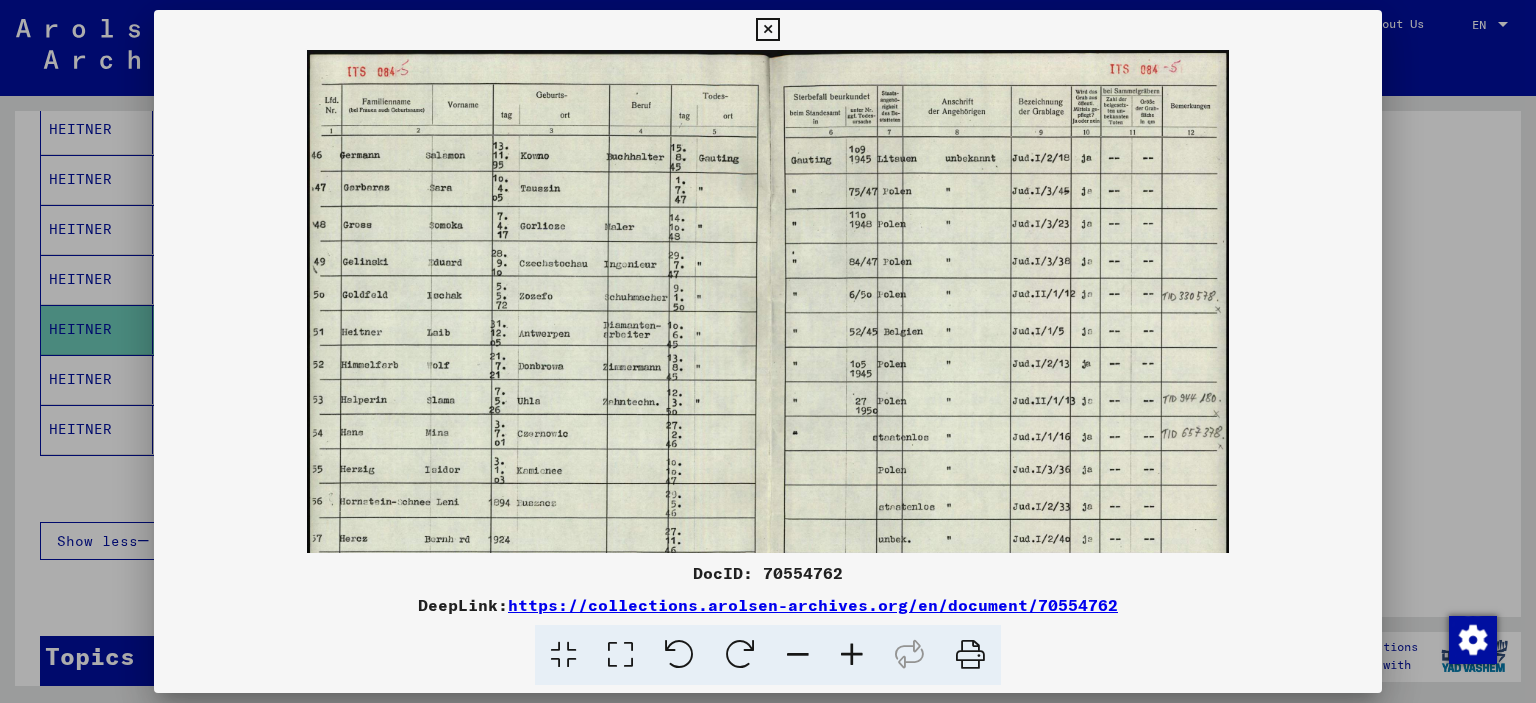 click at bounding box center (852, 655) 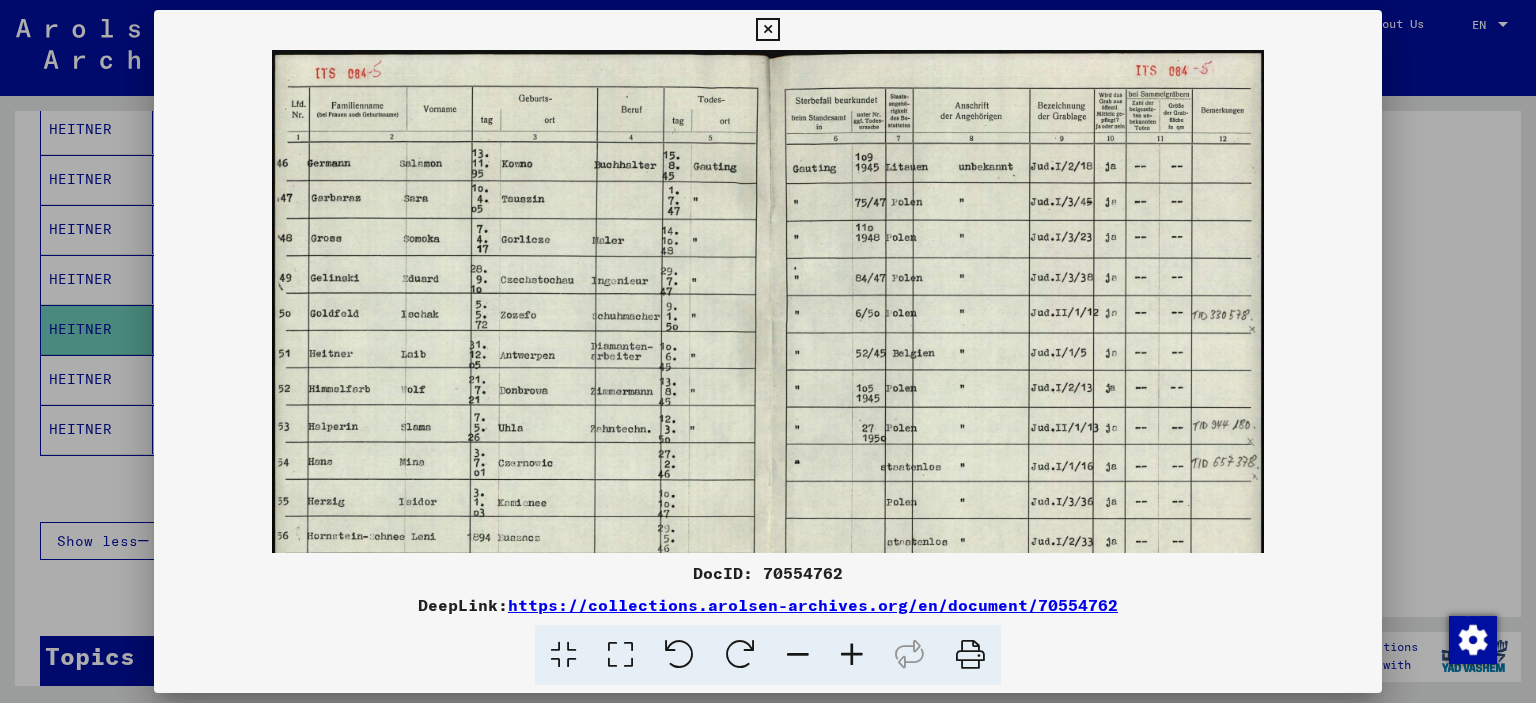 click at bounding box center (852, 655) 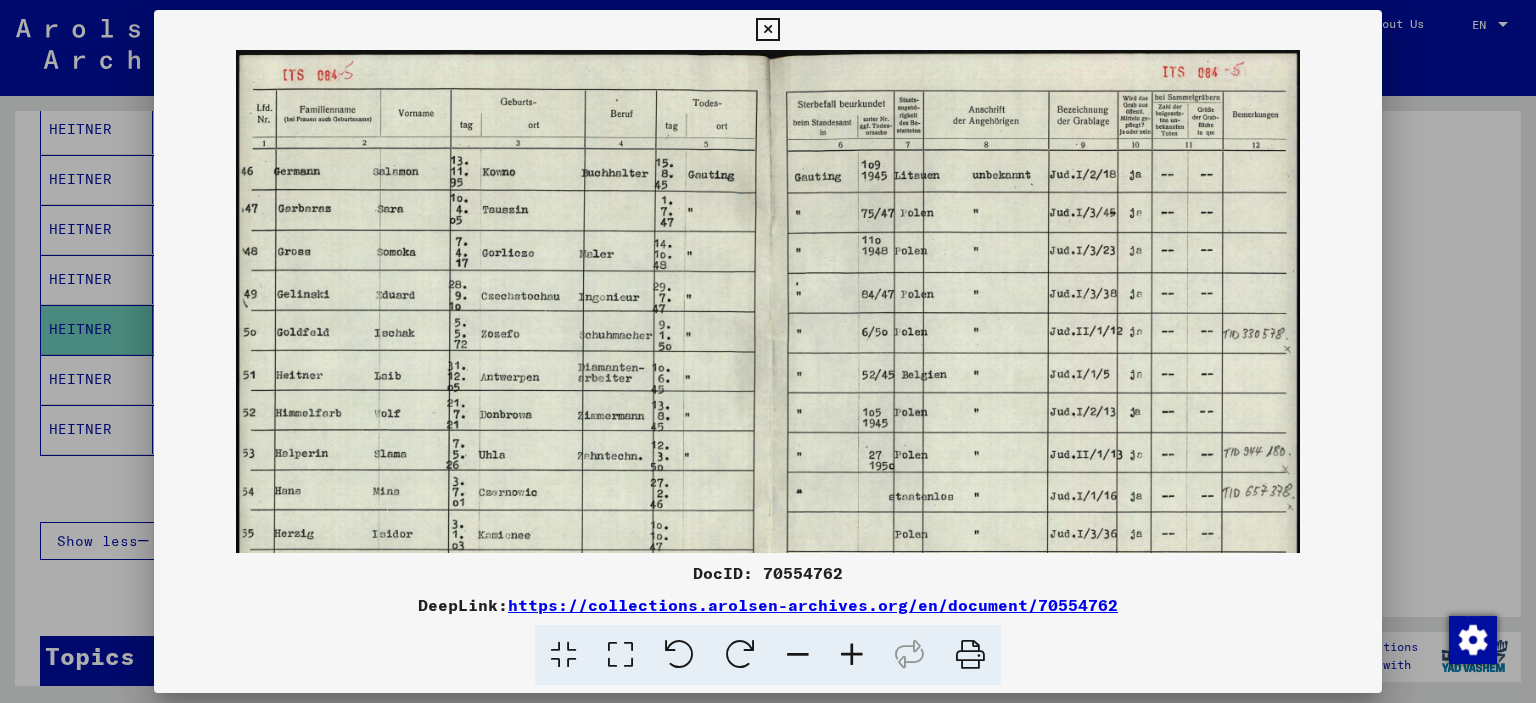 click at bounding box center (852, 655) 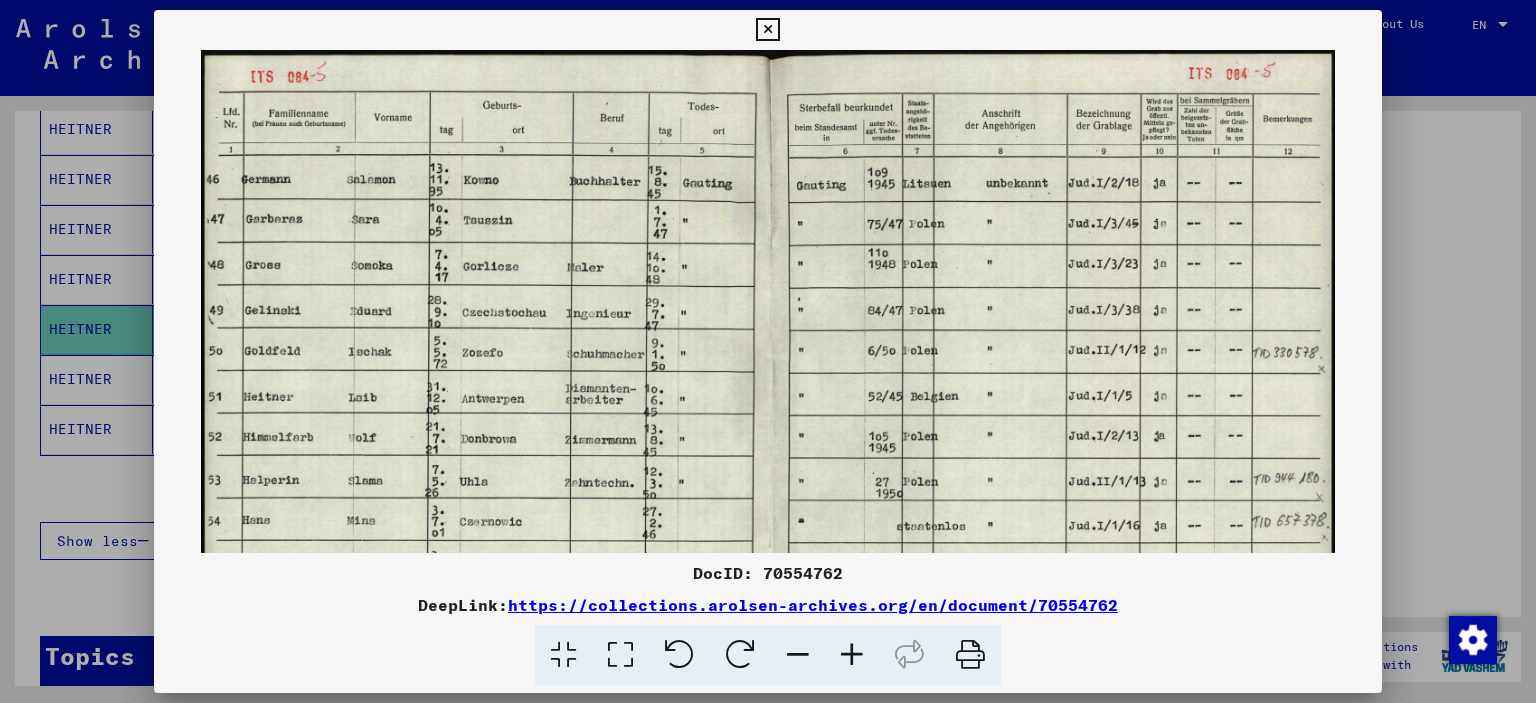click at bounding box center (852, 655) 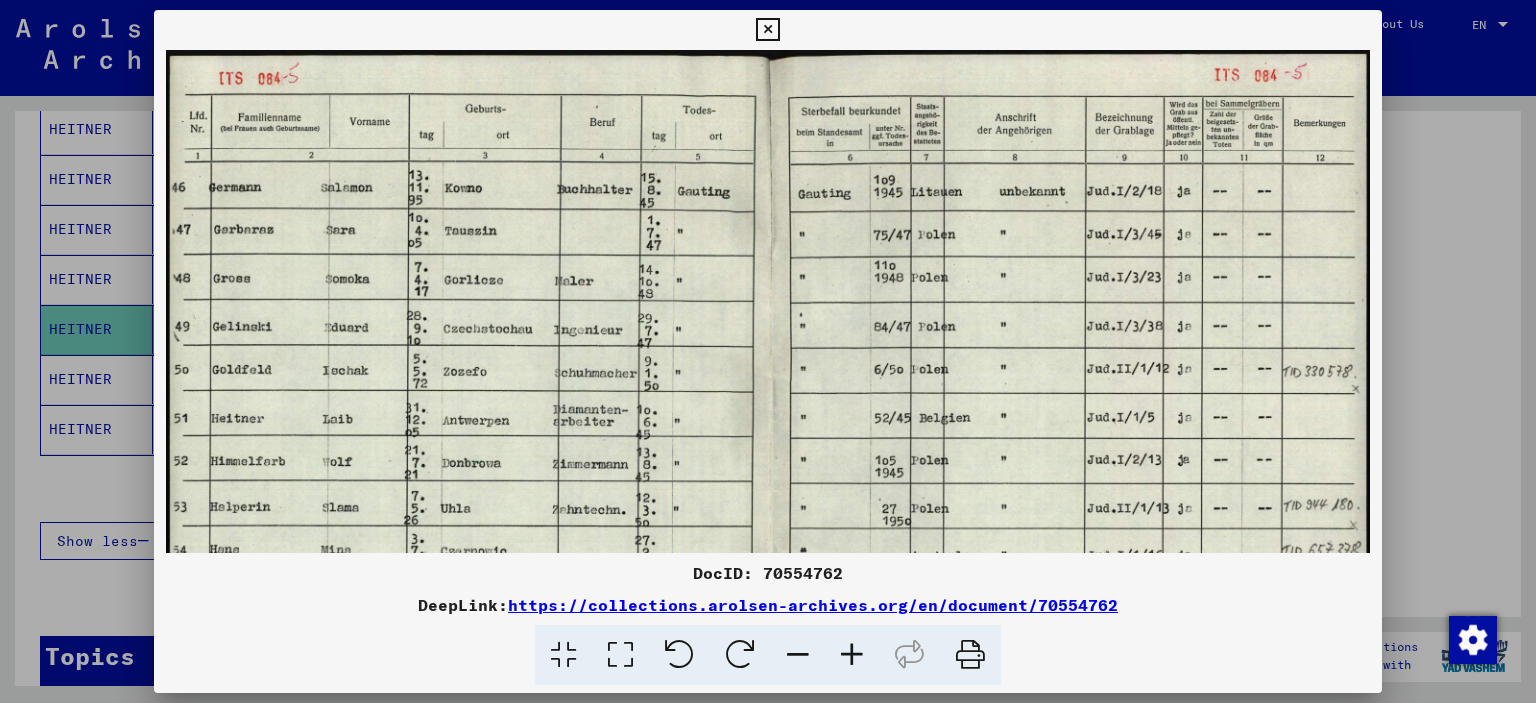 click at bounding box center [852, 655] 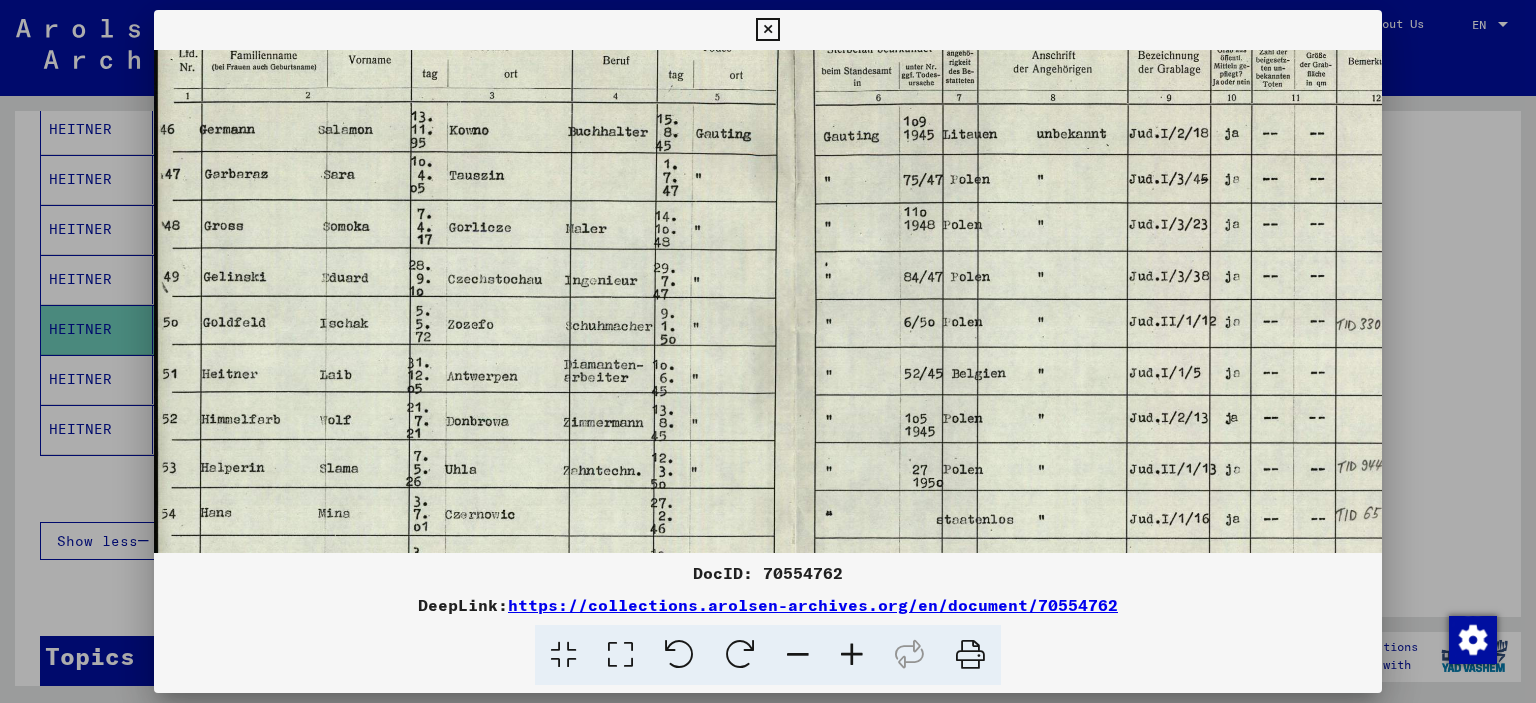 scroll, scrollTop: 68, scrollLeft: 0, axis: vertical 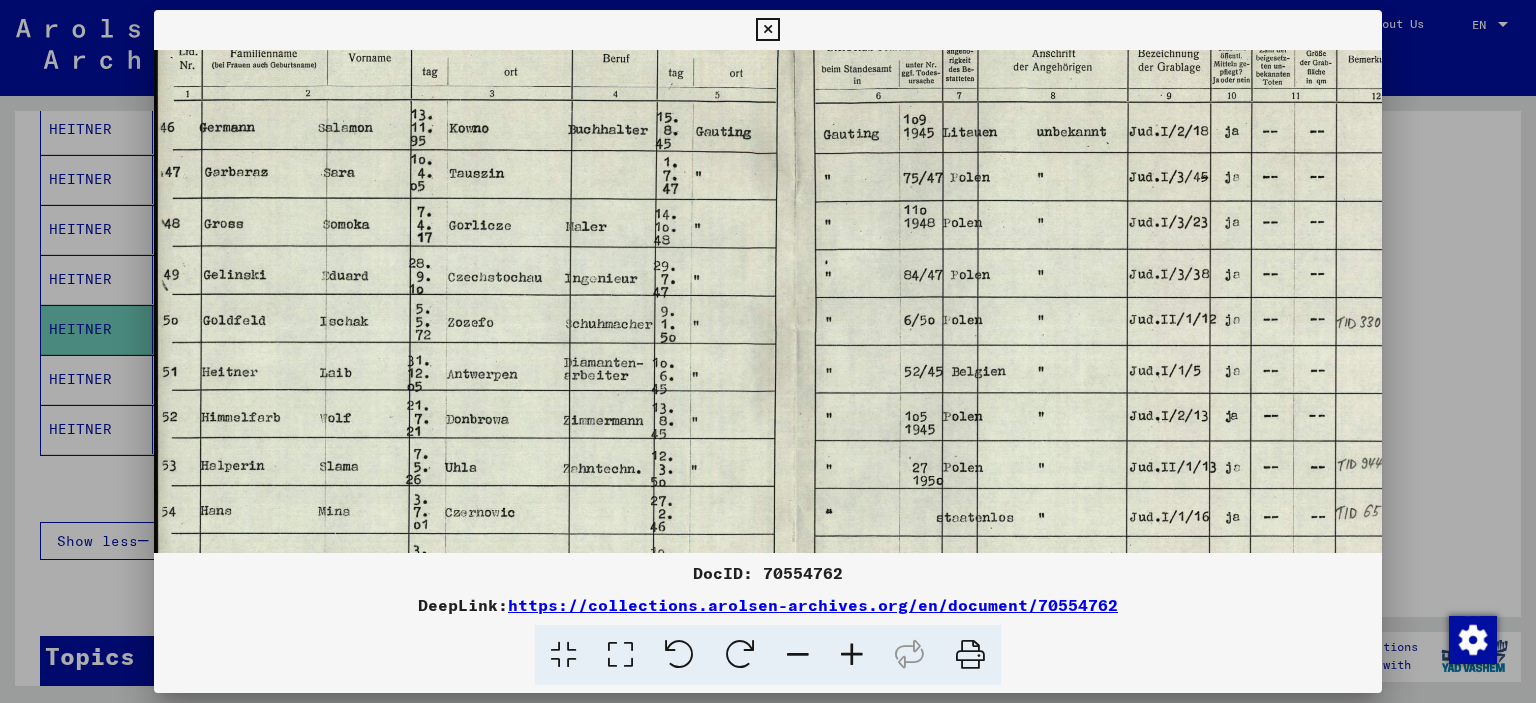 drag, startPoint x: 455, startPoint y: 323, endPoint x: 494, endPoint y: 259, distance: 74.94665 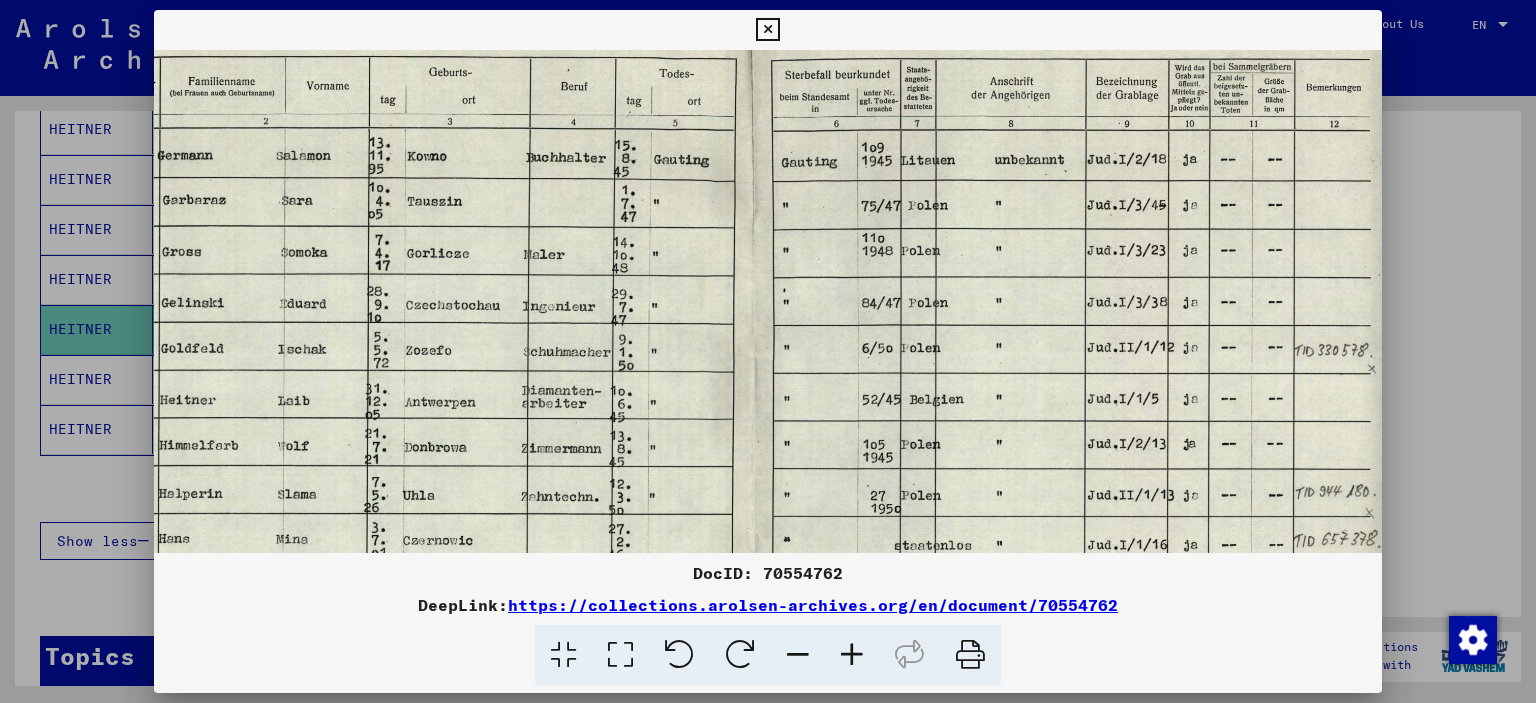 scroll, scrollTop: 33, scrollLeft: 46, axis: both 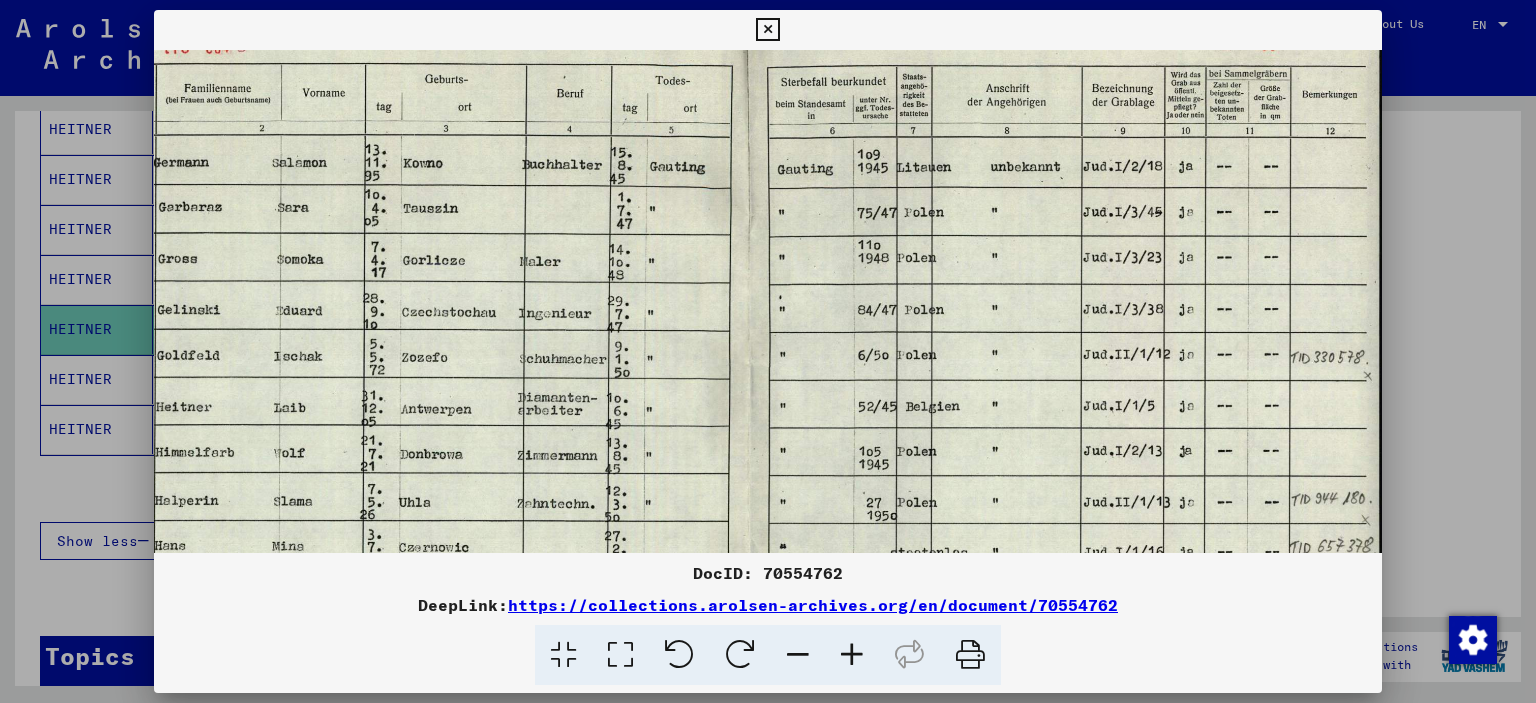 drag, startPoint x: 501, startPoint y: 263, endPoint x: 447, endPoint y: 299, distance: 64.899925 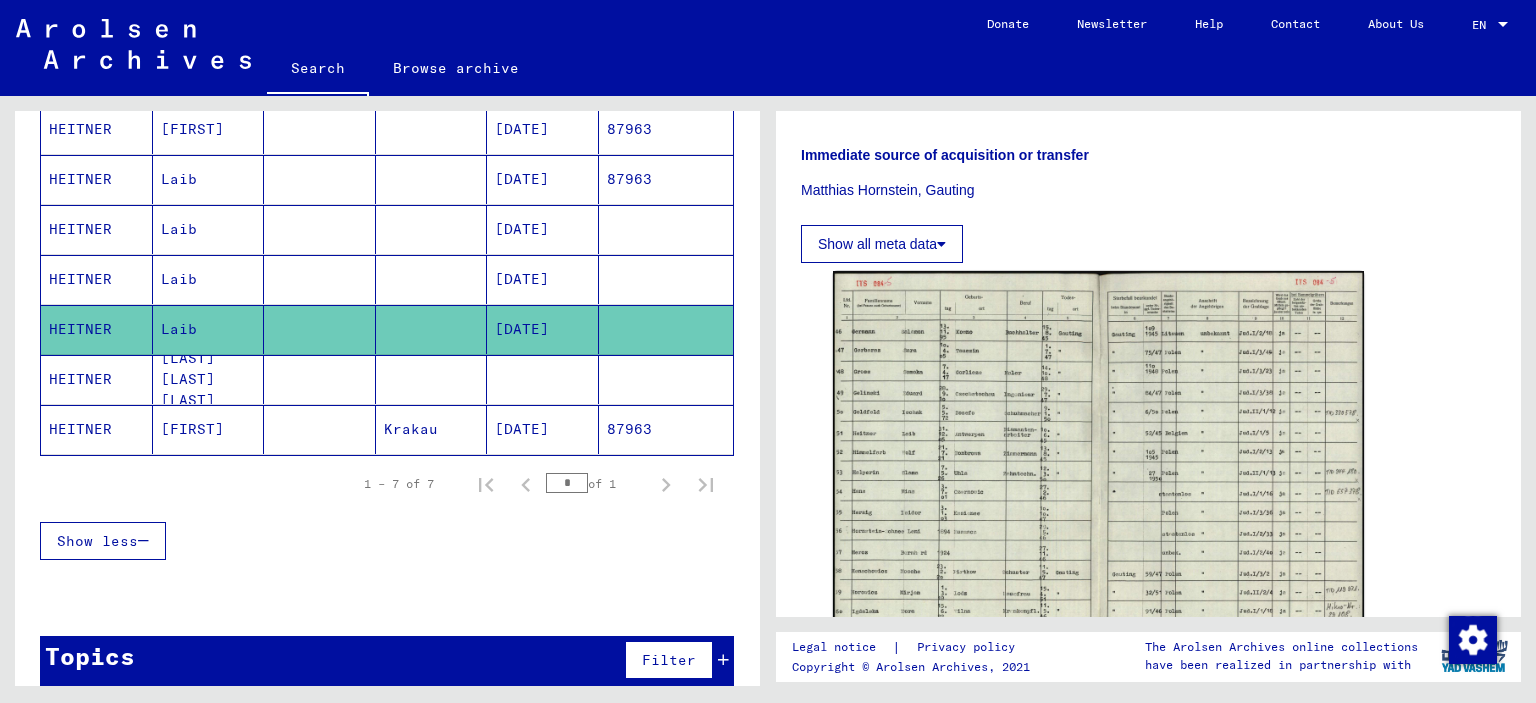 click at bounding box center (543, 429) 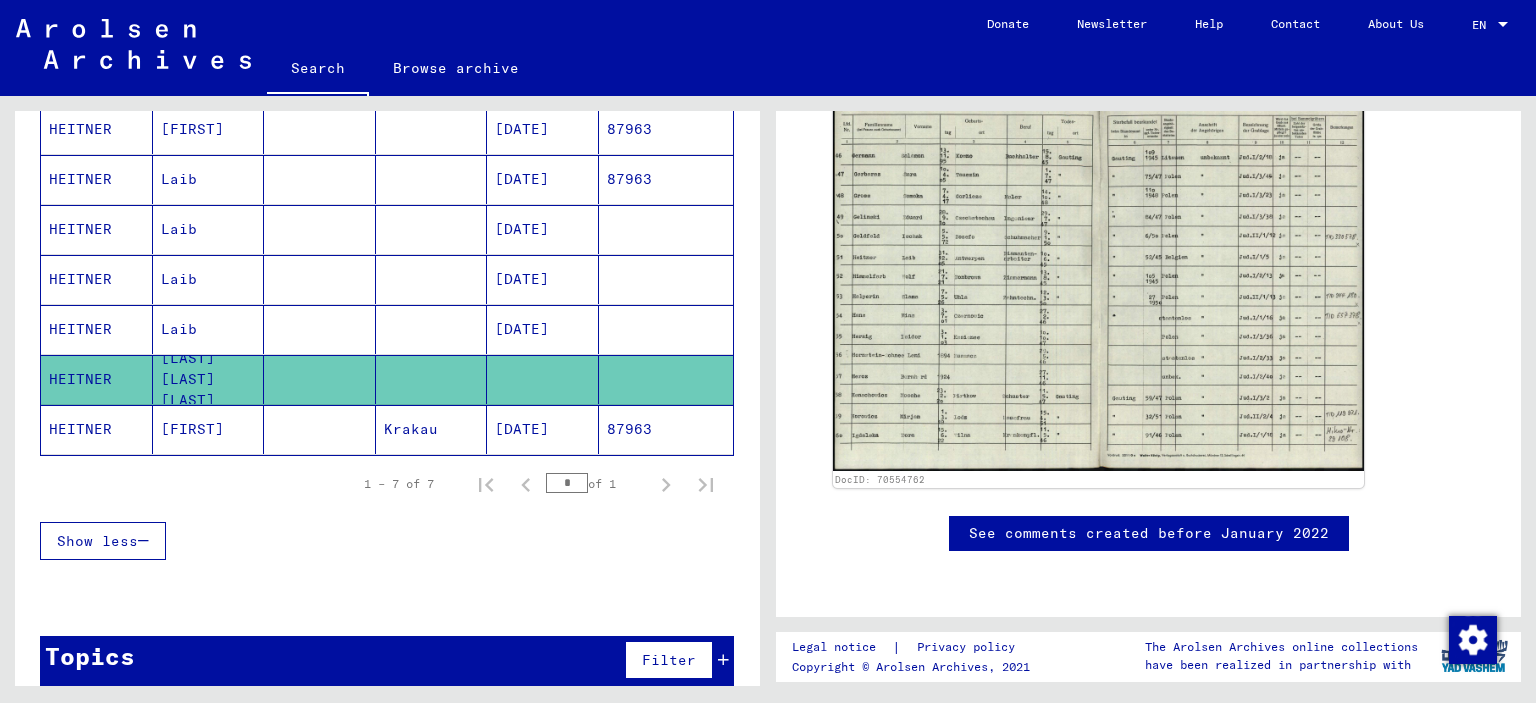 scroll, scrollTop: 108, scrollLeft: 0, axis: vertical 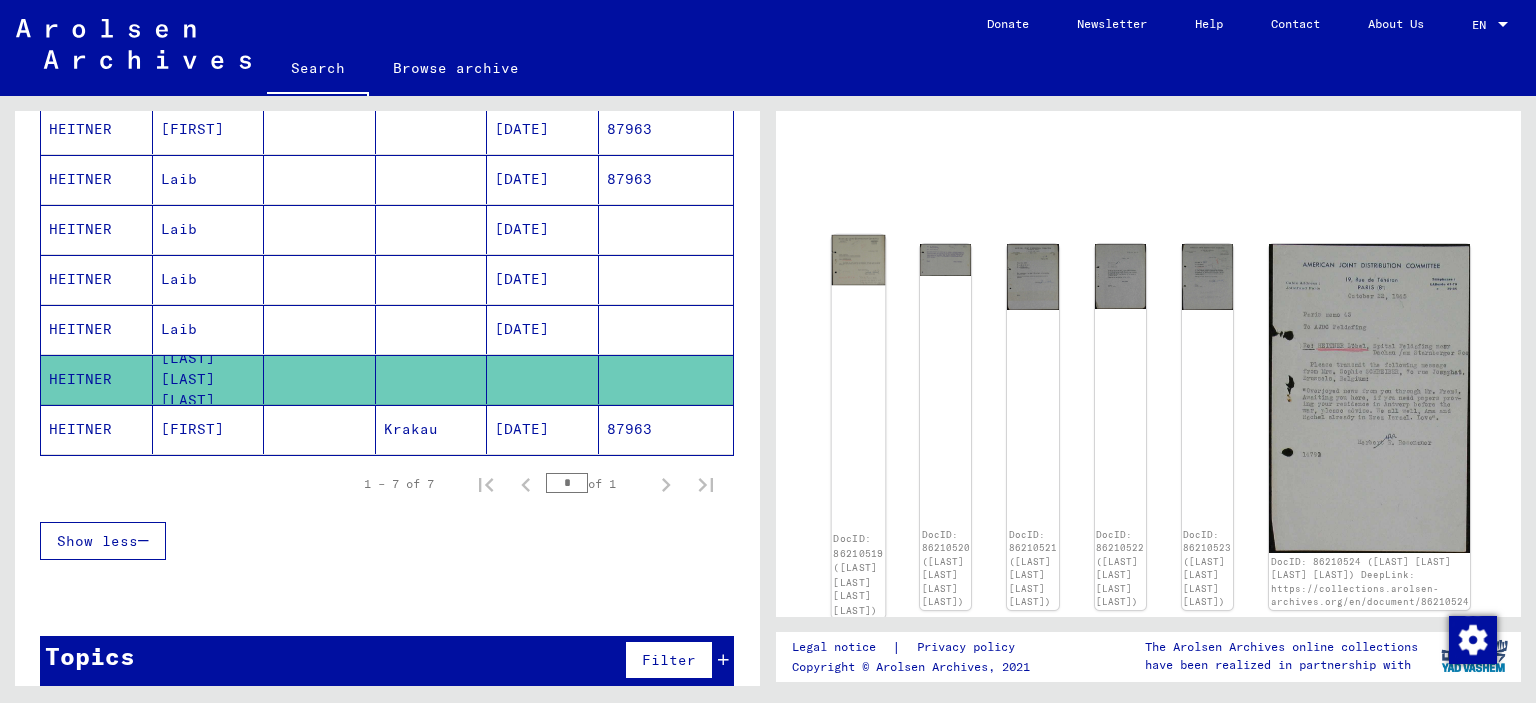 click 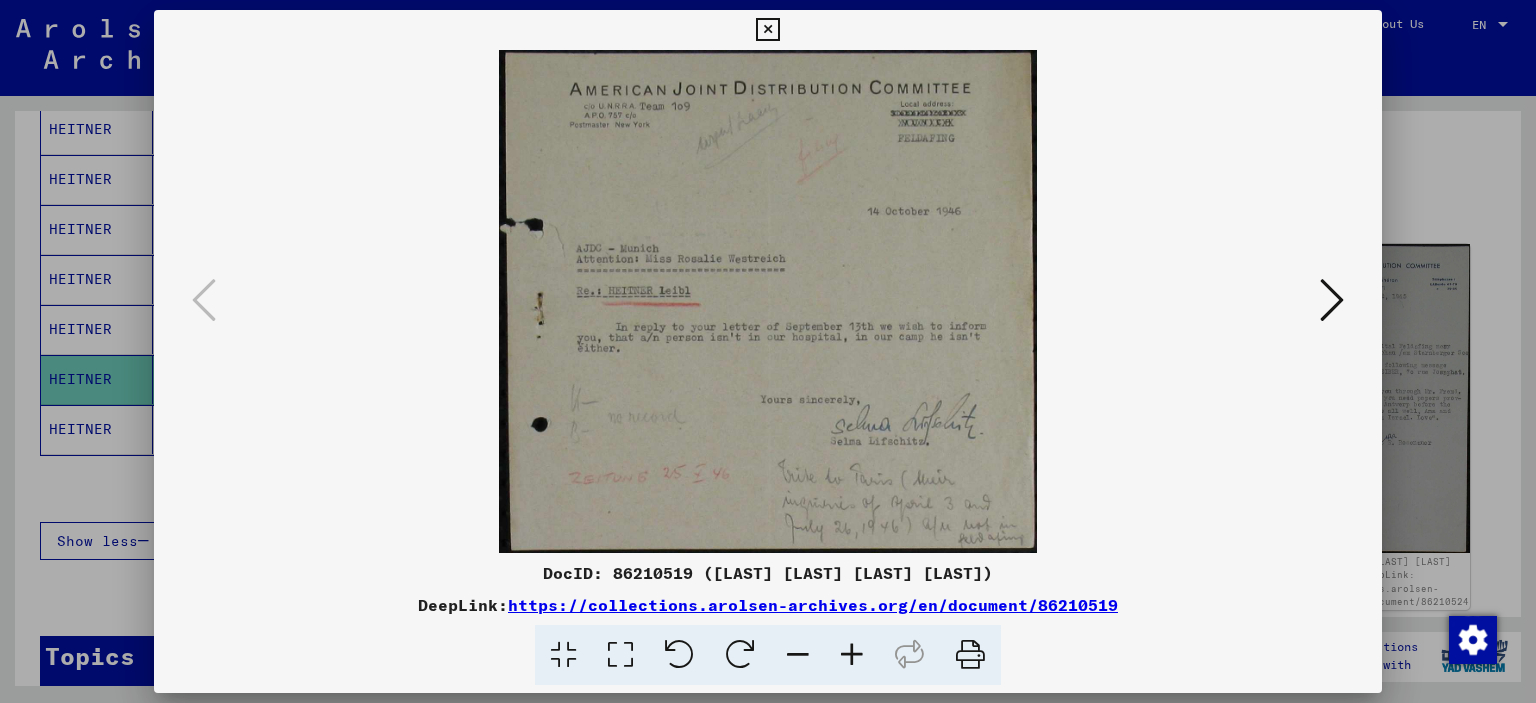 click at bounding box center (852, 655) 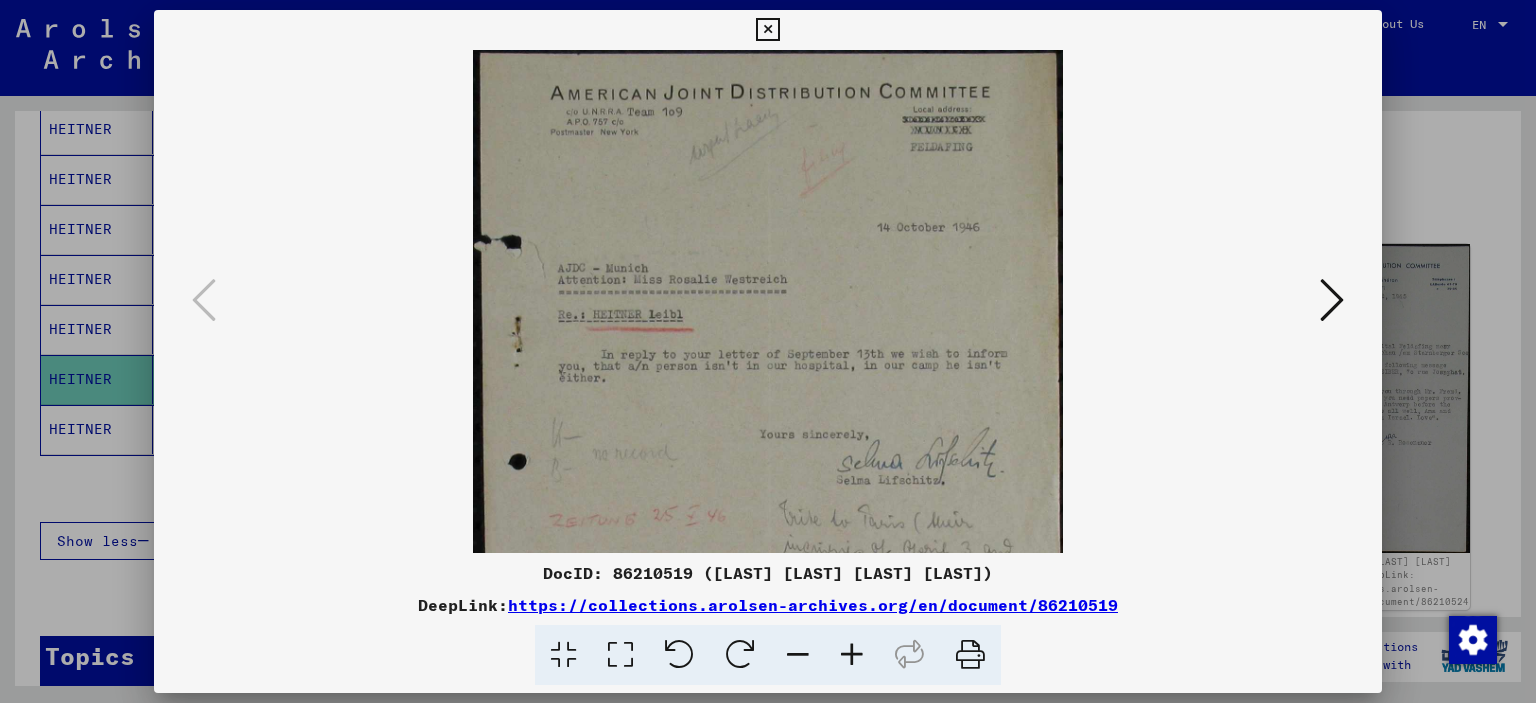 click at bounding box center (852, 655) 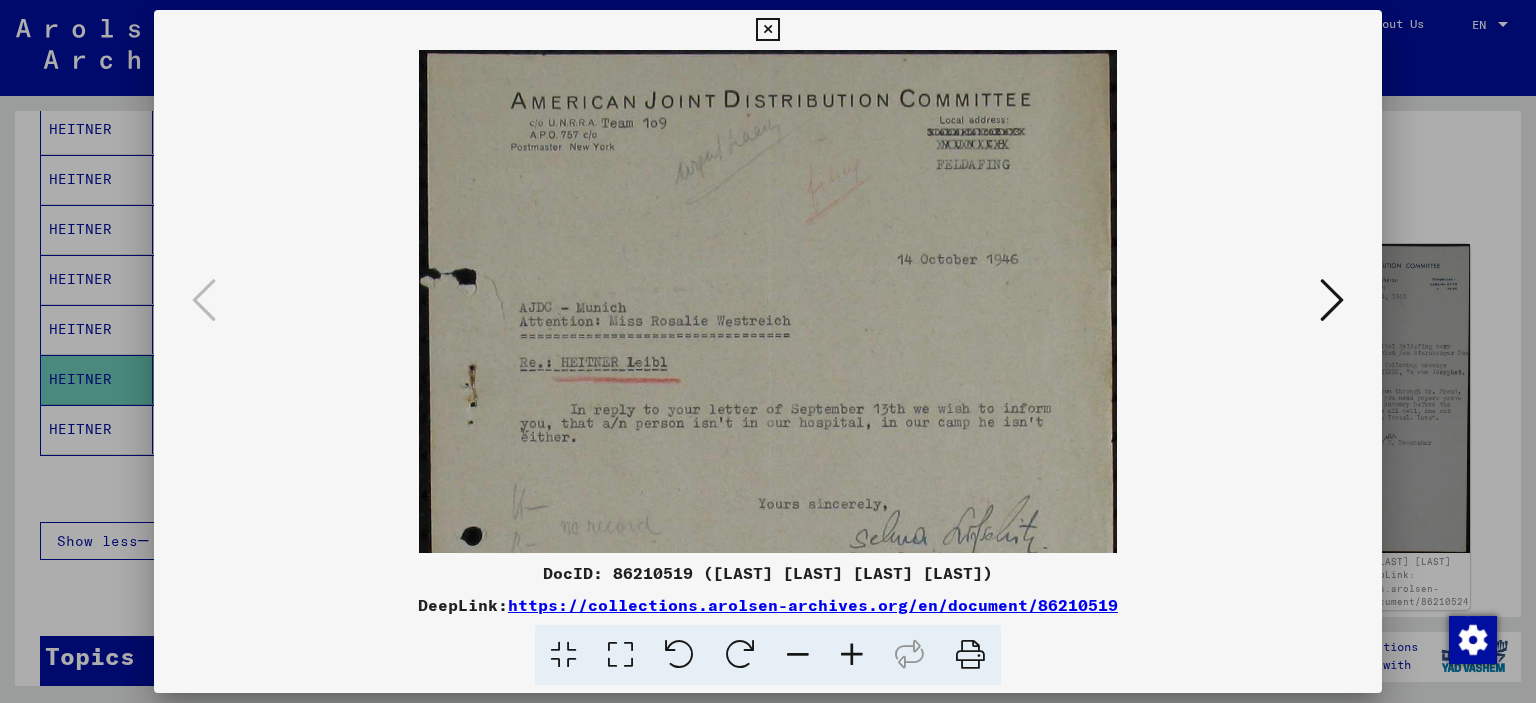 click at bounding box center [852, 655] 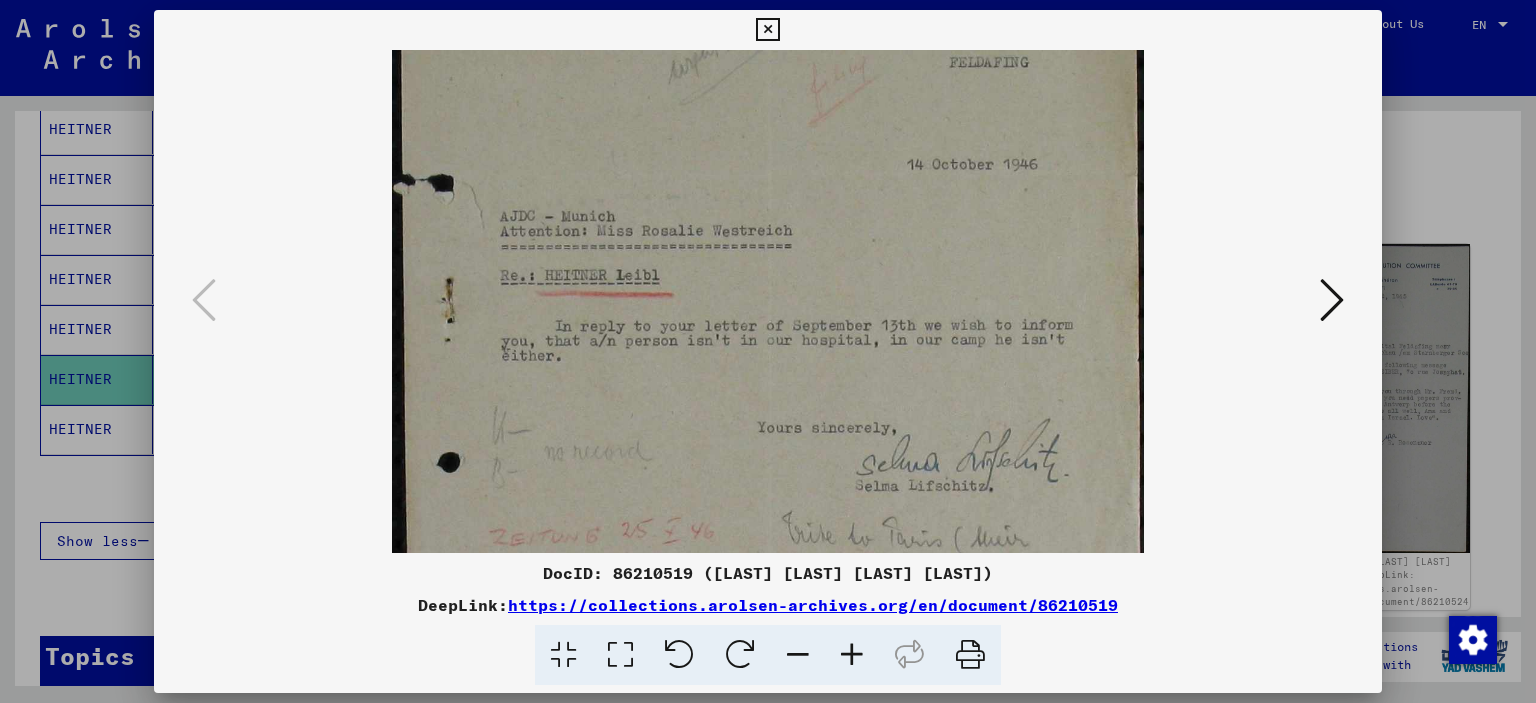 drag, startPoint x: 724, startPoint y: 511, endPoint x: 680, endPoint y: 369, distance: 148.66069 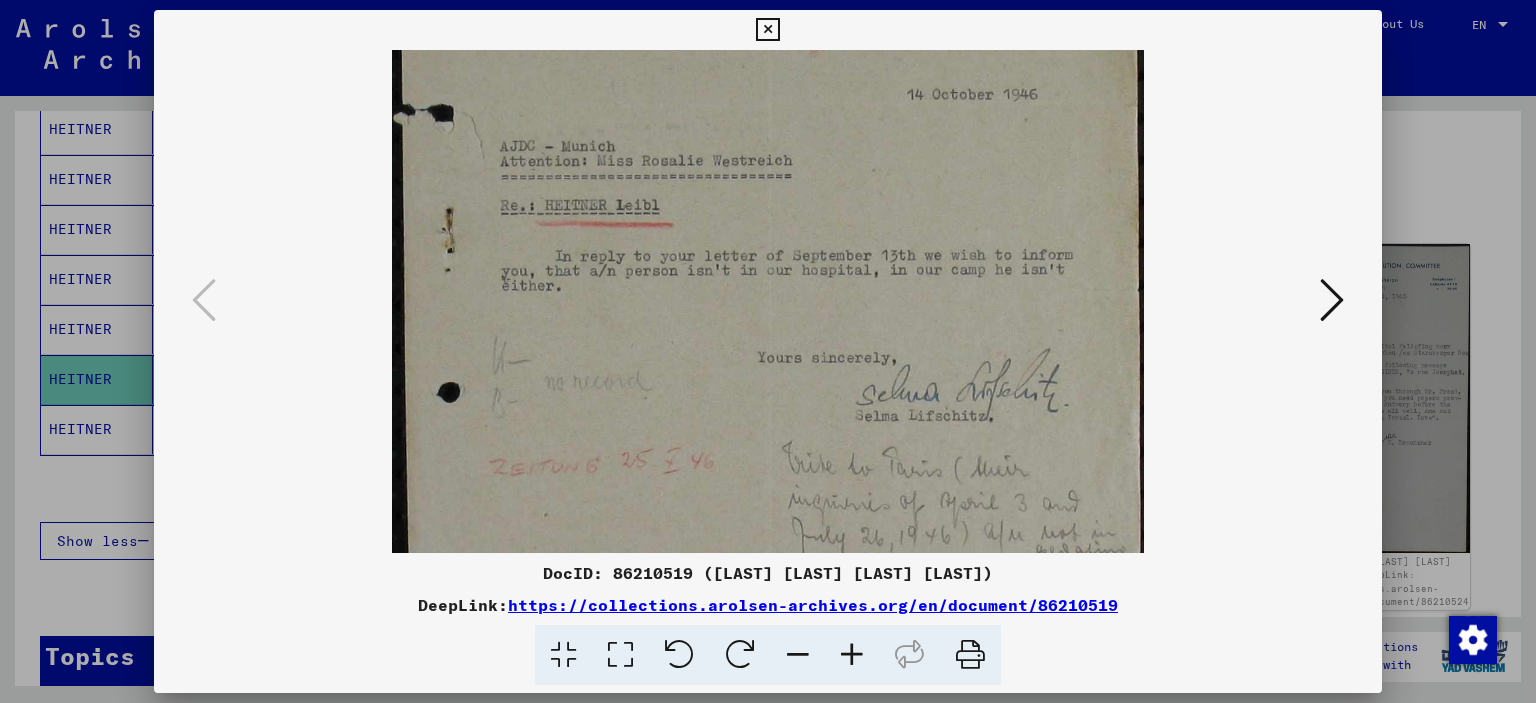scroll, scrollTop: 200, scrollLeft: 0, axis: vertical 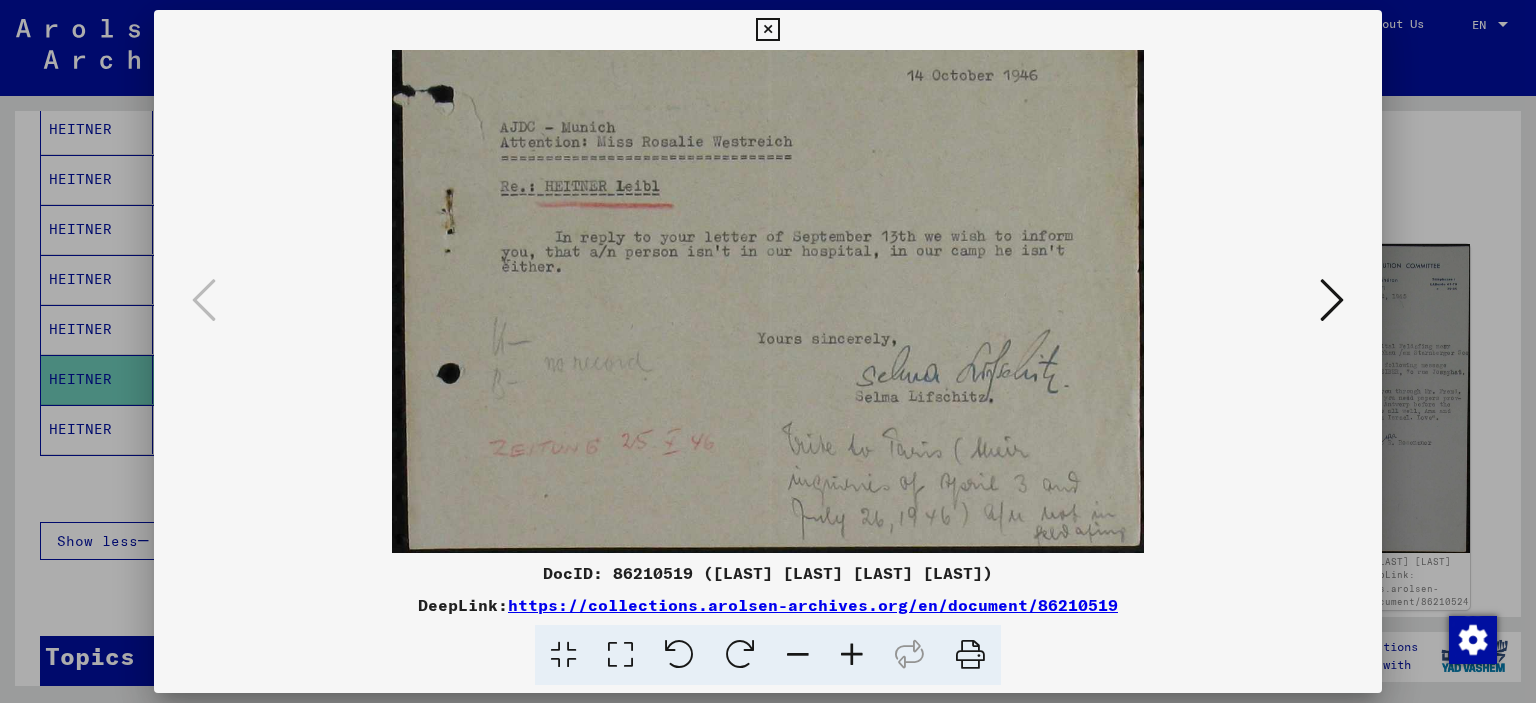 drag, startPoint x: 692, startPoint y: 359, endPoint x: 676, endPoint y: 287, distance: 73.756355 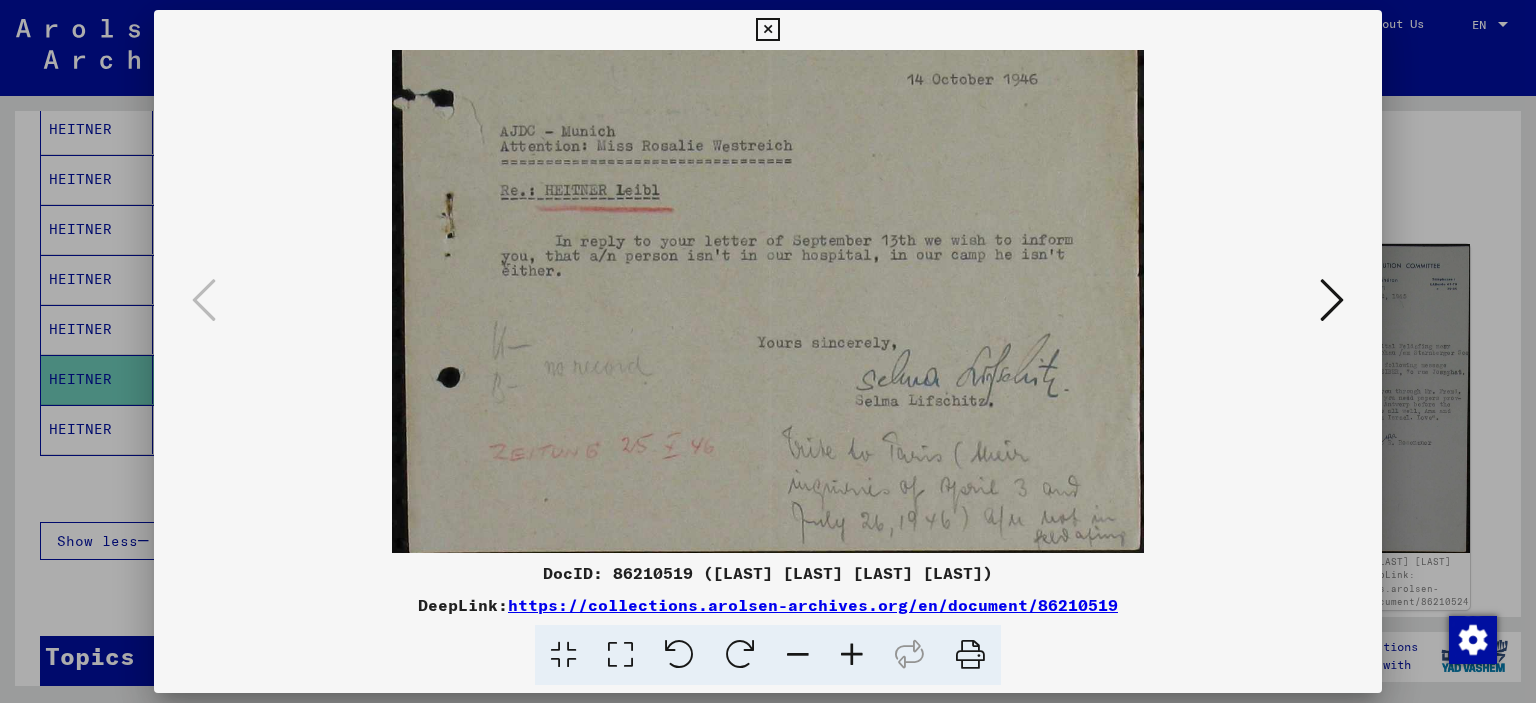 scroll, scrollTop: 200, scrollLeft: 0, axis: vertical 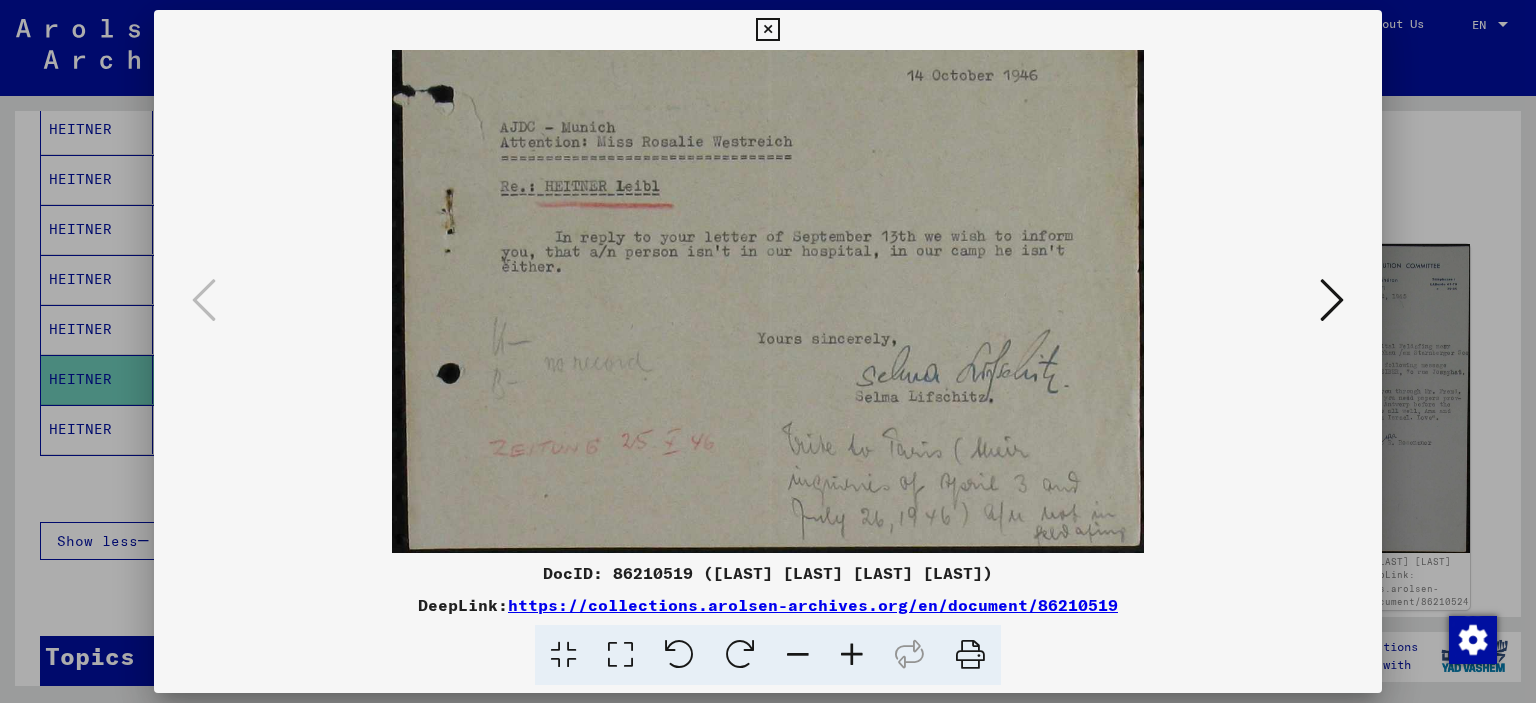 drag, startPoint x: 704, startPoint y: 345, endPoint x: 686, endPoint y: 323, distance: 28.42534 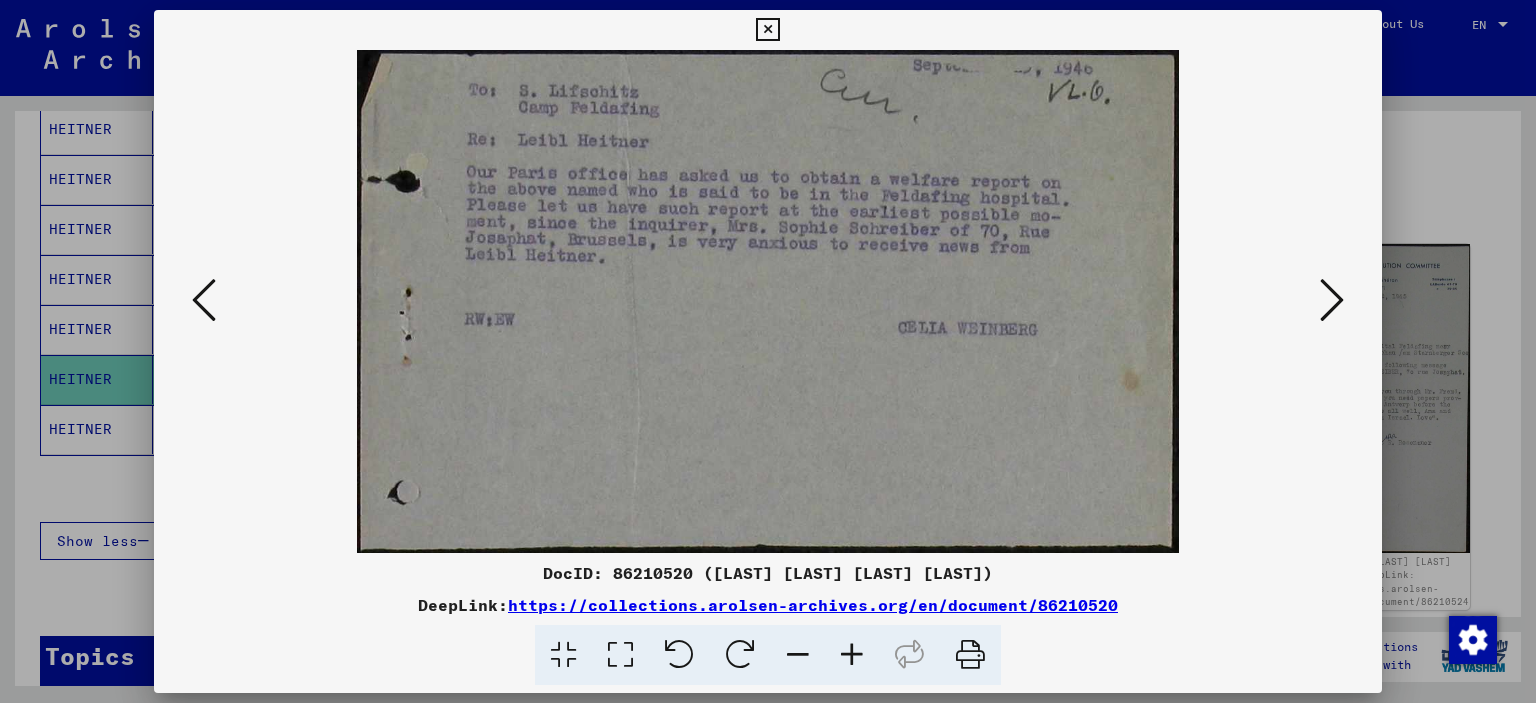 click at bounding box center [1332, 301] 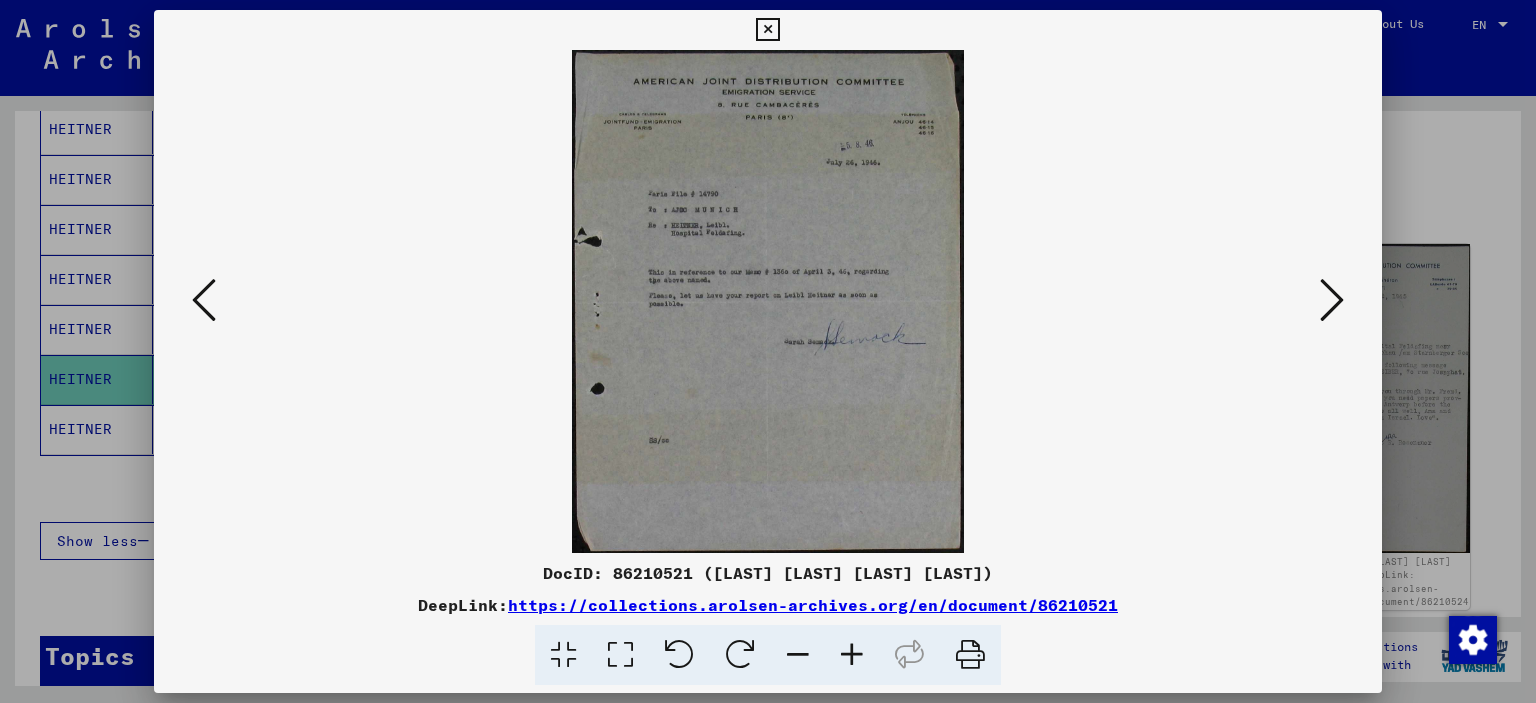 click at bounding box center (852, 655) 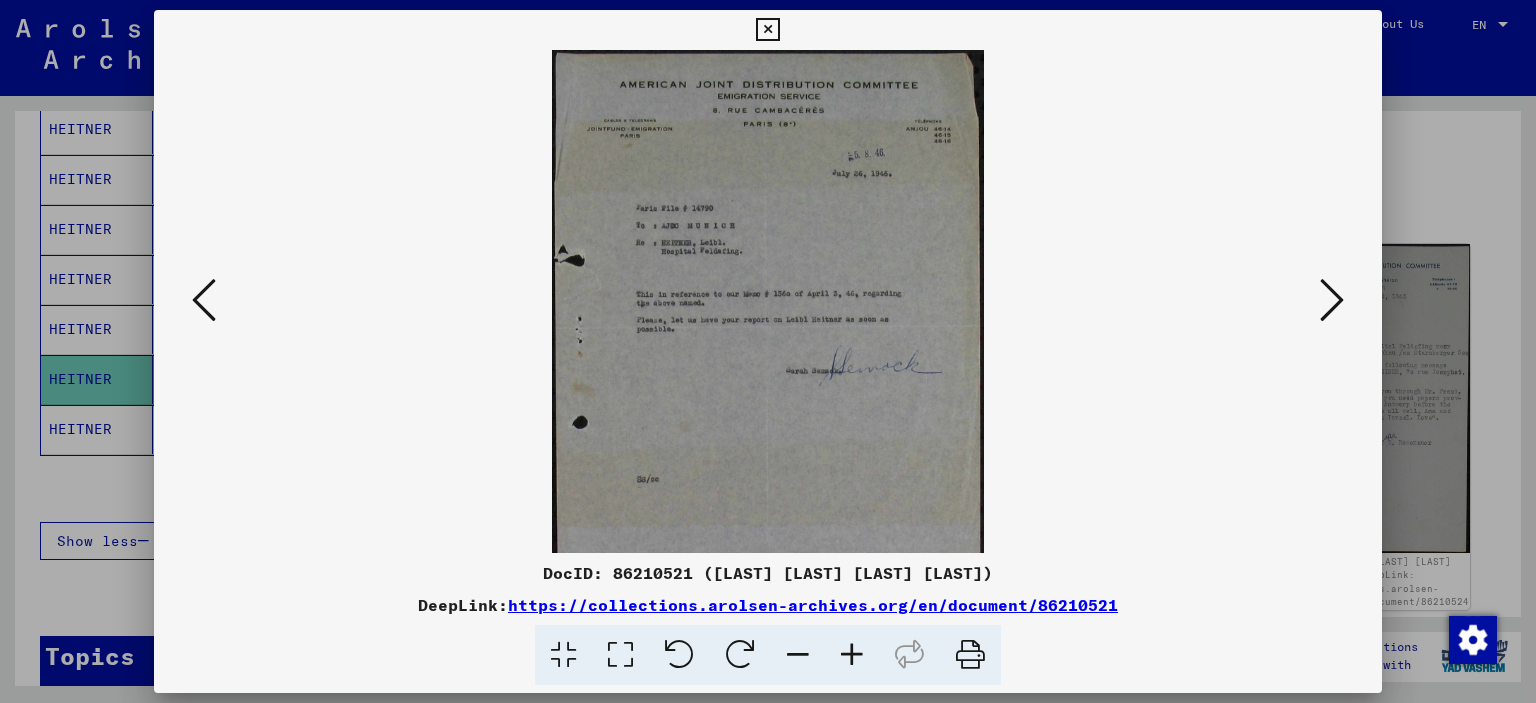 click at bounding box center [852, 655] 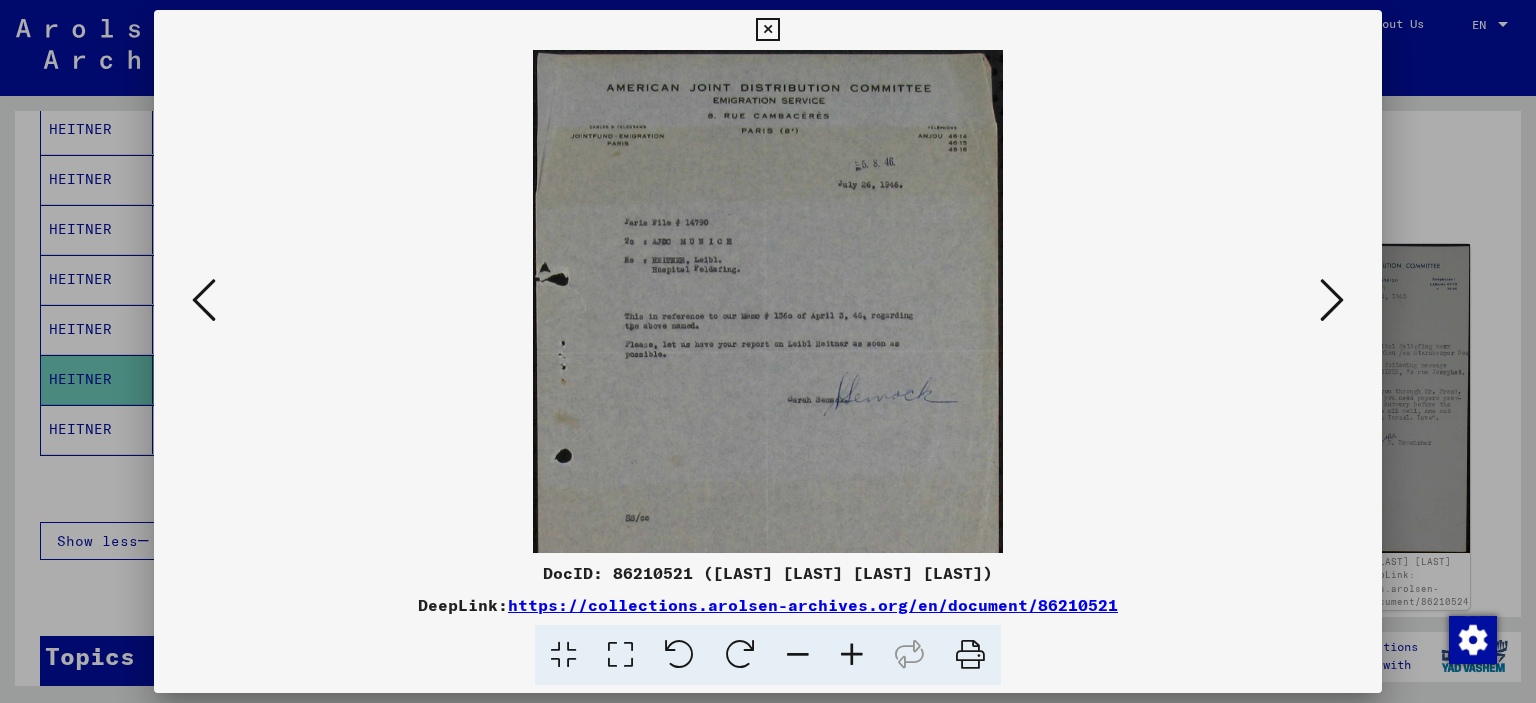 click at bounding box center (852, 655) 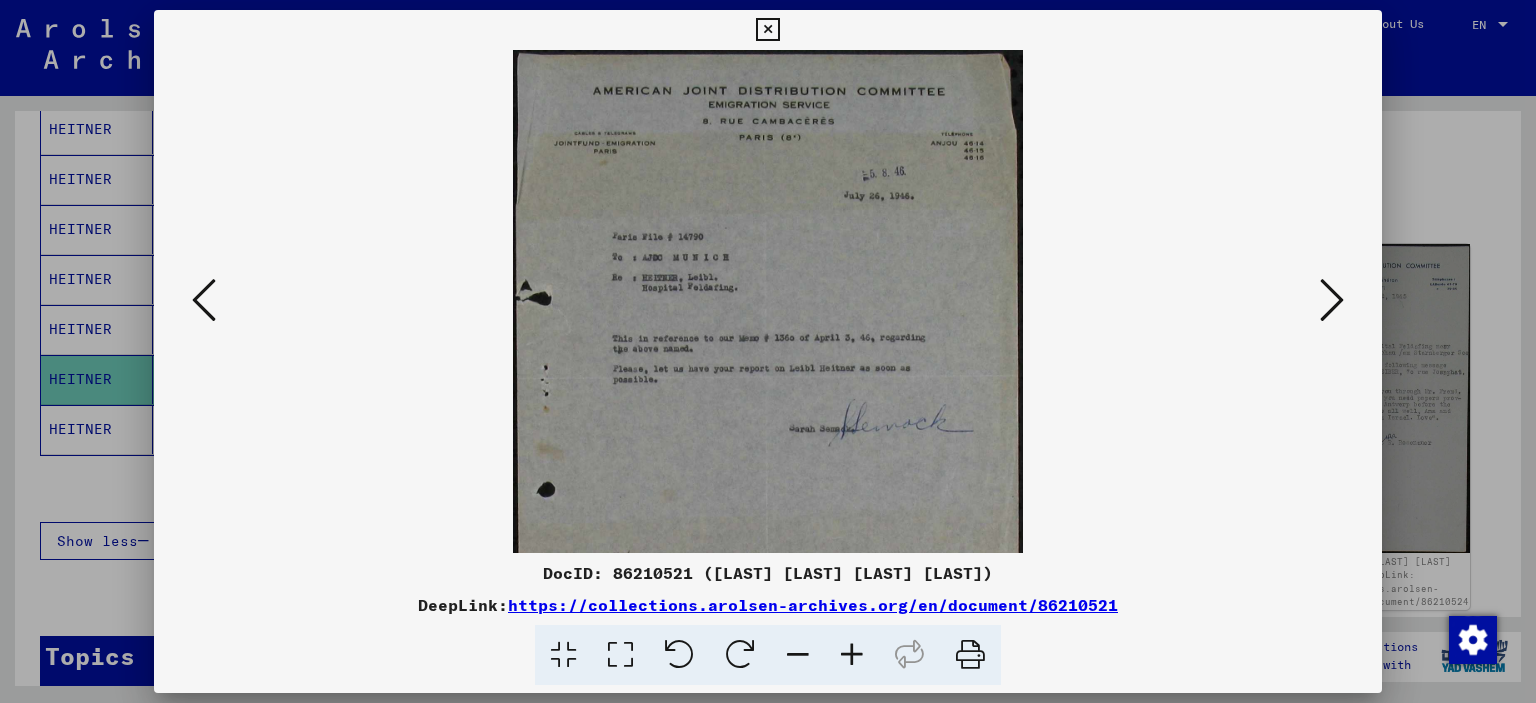 click at bounding box center [852, 655] 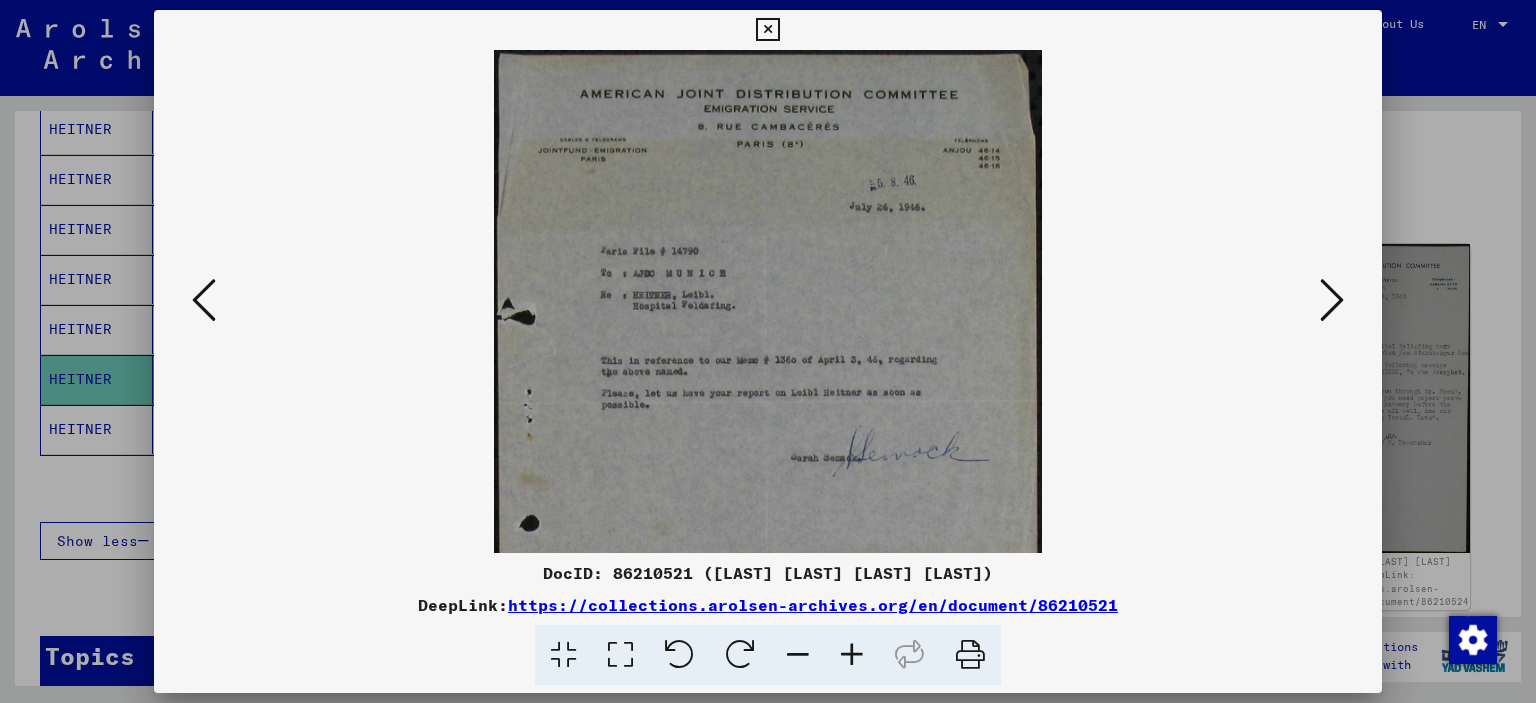 click at bounding box center (852, 655) 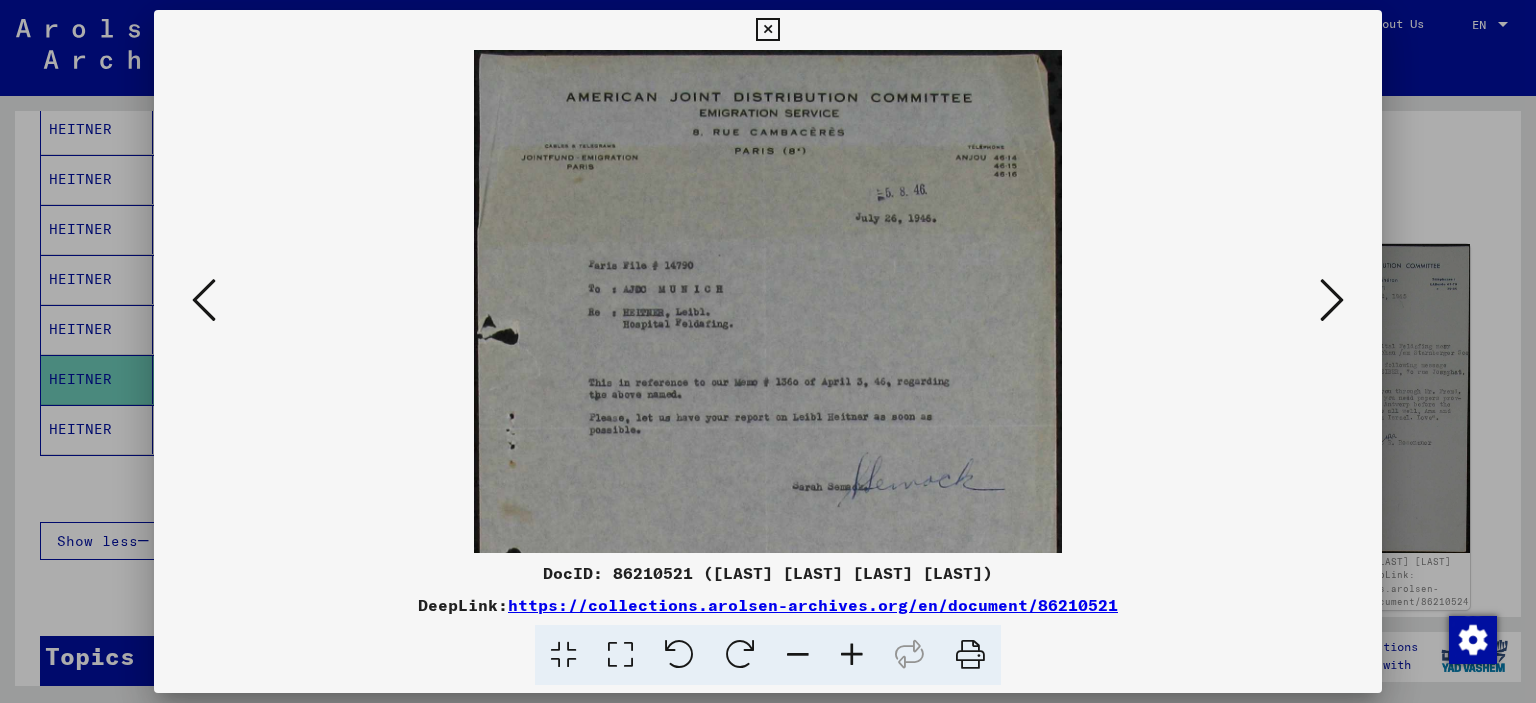 click at bounding box center (852, 655) 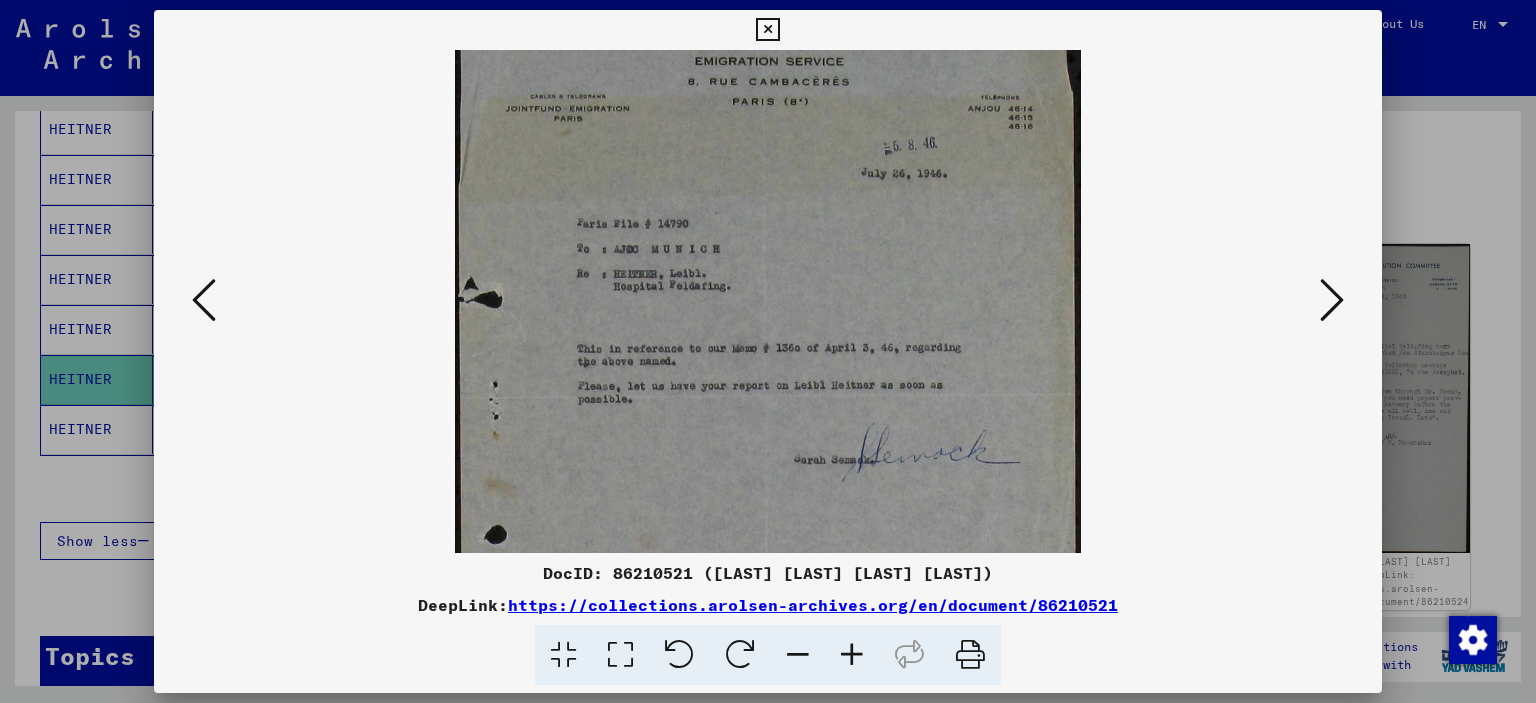 scroll, scrollTop: 100, scrollLeft: 0, axis: vertical 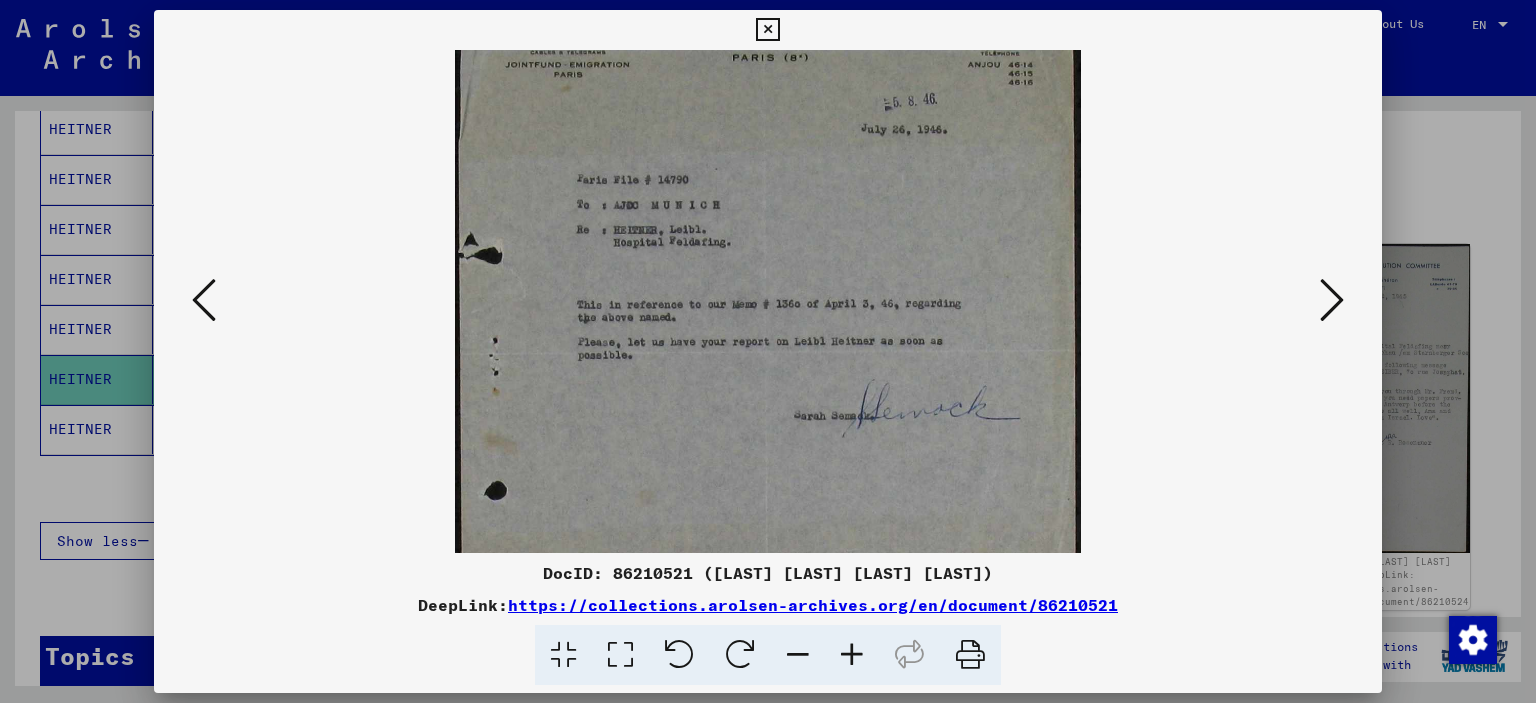 drag, startPoint x: 645, startPoint y: 417, endPoint x: 584, endPoint y: 318, distance: 116.284134 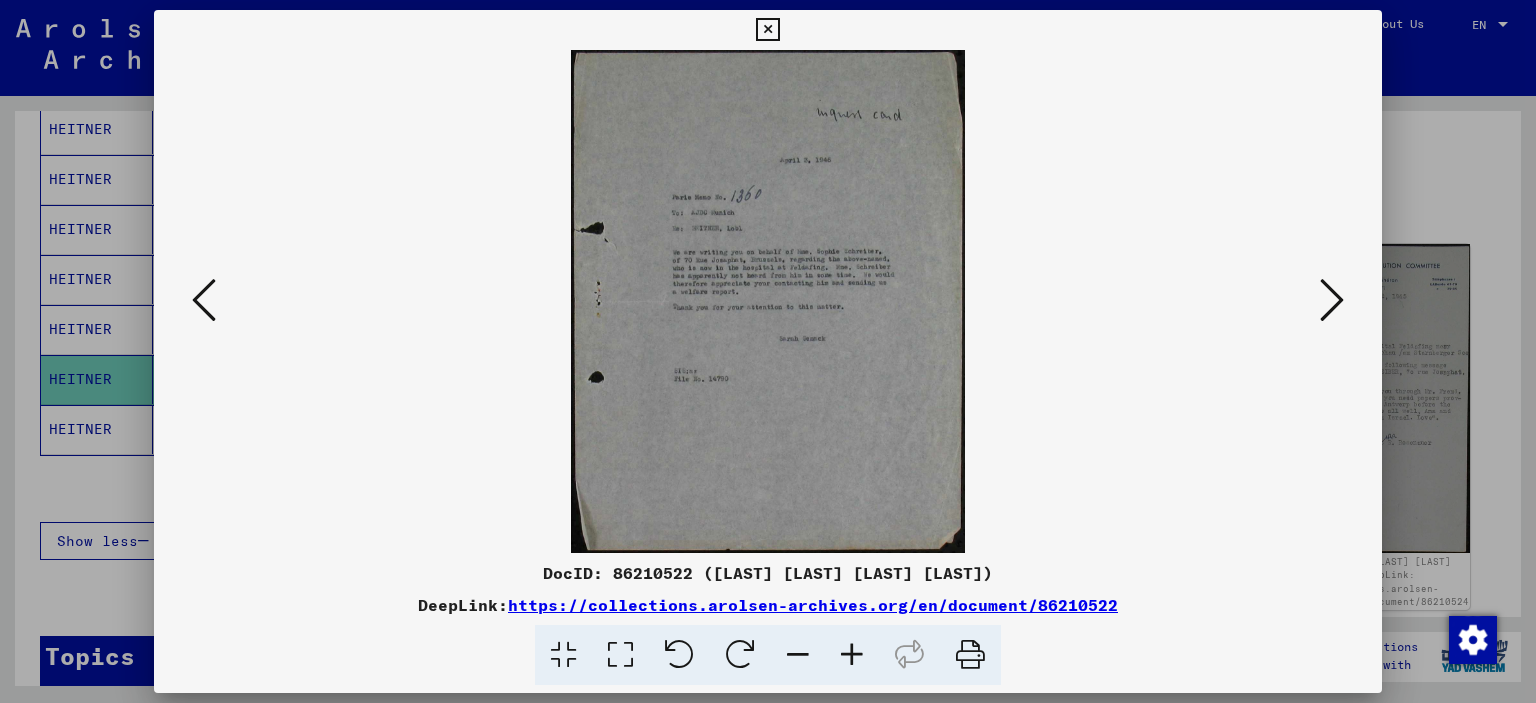 click at bounding box center (852, 655) 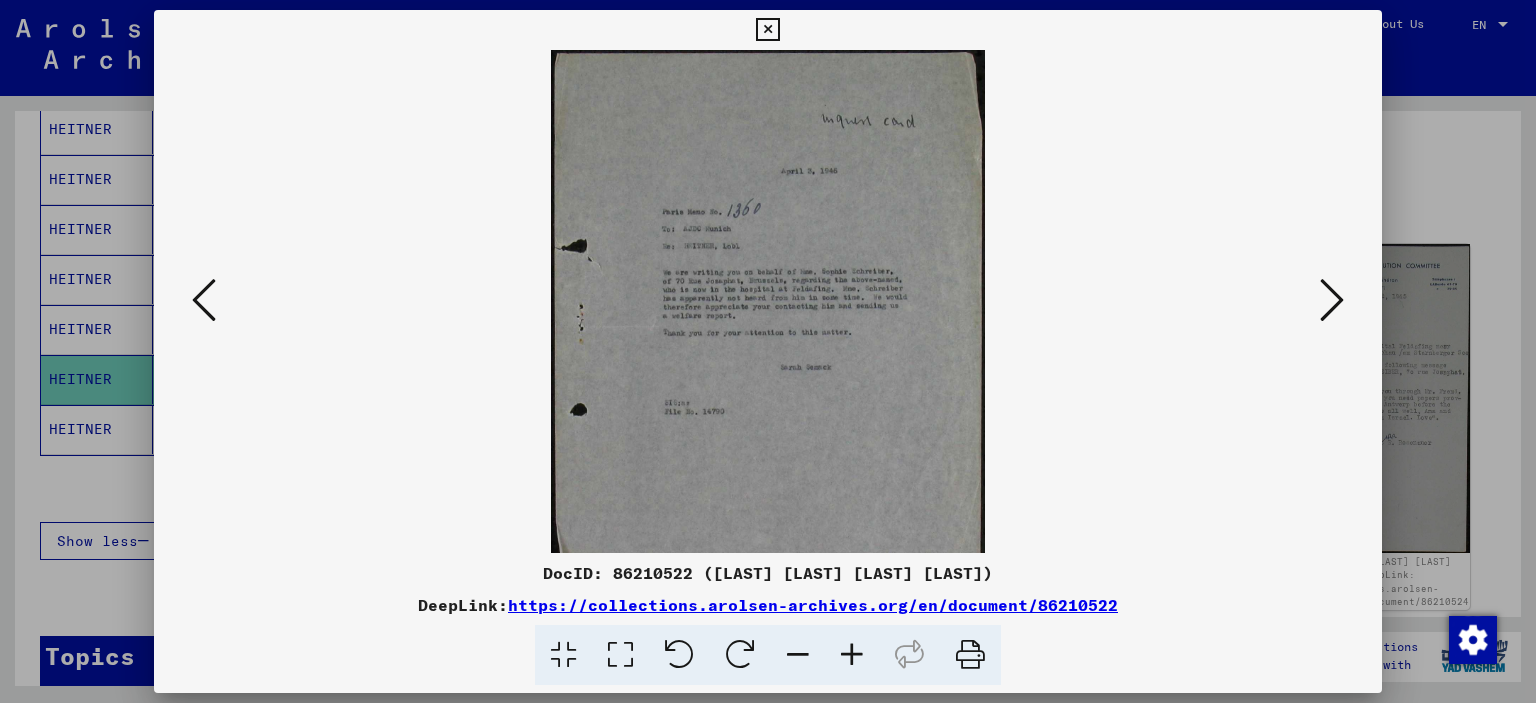 click at bounding box center [852, 655] 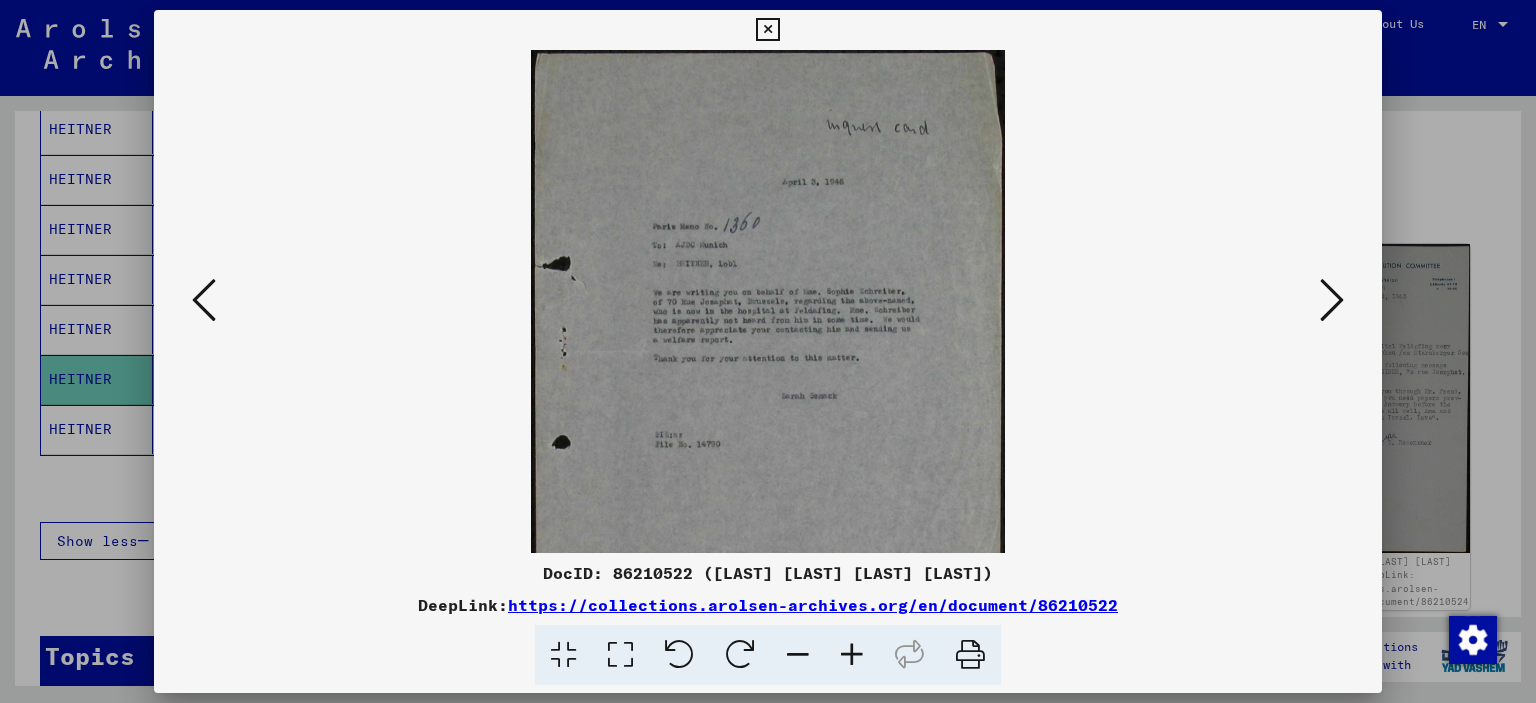 click at bounding box center (852, 655) 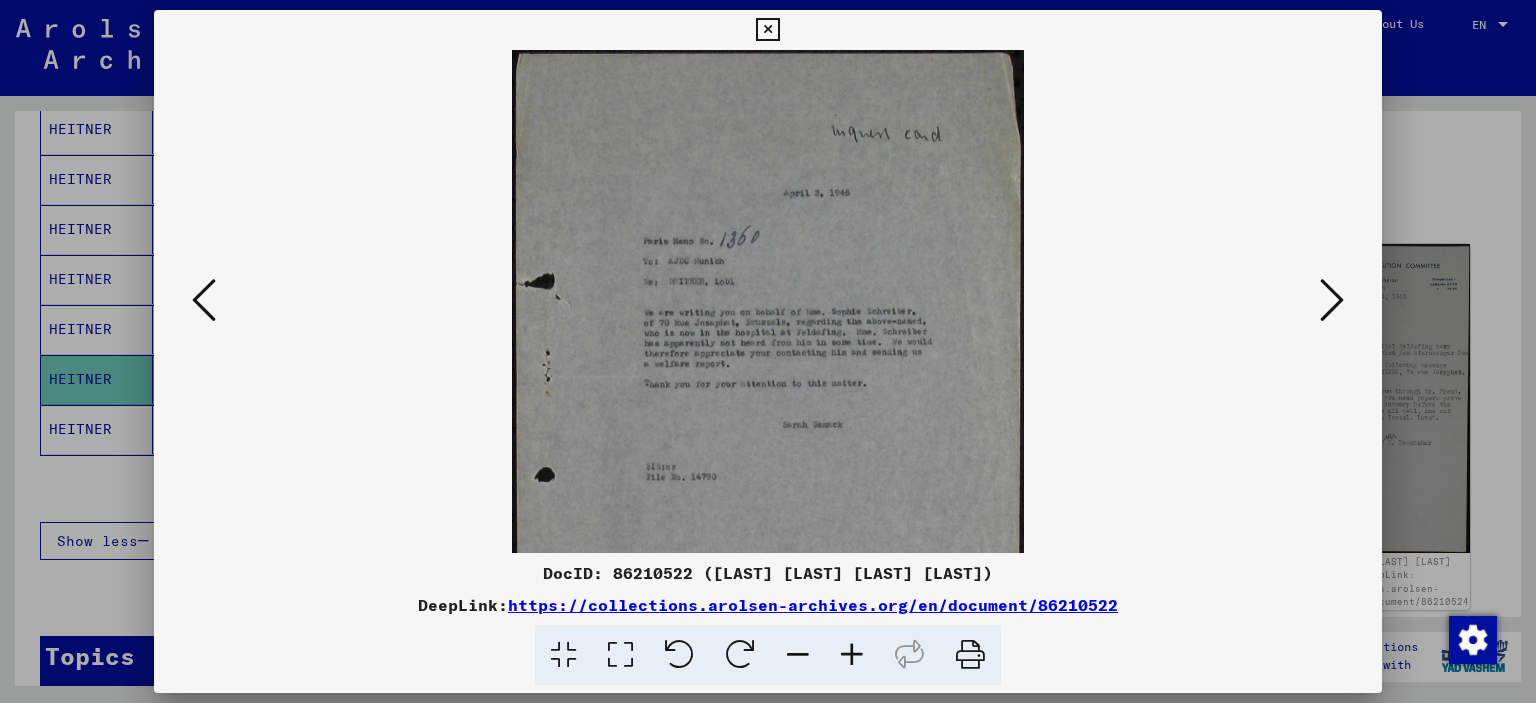 click at bounding box center [852, 655] 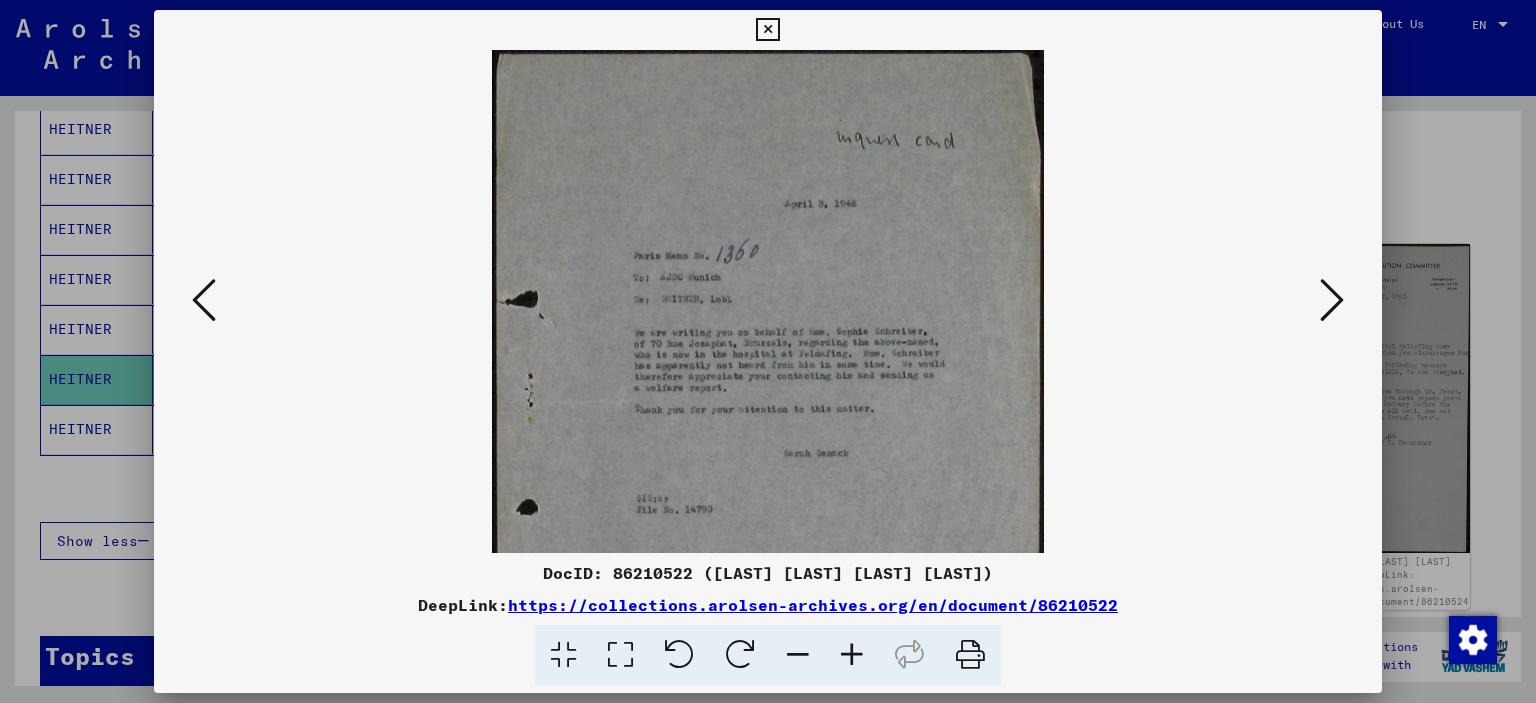 click at bounding box center (852, 655) 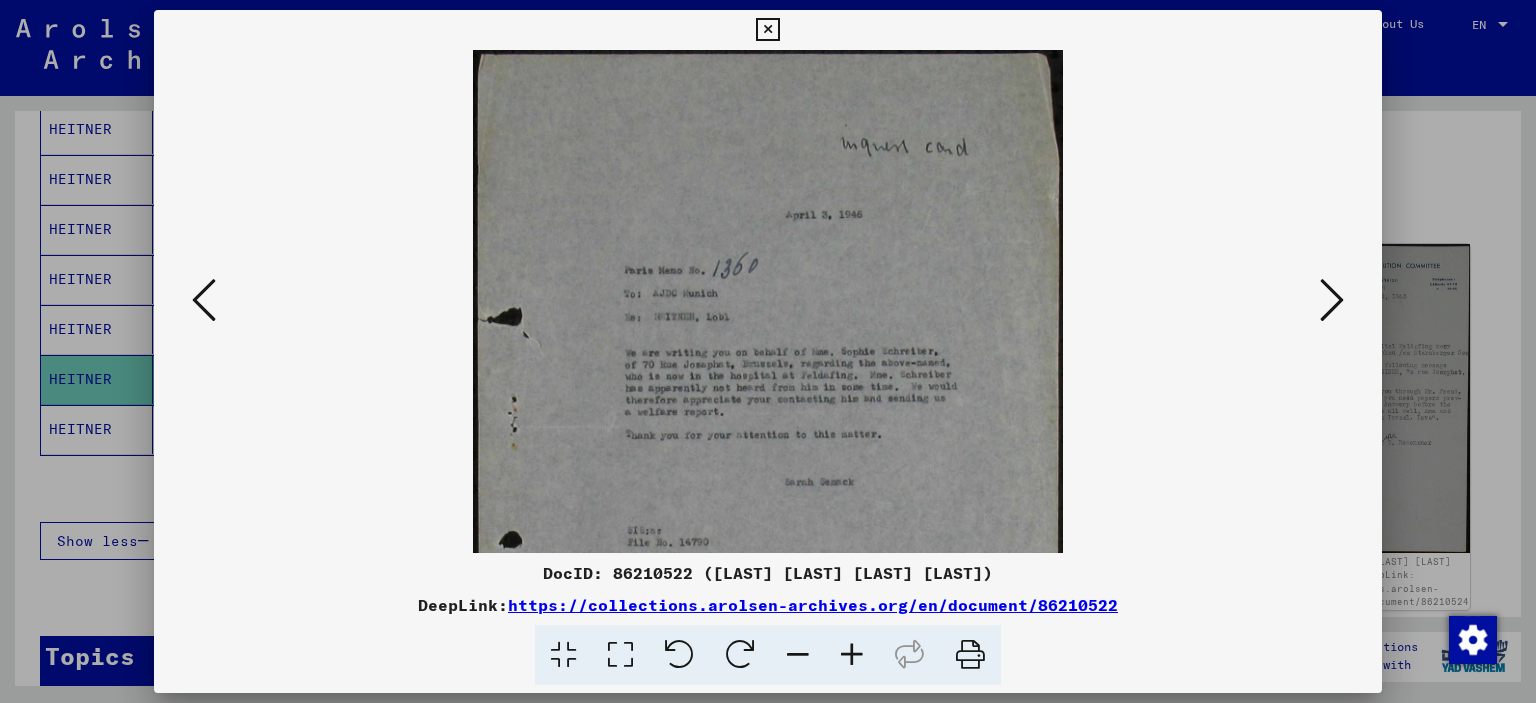 click at bounding box center (852, 655) 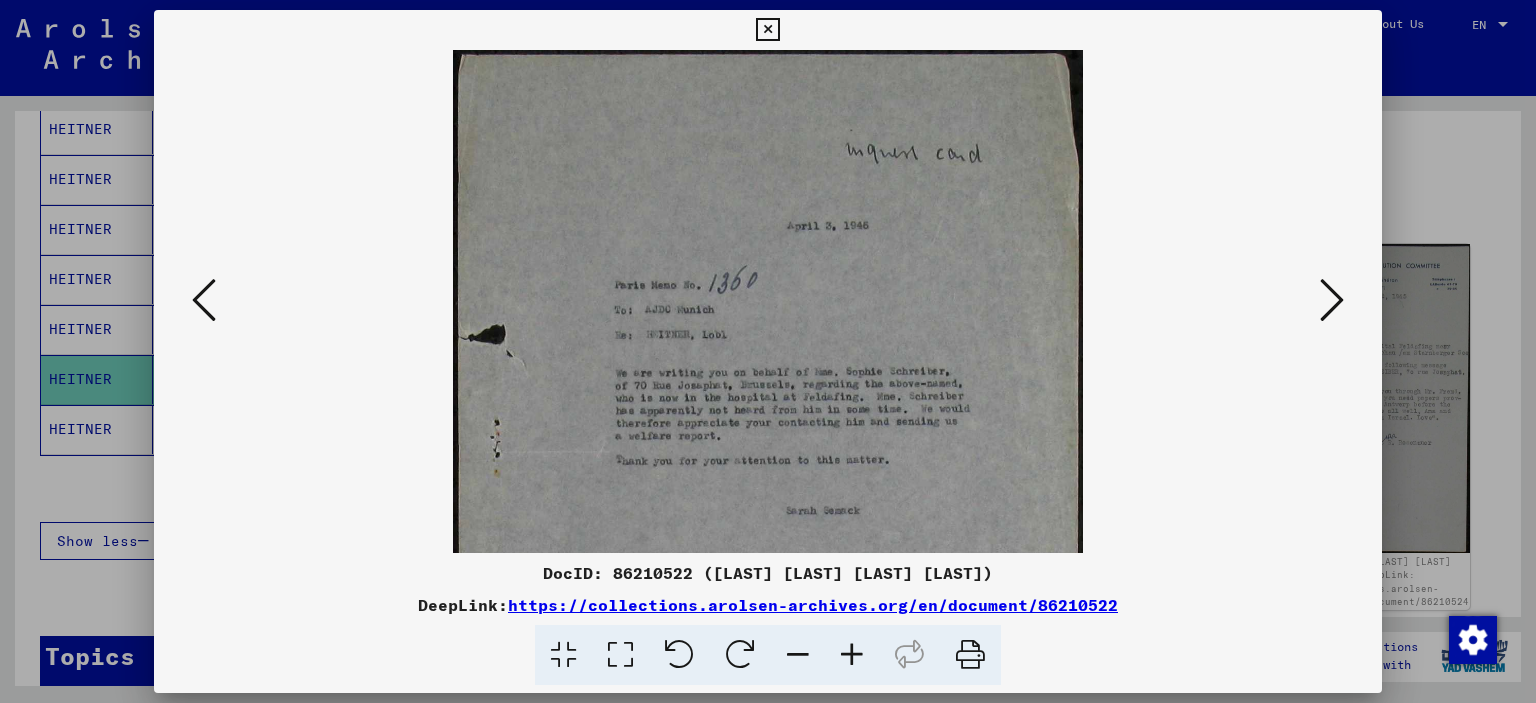 click at bounding box center [852, 655] 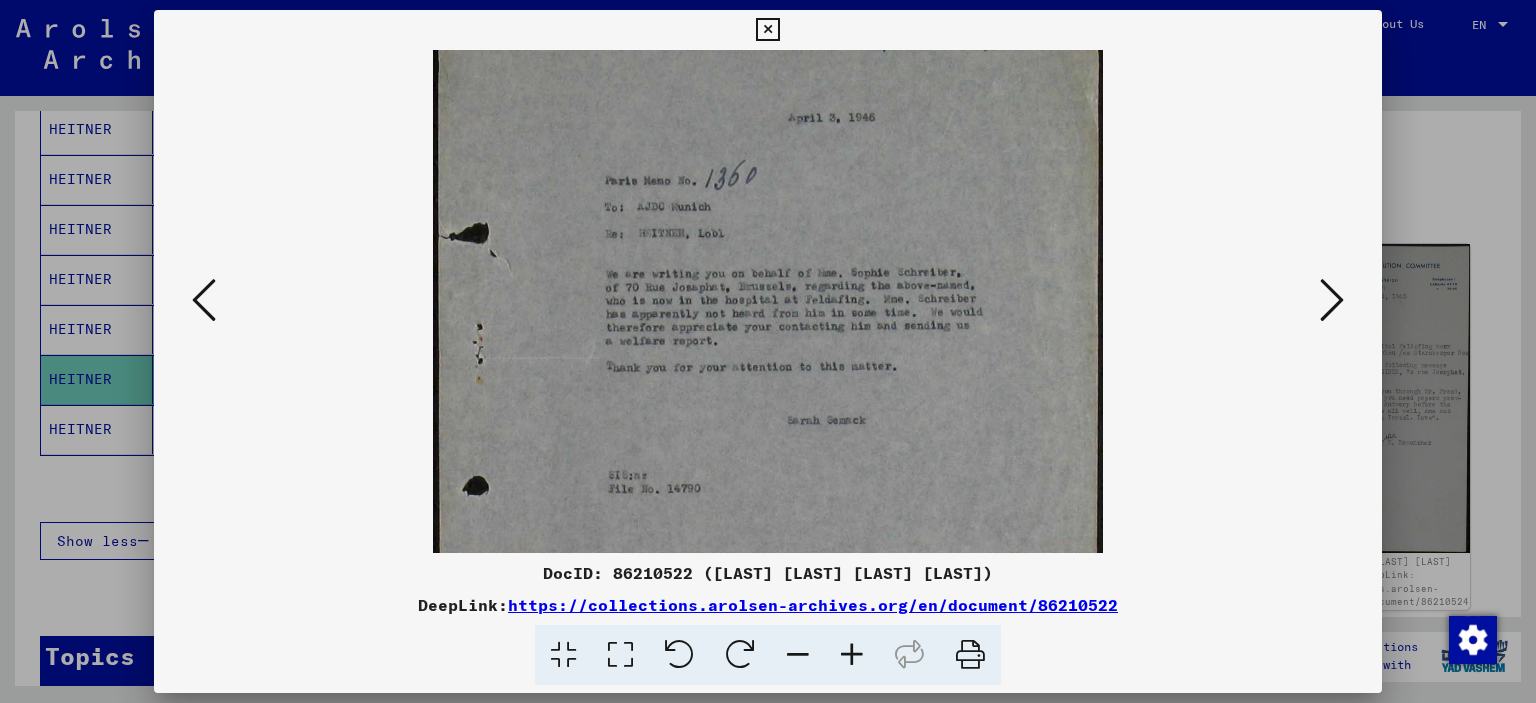 drag, startPoint x: 628, startPoint y: 277, endPoint x: 588, endPoint y: 148, distance: 135.05925 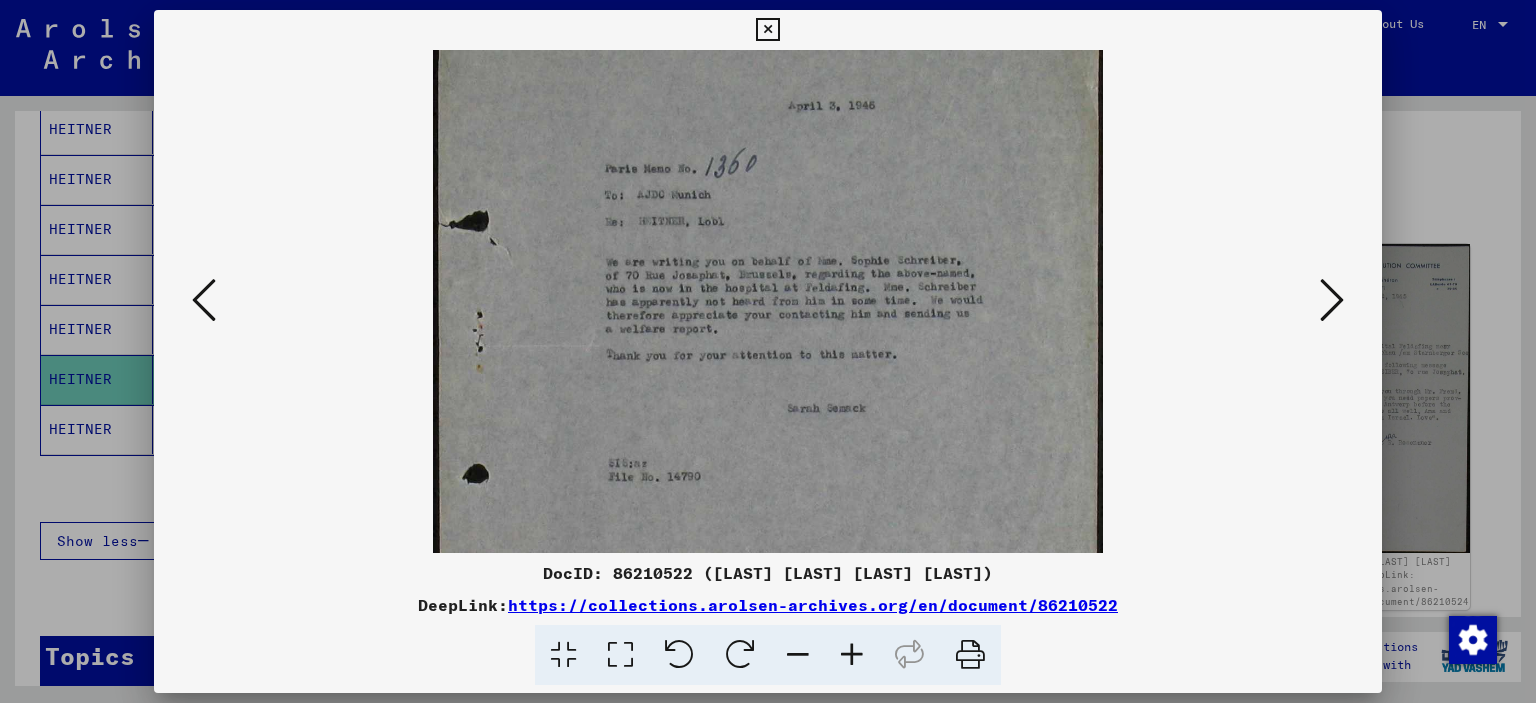 click at bounding box center [1332, 300] 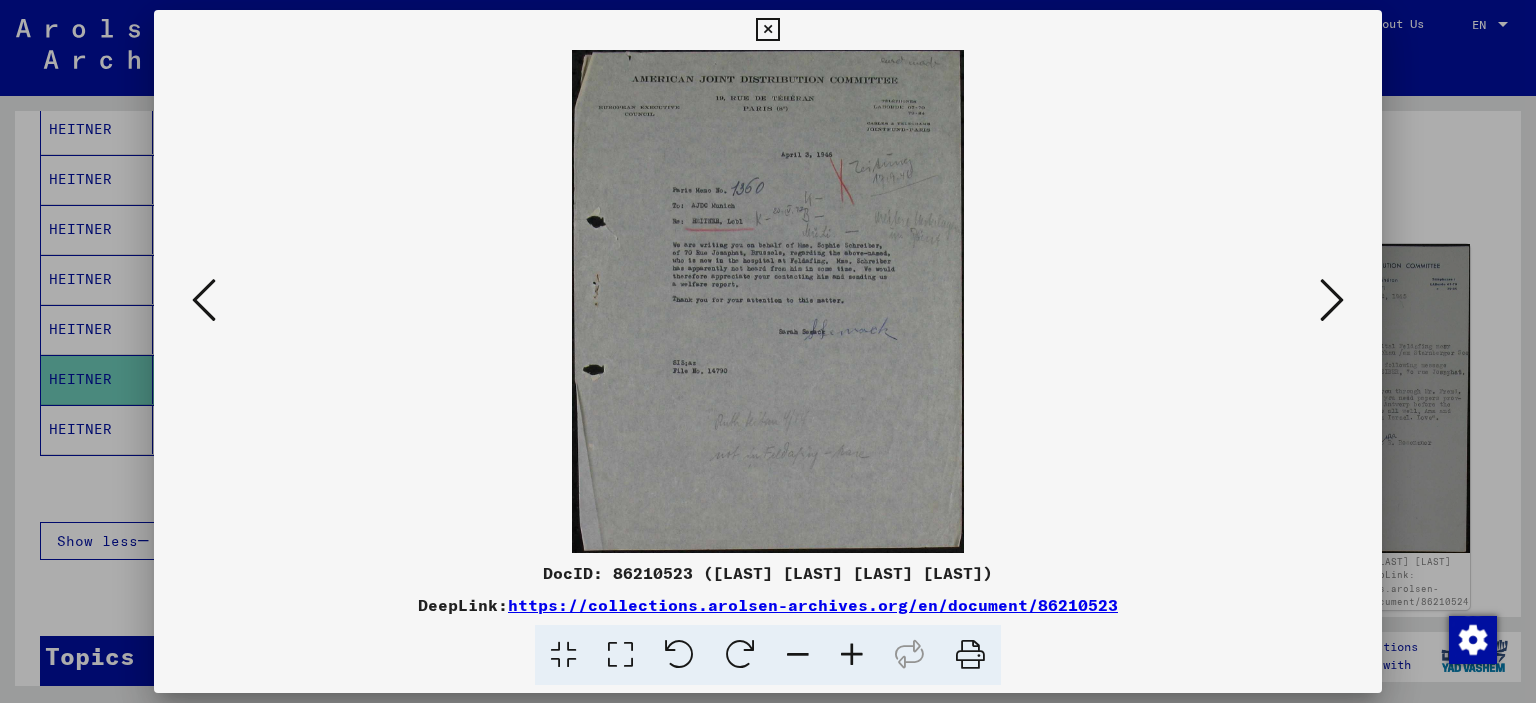 scroll, scrollTop: 0, scrollLeft: 0, axis: both 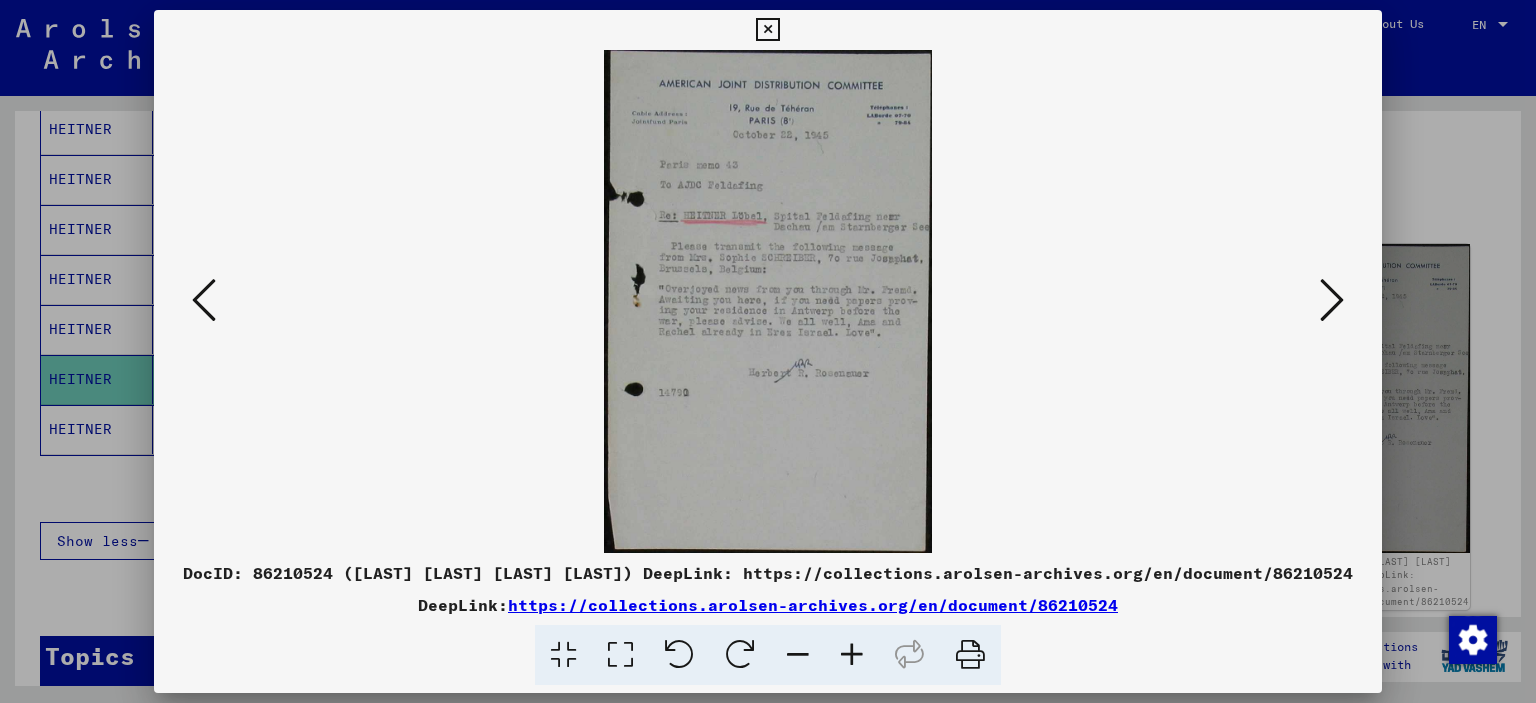 click at bounding box center [852, 655] 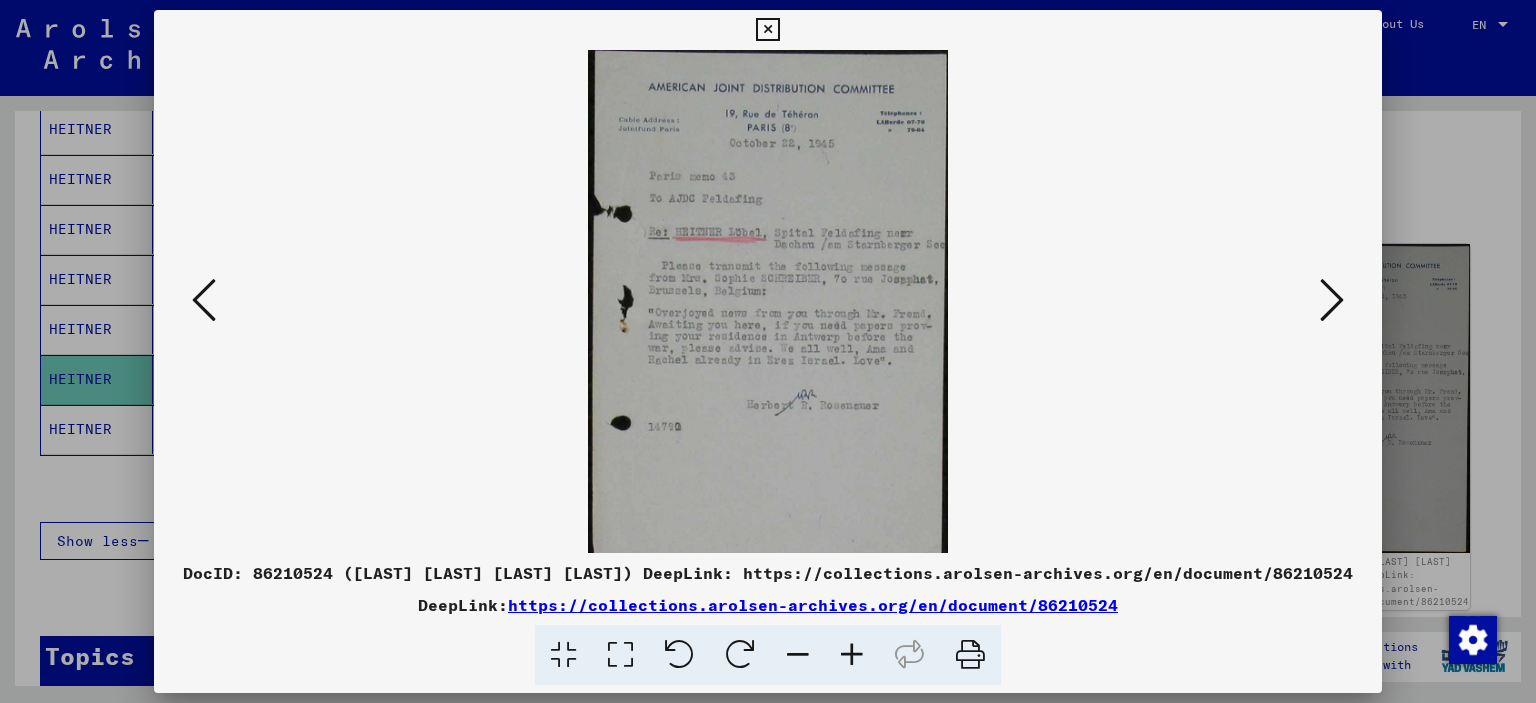 click at bounding box center [852, 655] 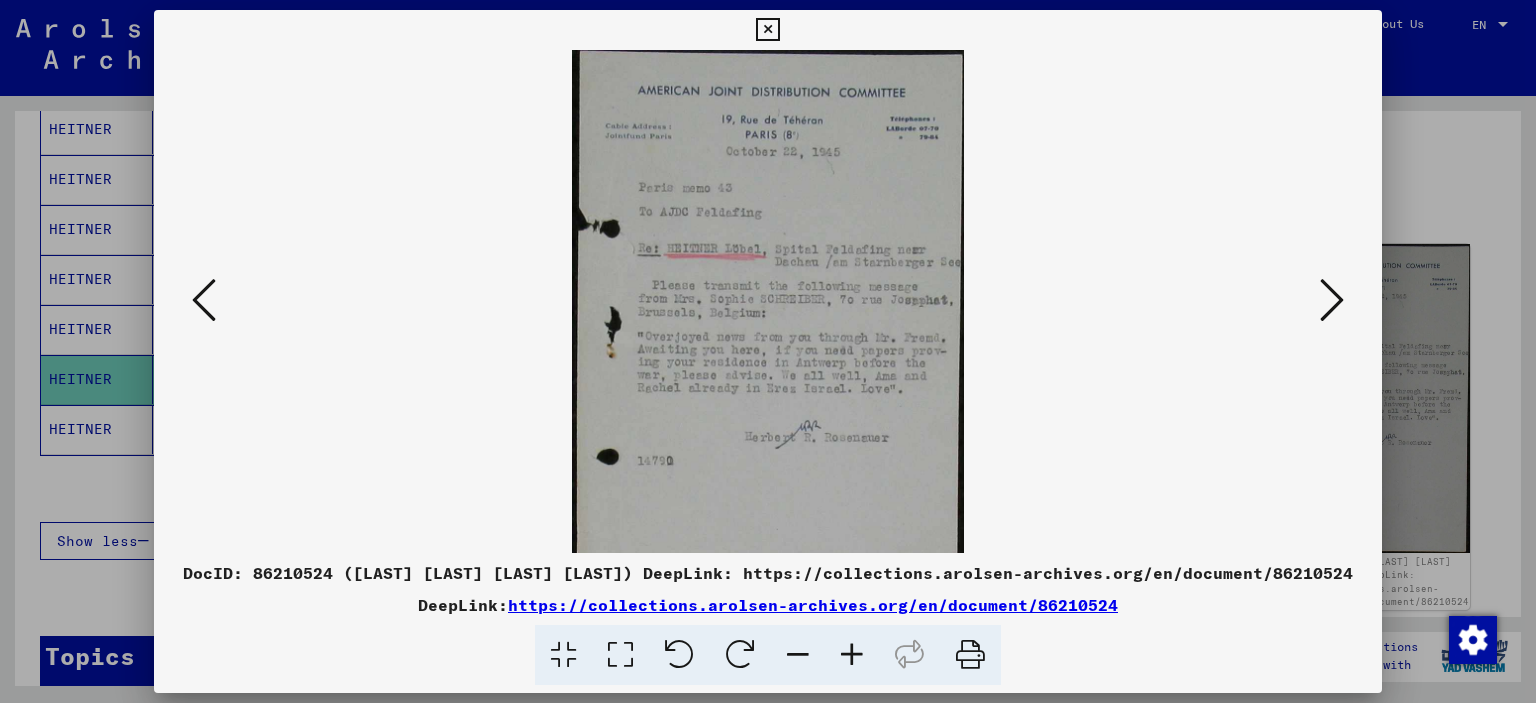 click at bounding box center [852, 655] 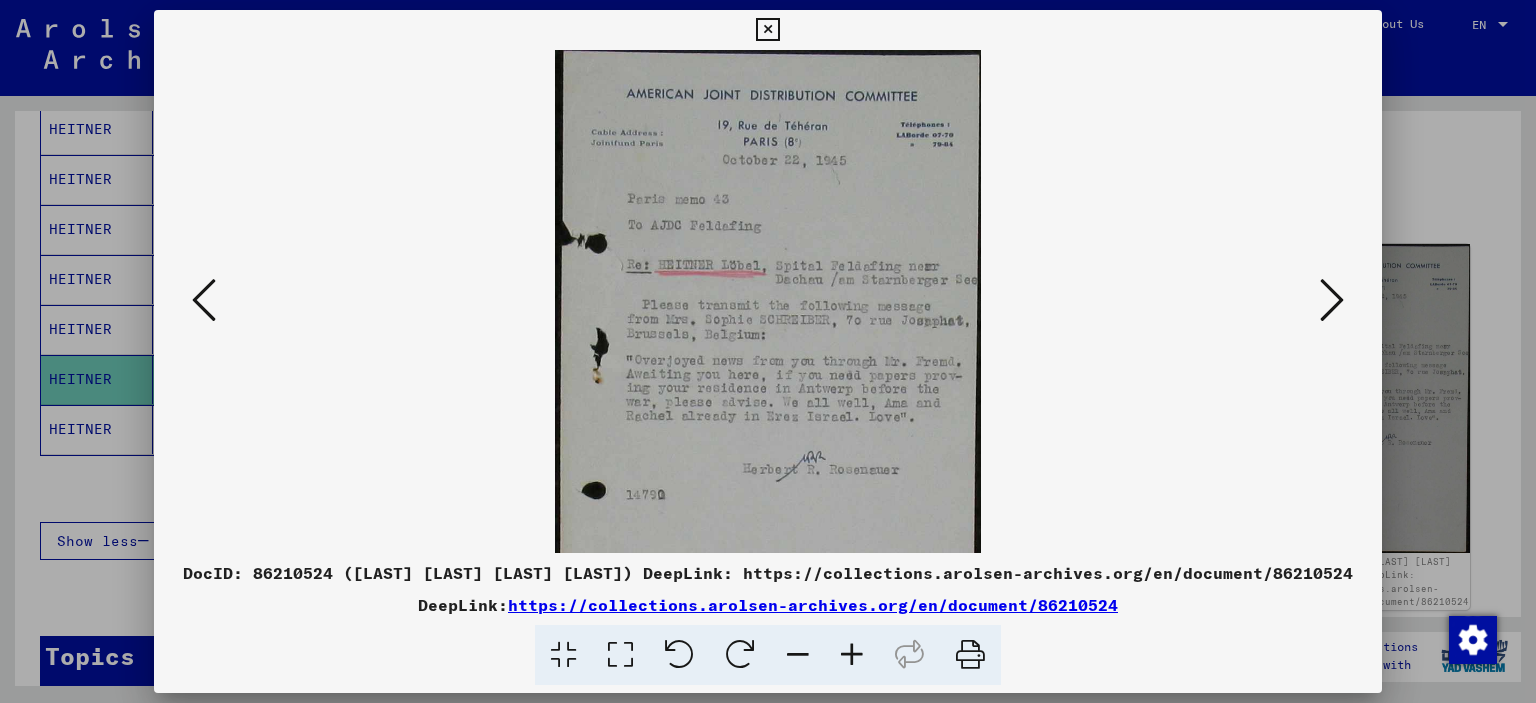click at bounding box center (852, 655) 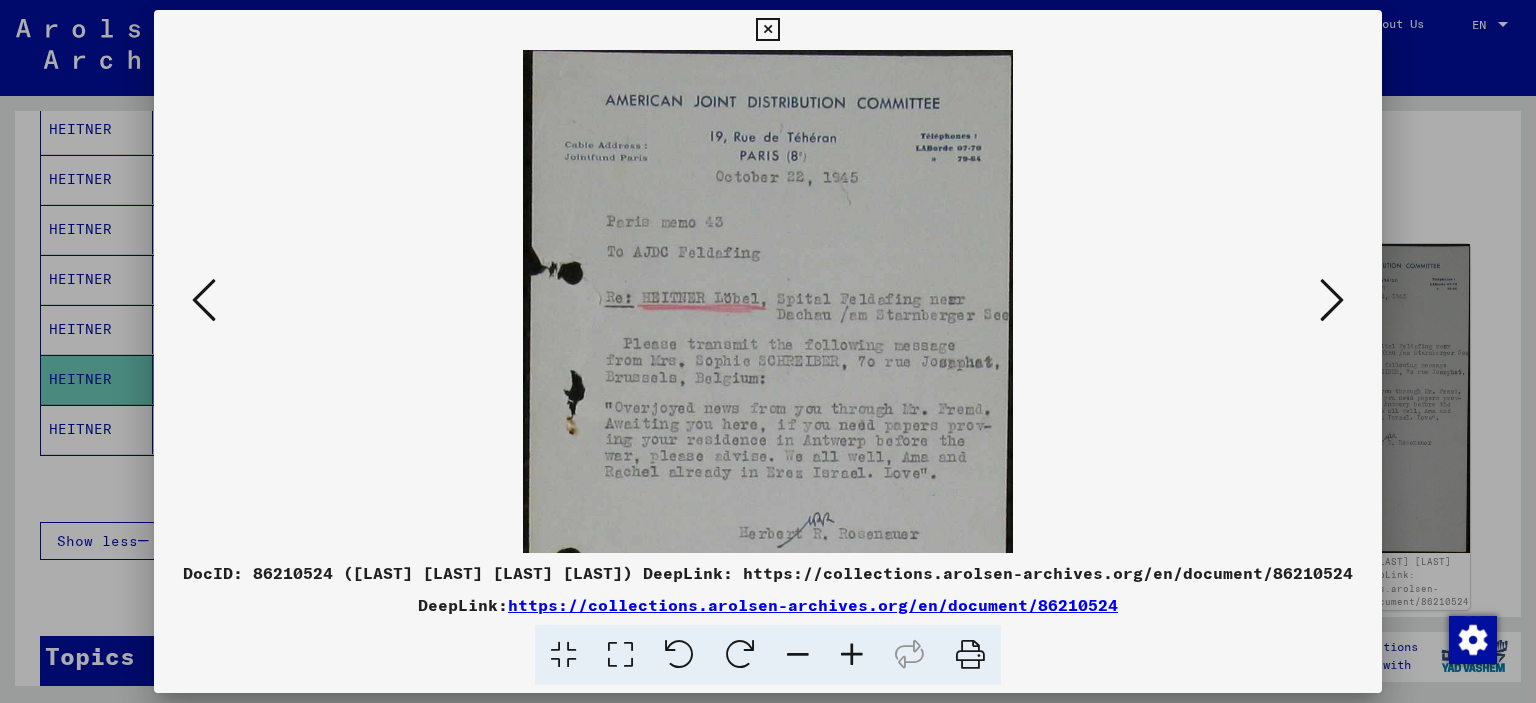 click at bounding box center (852, 655) 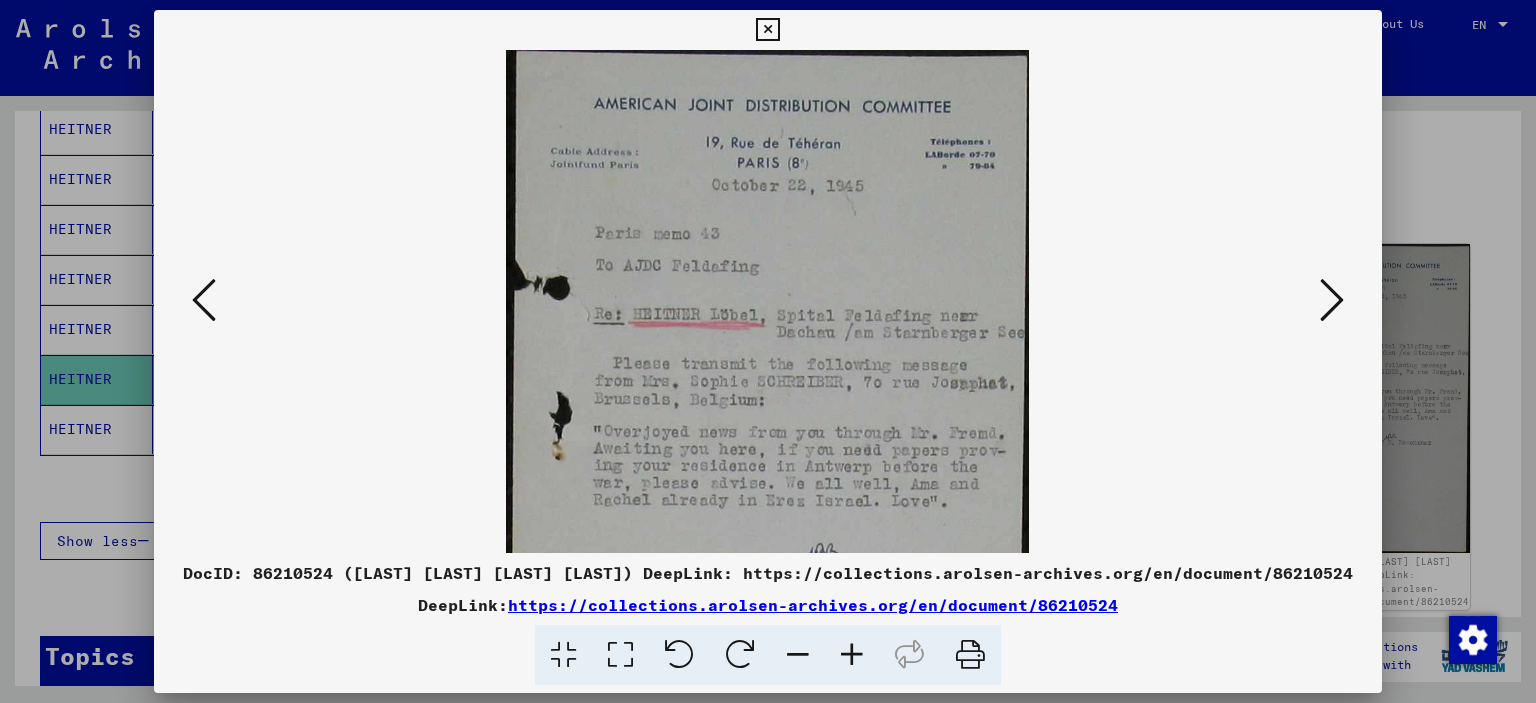 click at bounding box center [852, 655] 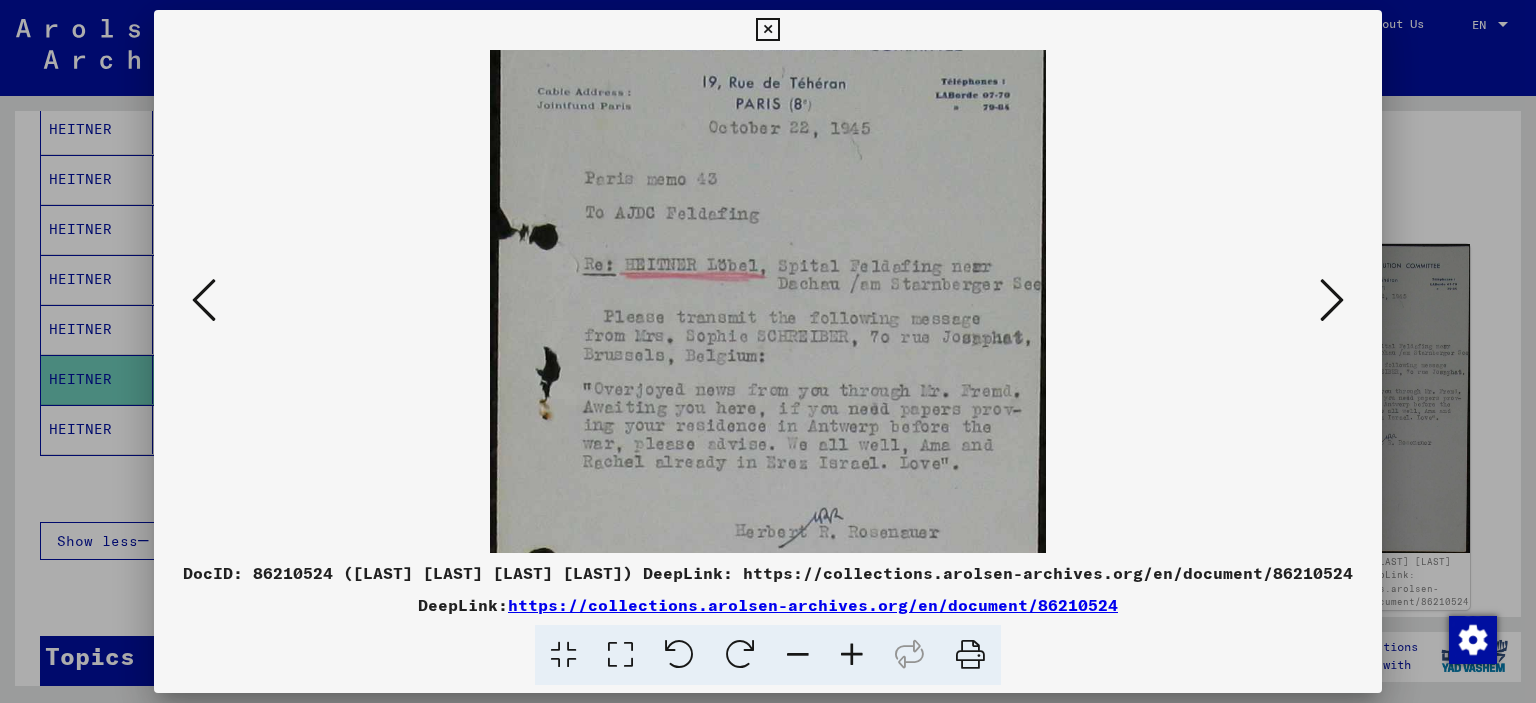 scroll, scrollTop: 80, scrollLeft: 0, axis: vertical 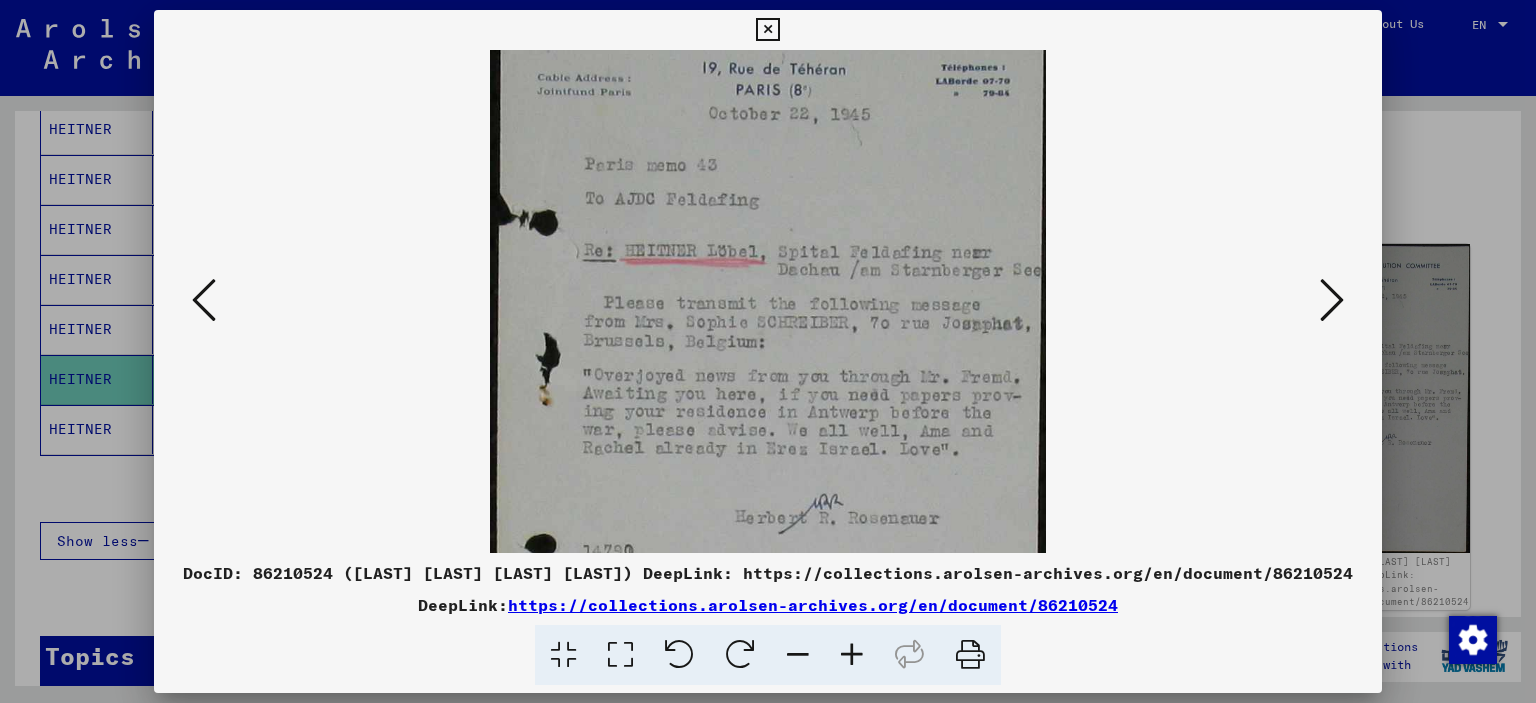 drag, startPoint x: 600, startPoint y: 454, endPoint x: 583, endPoint y: 373, distance: 82.764725 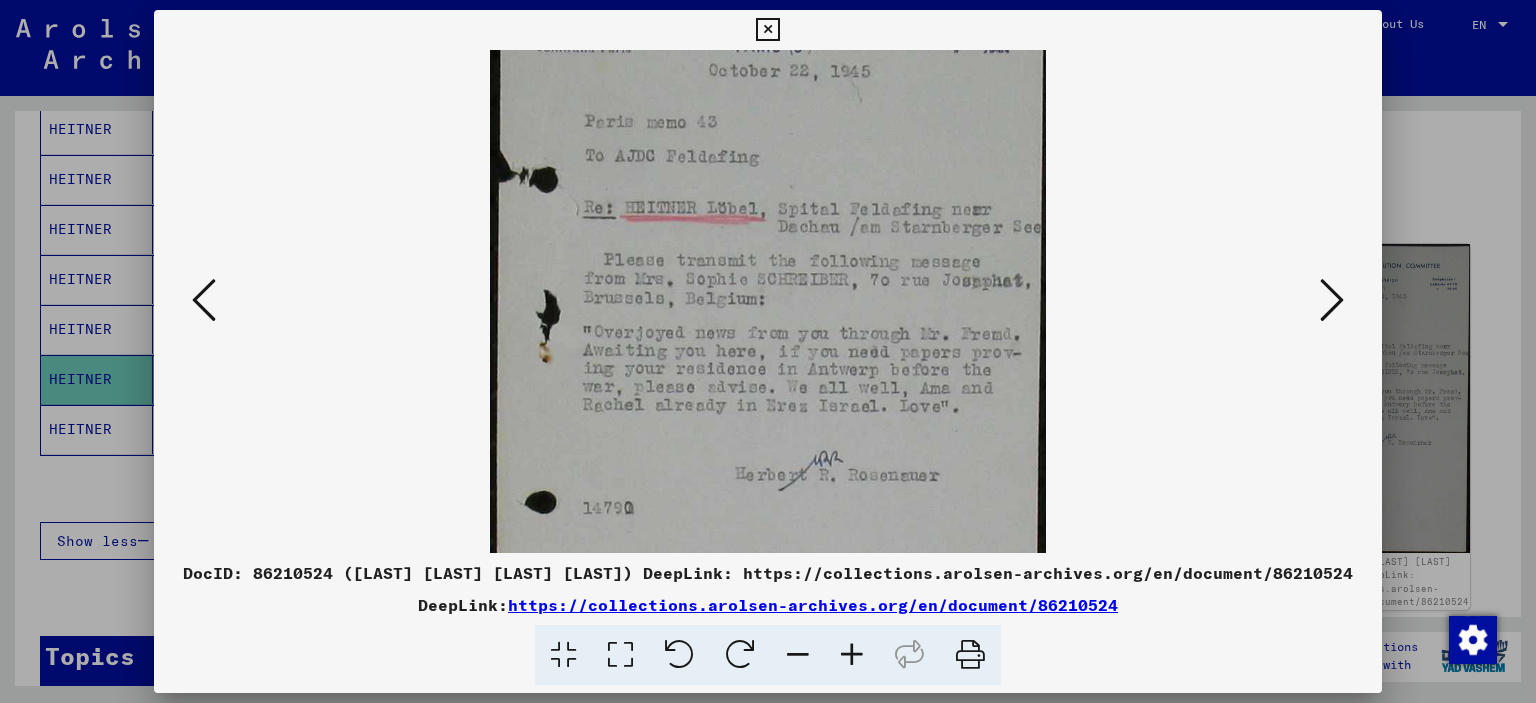 scroll, scrollTop: 130, scrollLeft: 0, axis: vertical 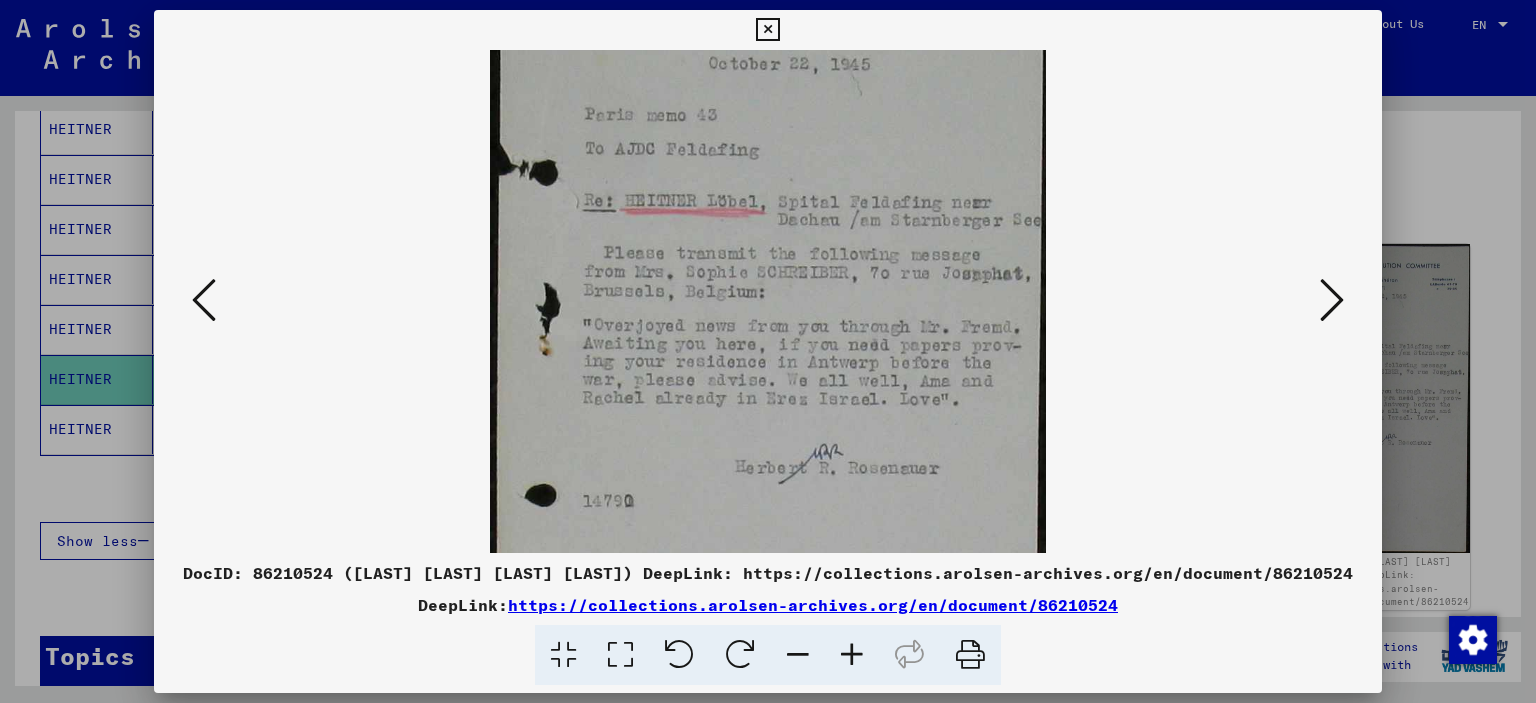 drag, startPoint x: 586, startPoint y: 354, endPoint x: 592, endPoint y: 327, distance: 27.658634 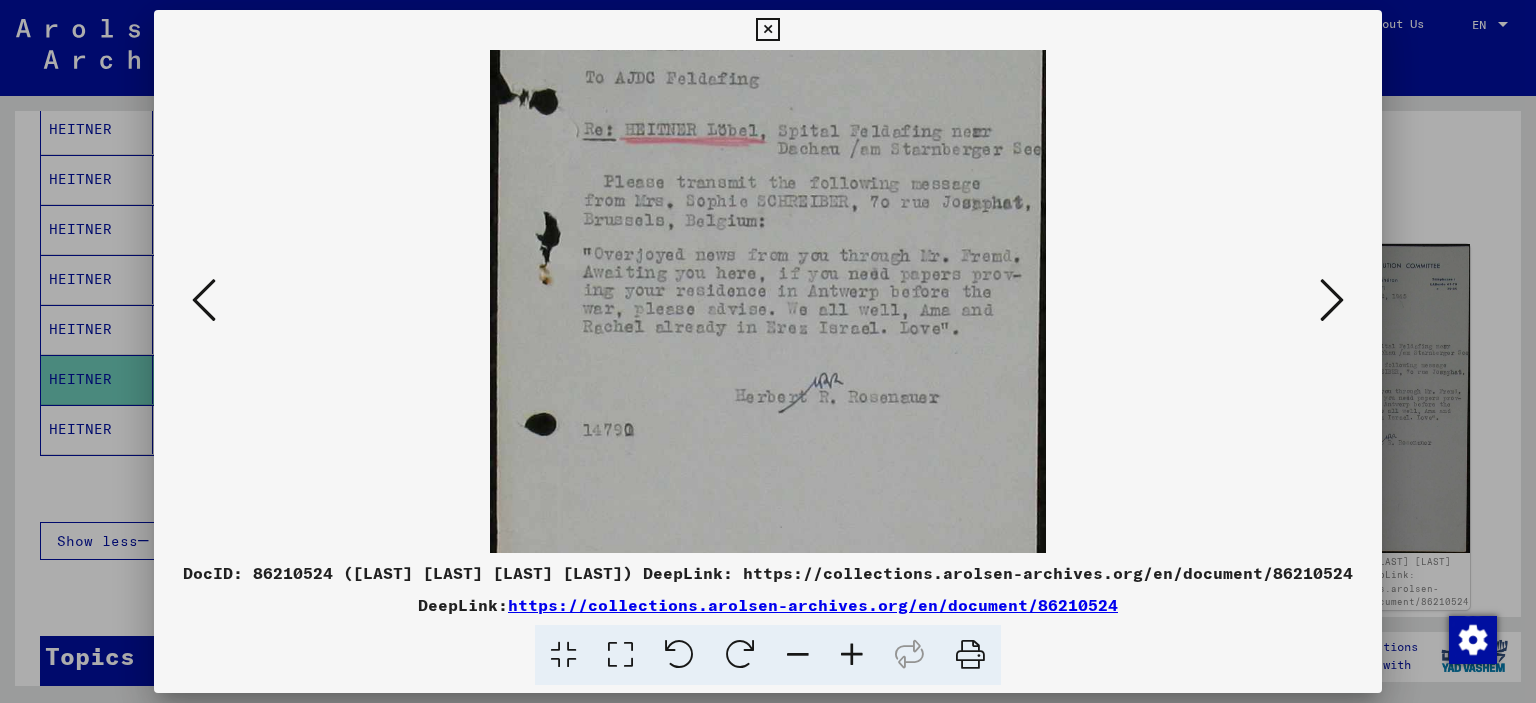 scroll, scrollTop: 208, scrollLeft: 0, axis: vertical 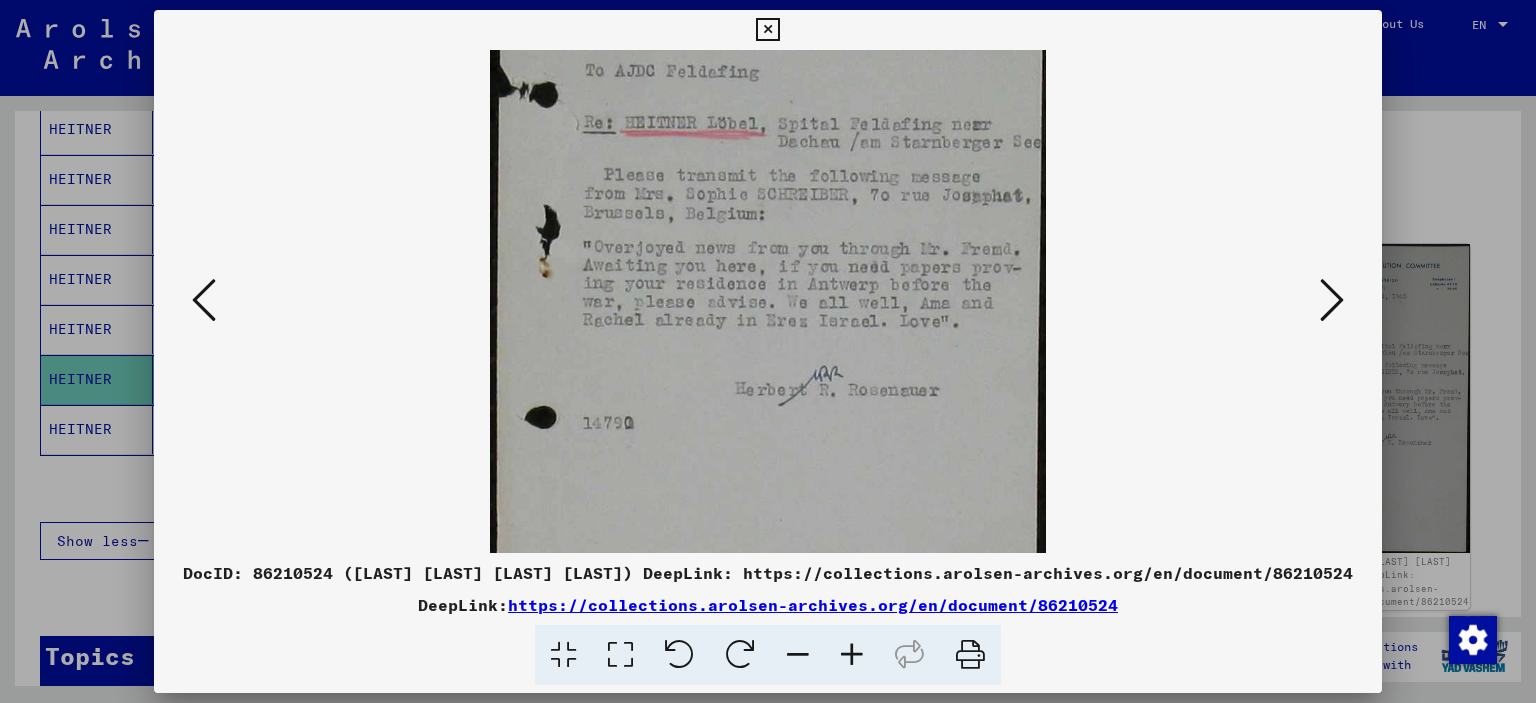 drag, startPoint x: 640, startPoint y: 257, endPoint x: 614, endPoint y: 188, distance: 73.736015 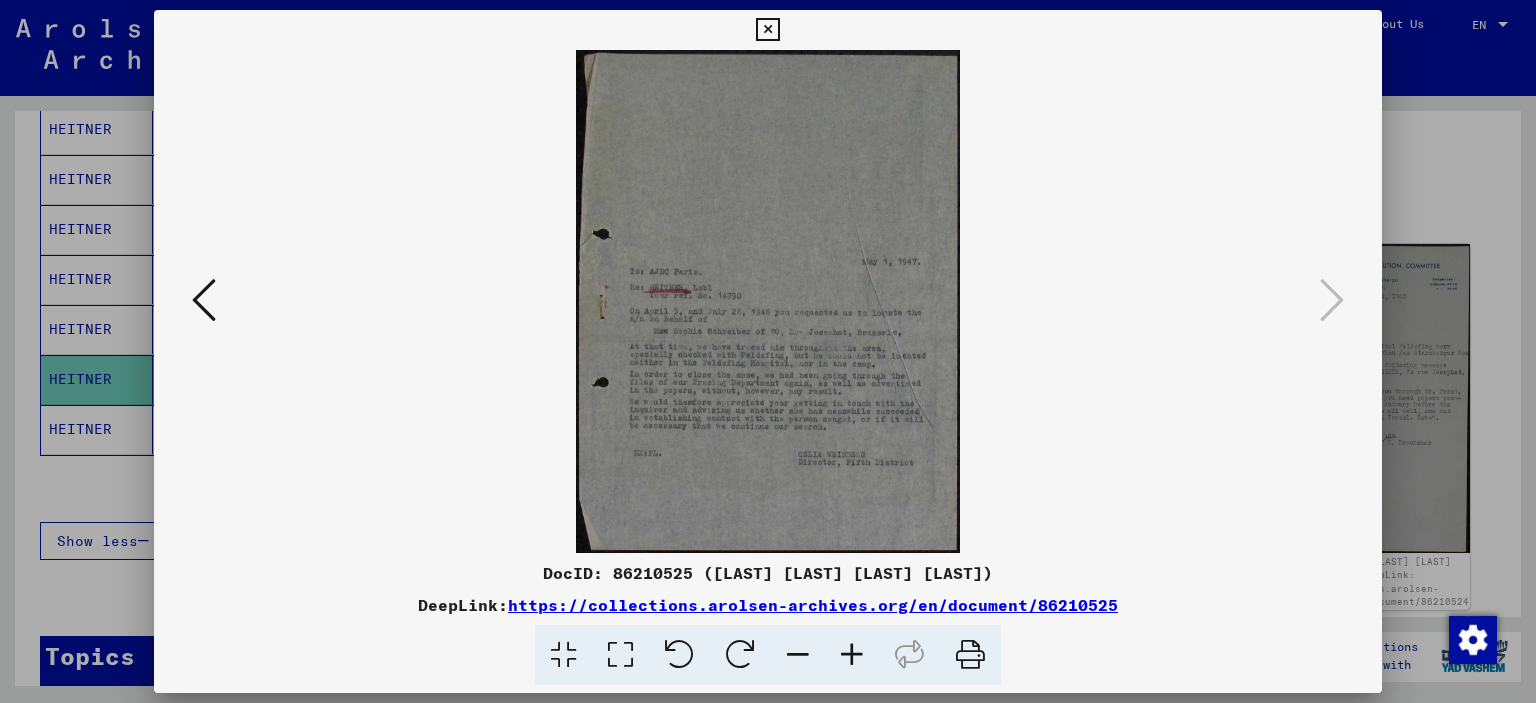 click at bounding box center [852, 655] 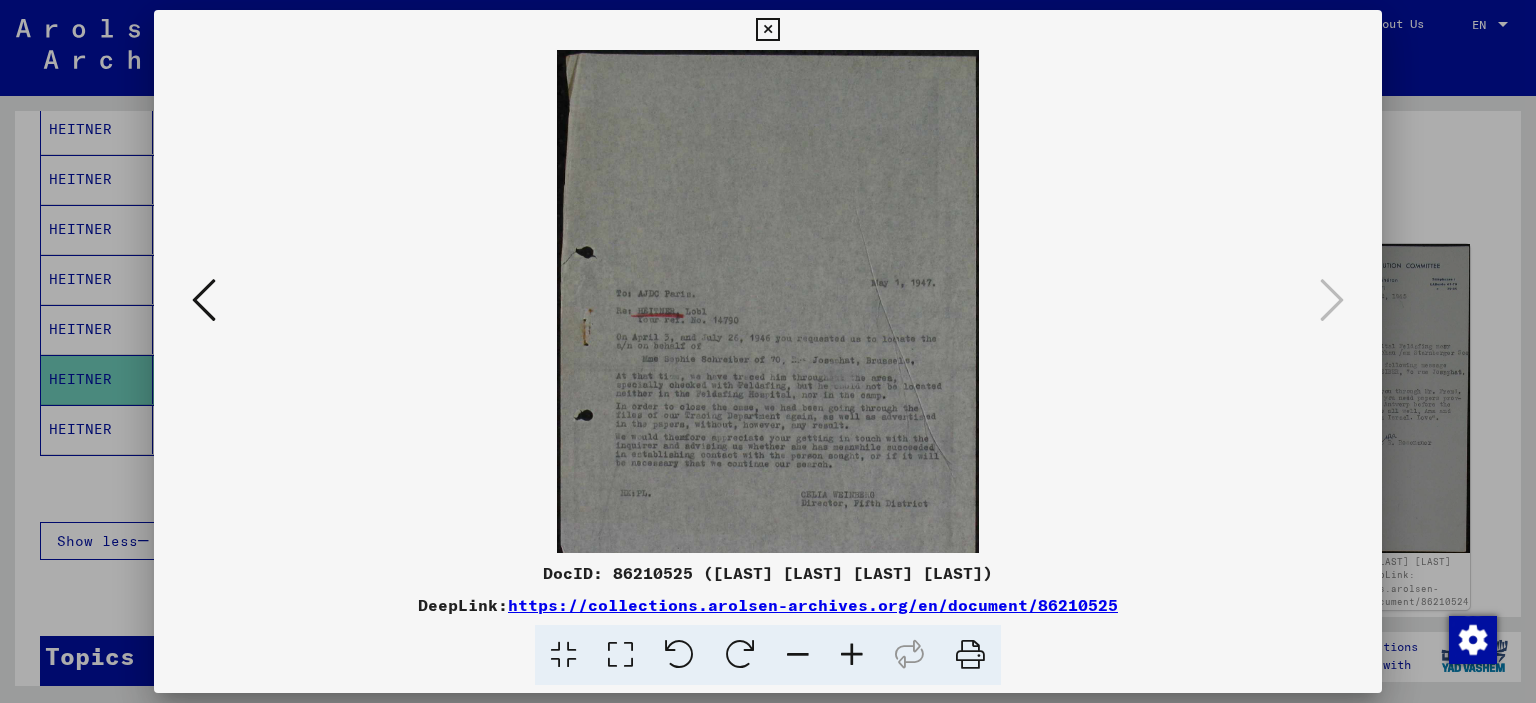 click at bounding box center (852, 655) 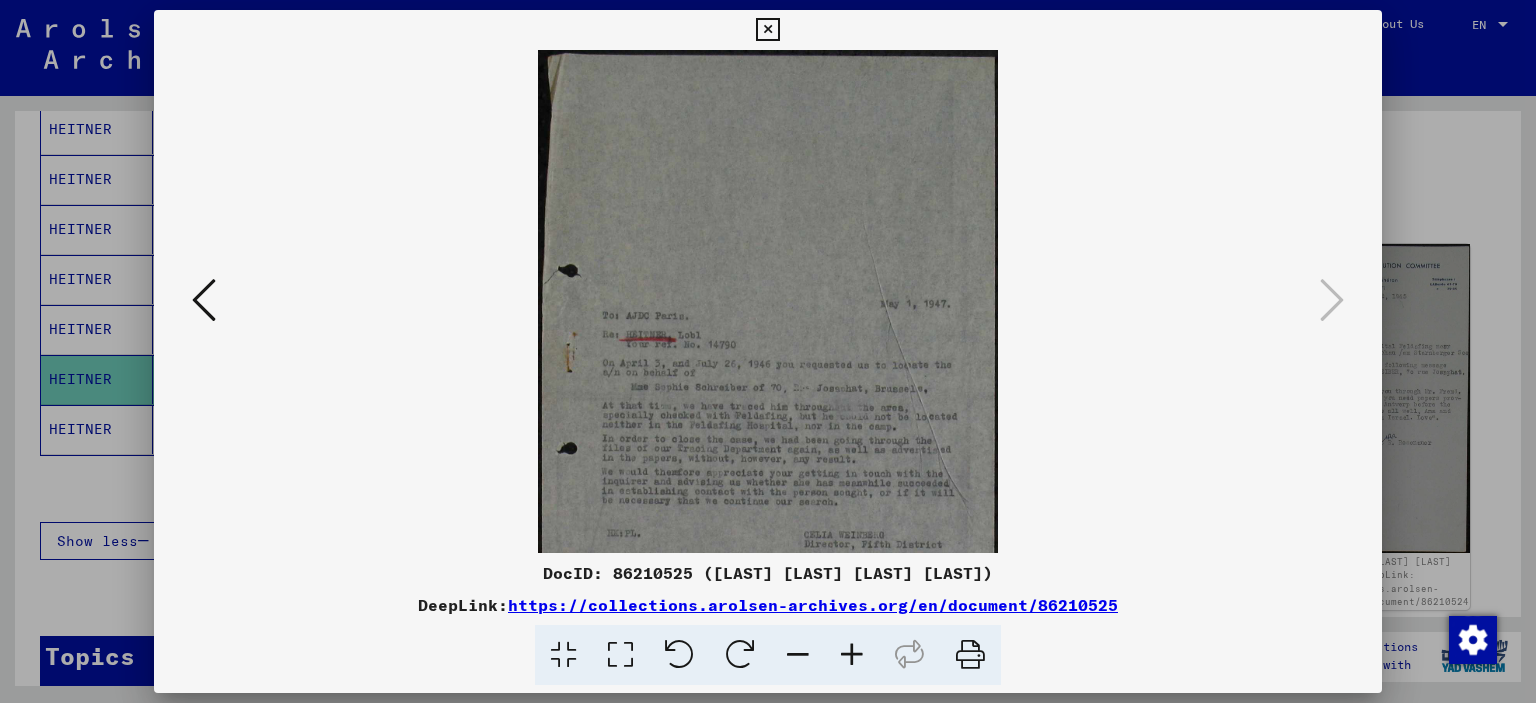 click at bounding box center [852, 655] 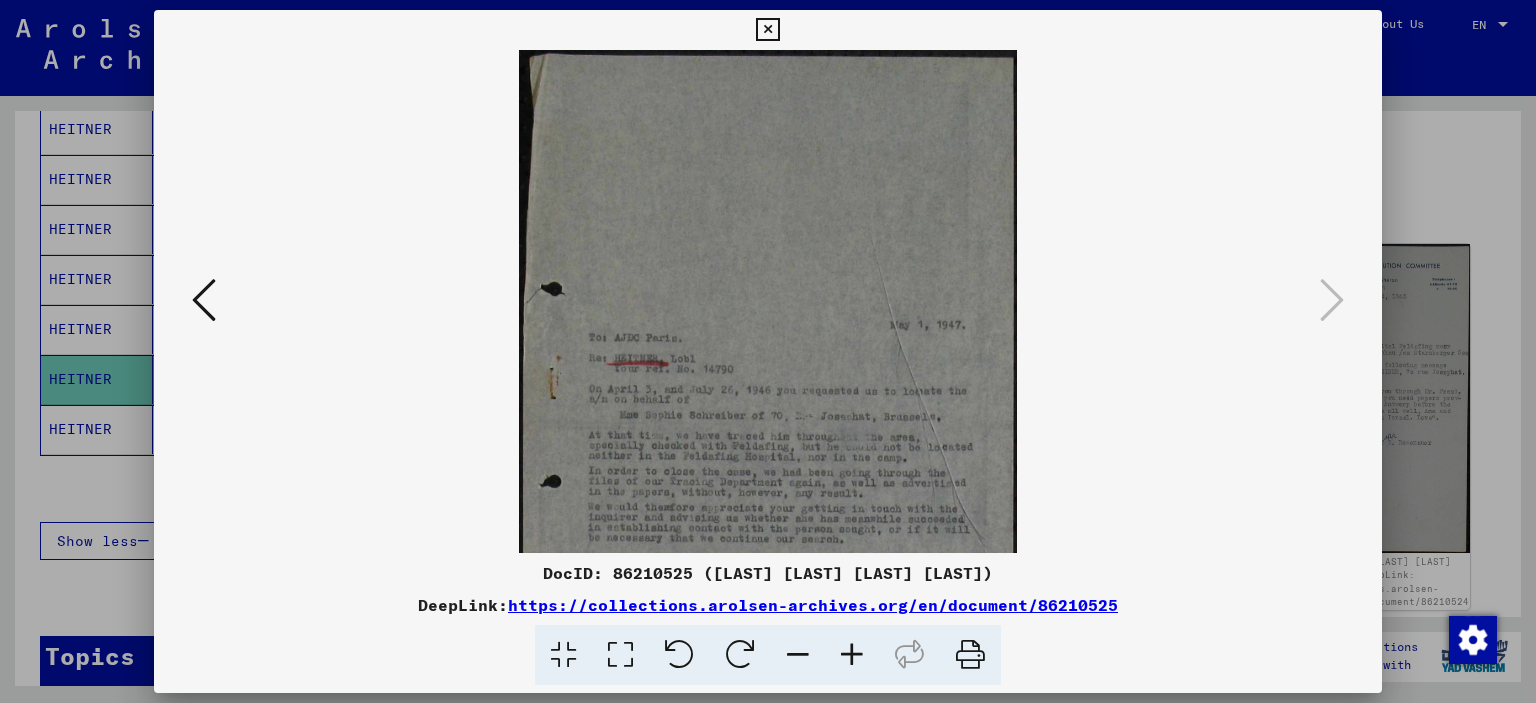 click at bounding box center [852, 655] 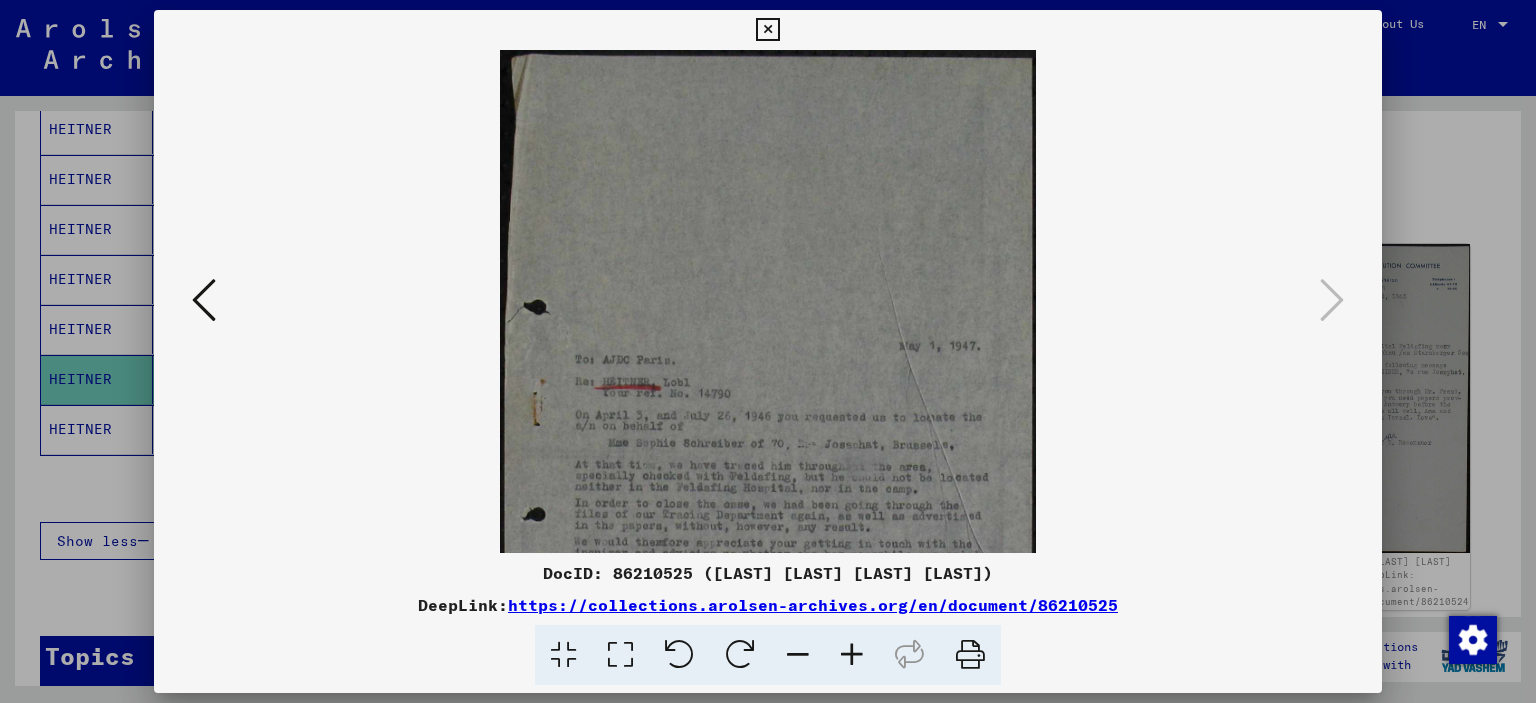 click at bounding box center [852, 655] 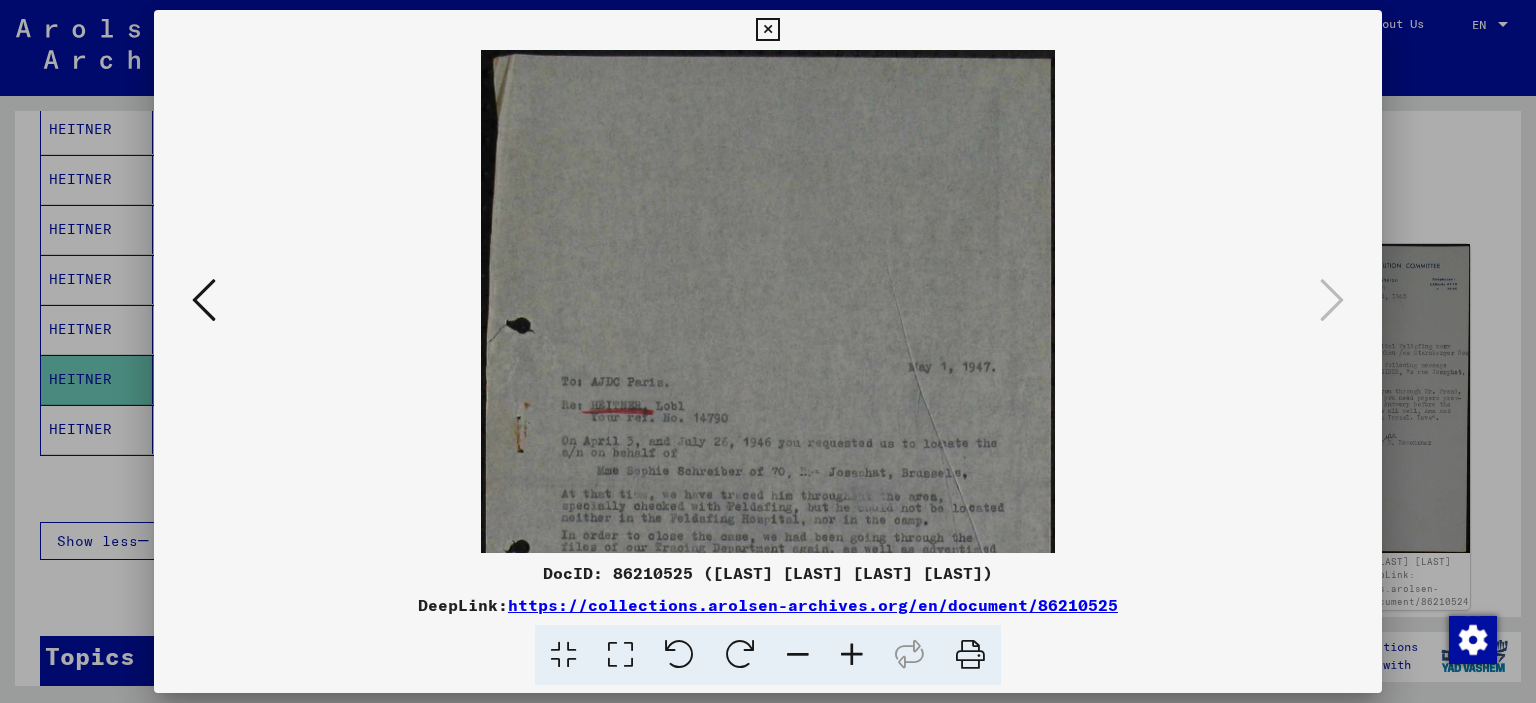 click at bounding box center (852, 655) 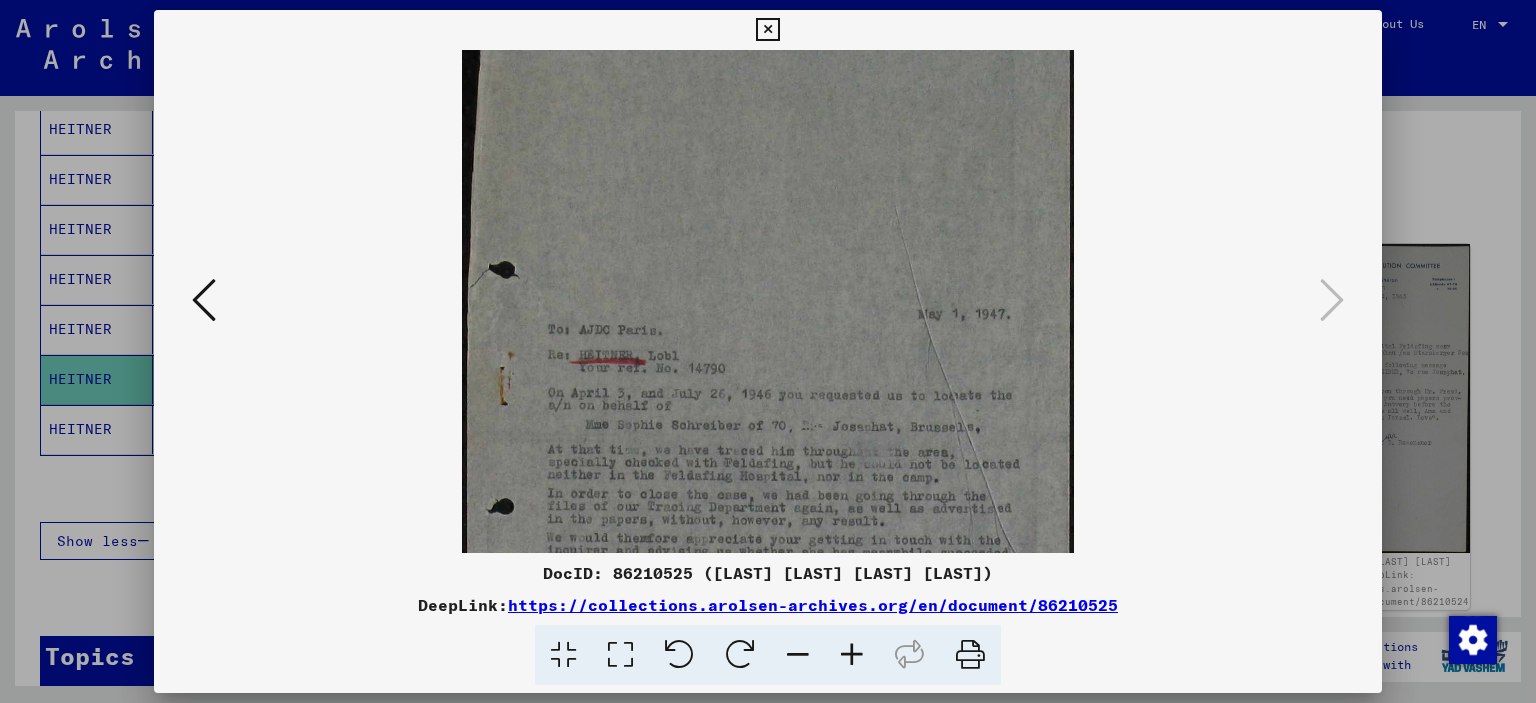 scroll, scrollTop: 194, scrollLeft: 0, axis: vertical 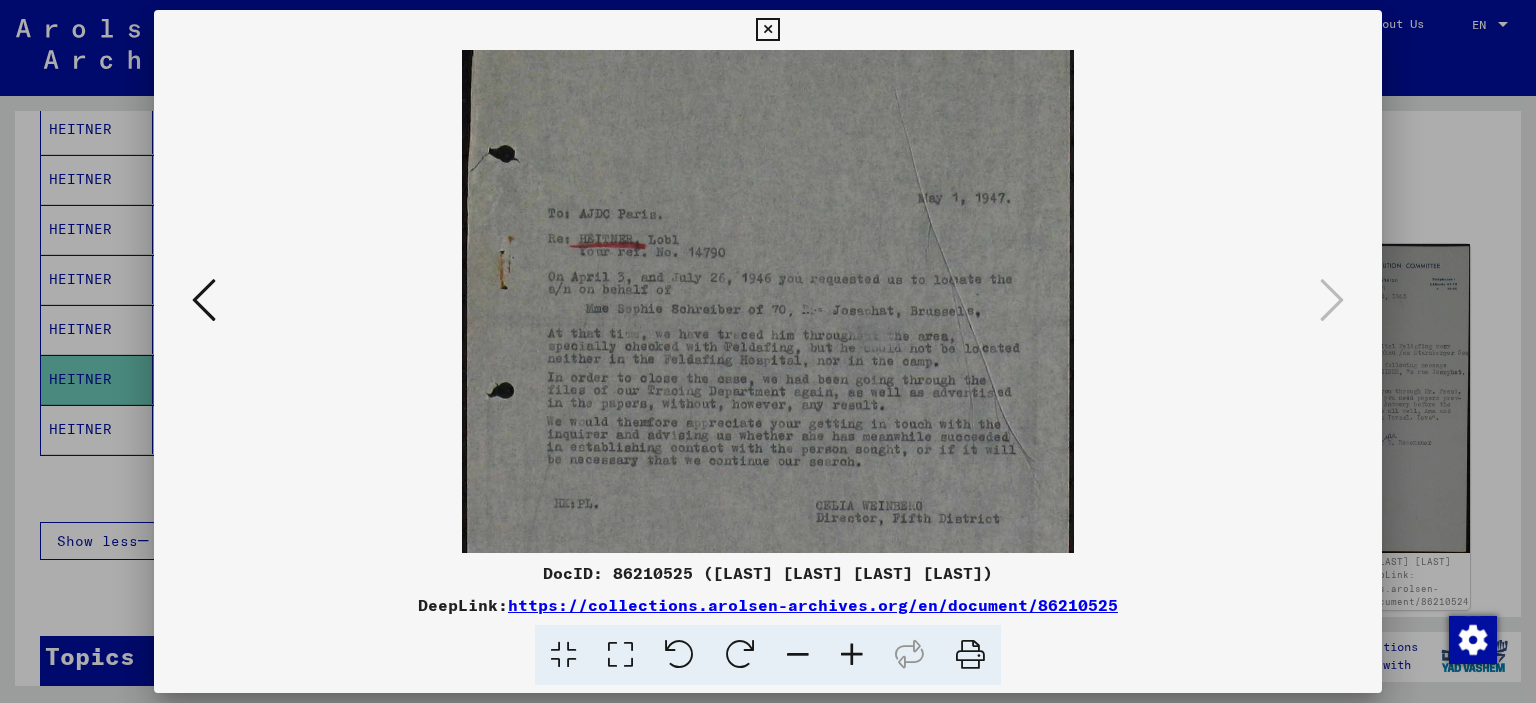drag, startPoint x: 702, startPoint y: 467, endPoint x: 658, endPoint y: 271, distance: 200.87807 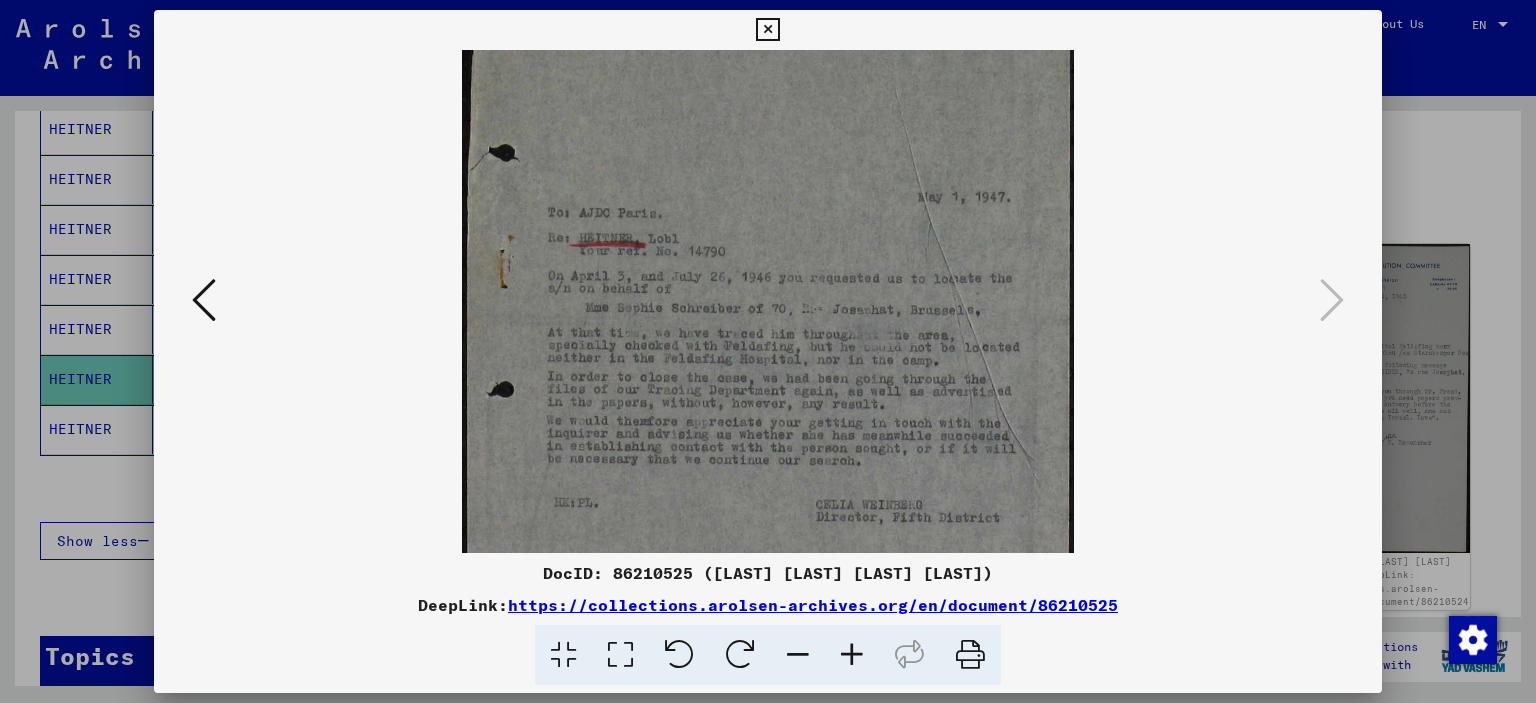 click at bounding box center [768, 260] 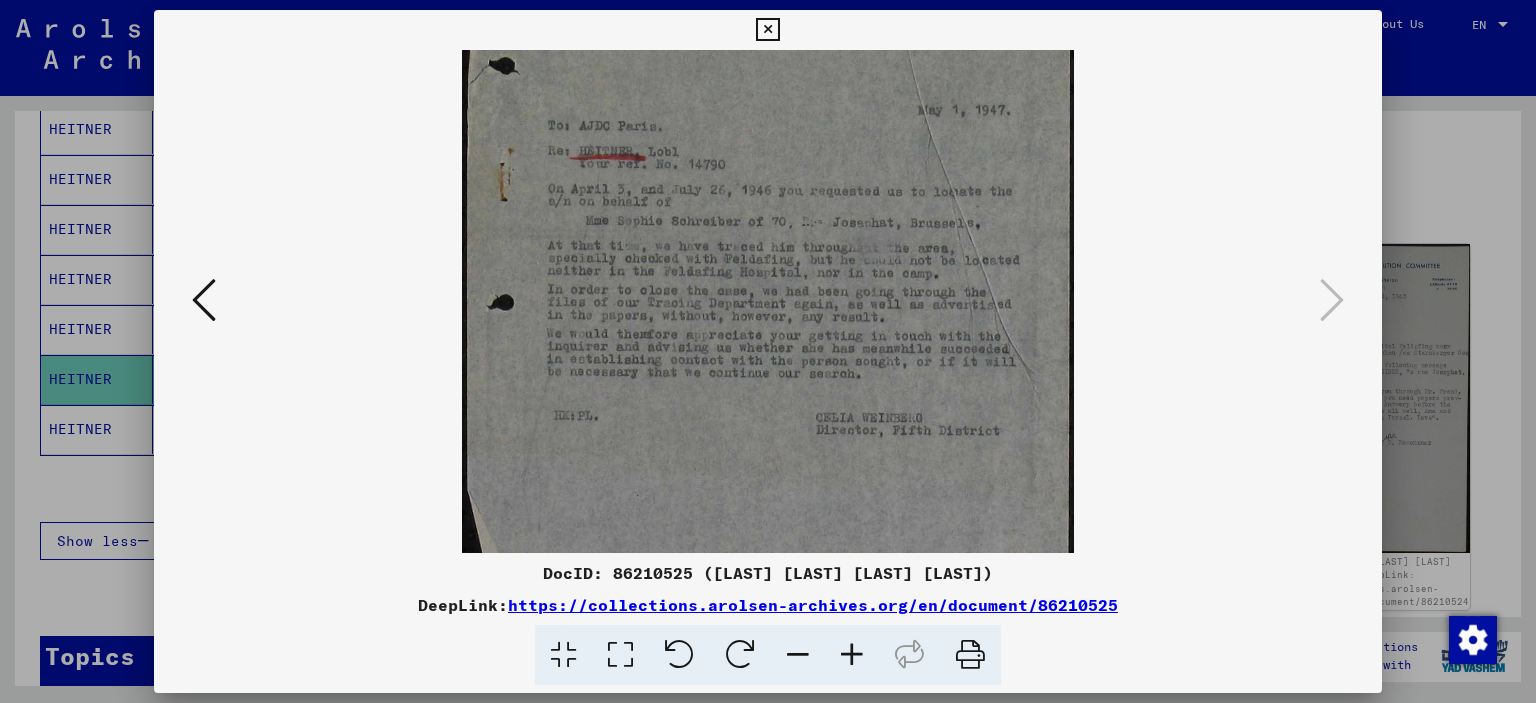 drag, startPoint x: 668, startPoint y: 289, endPoint x: 773, endPoint y: 203, distance: 135.72398 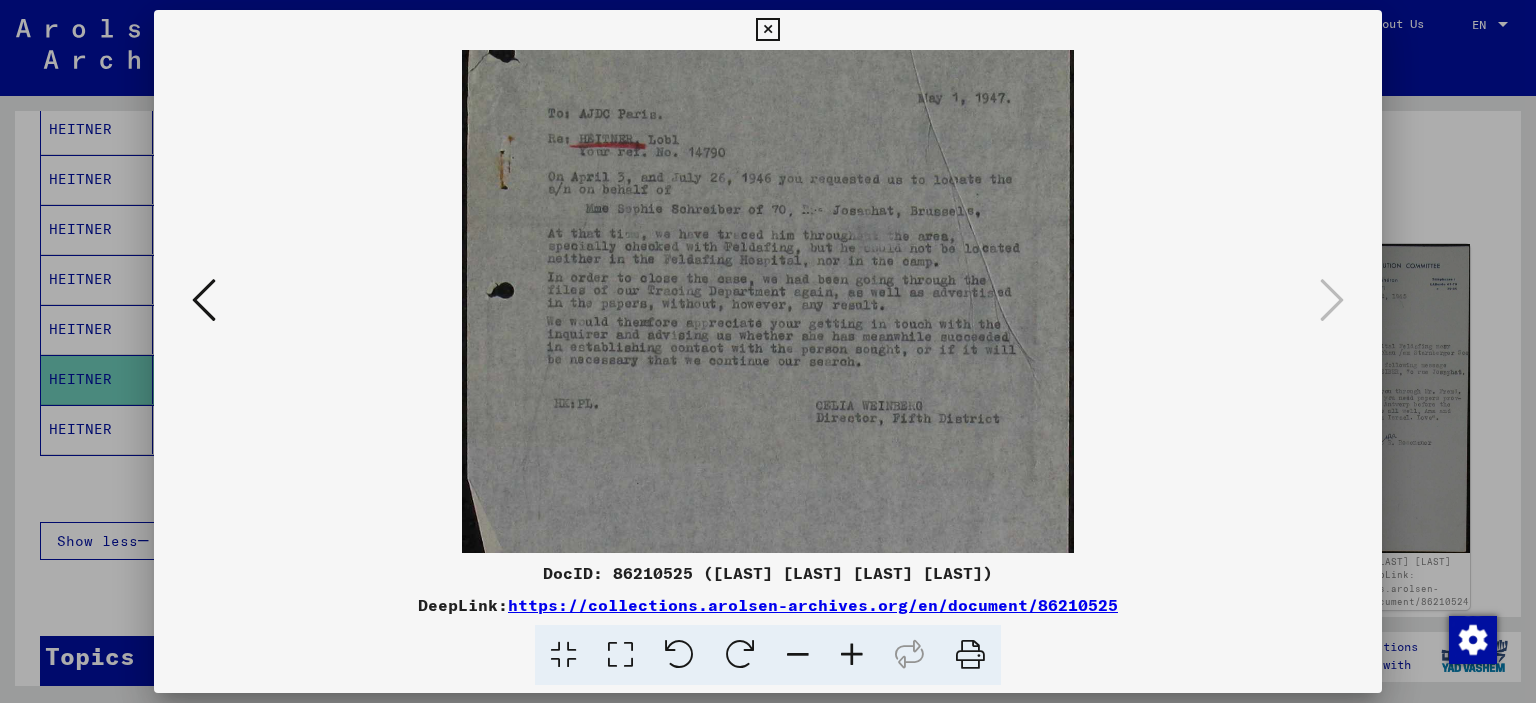 click at bounding box center (768, 351) 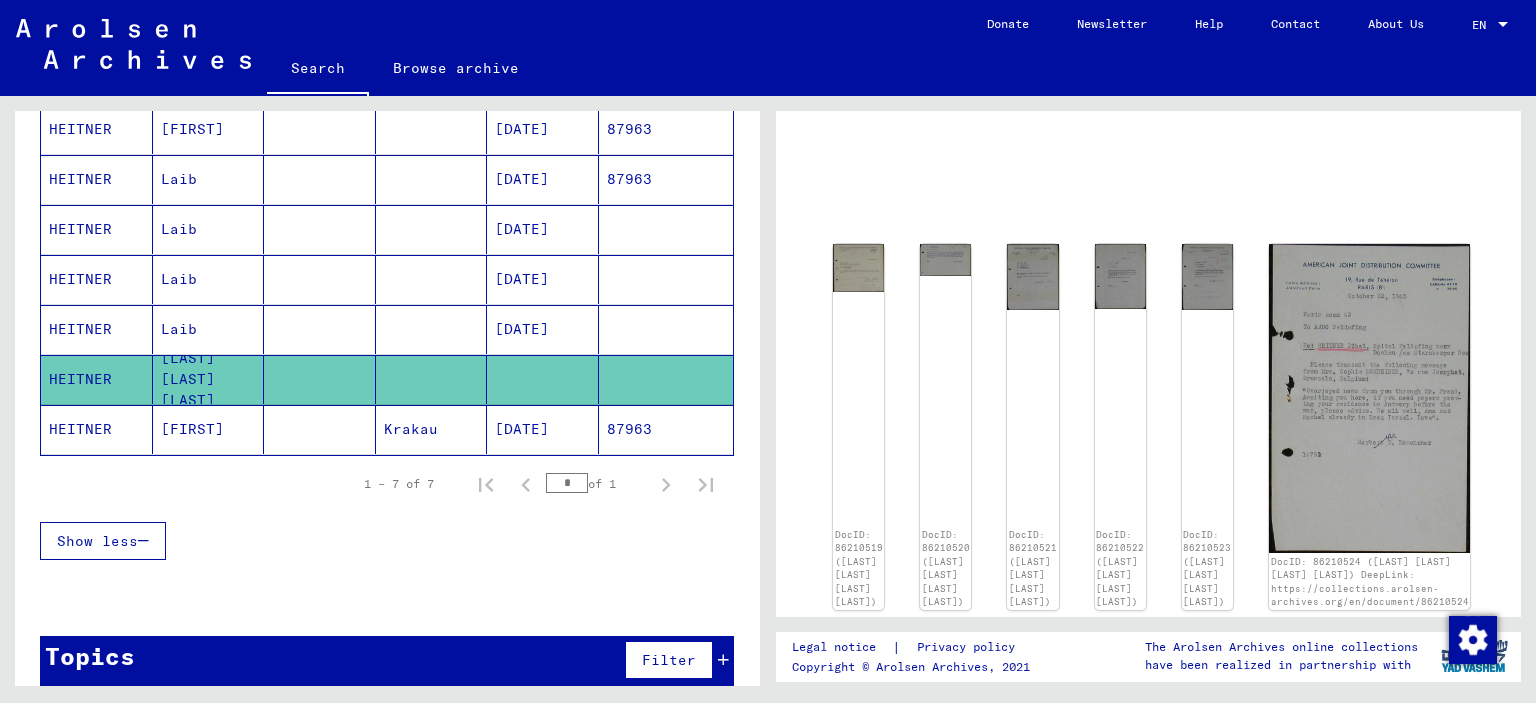 click on "Krakau" 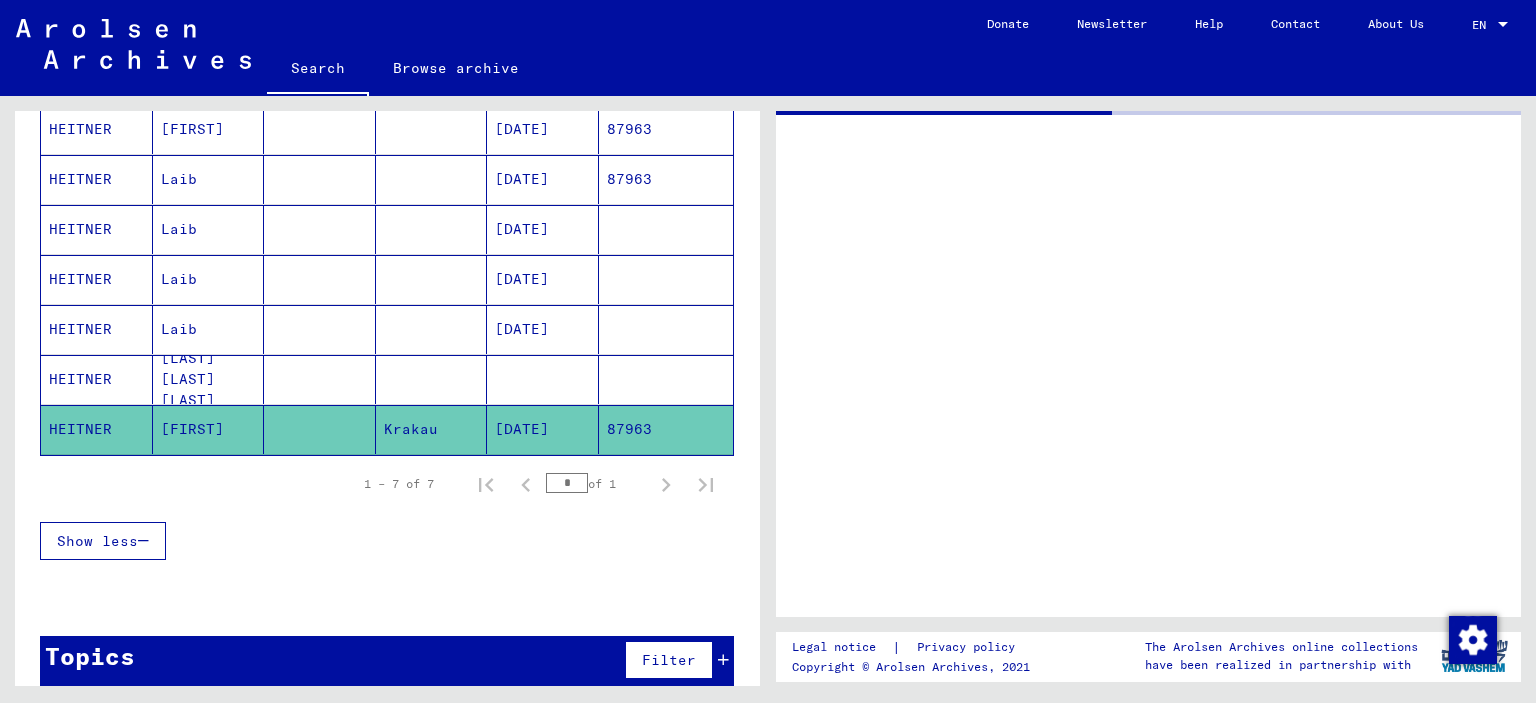 scroll, scrollTop: 0, scrollLeft: 0, axis: both 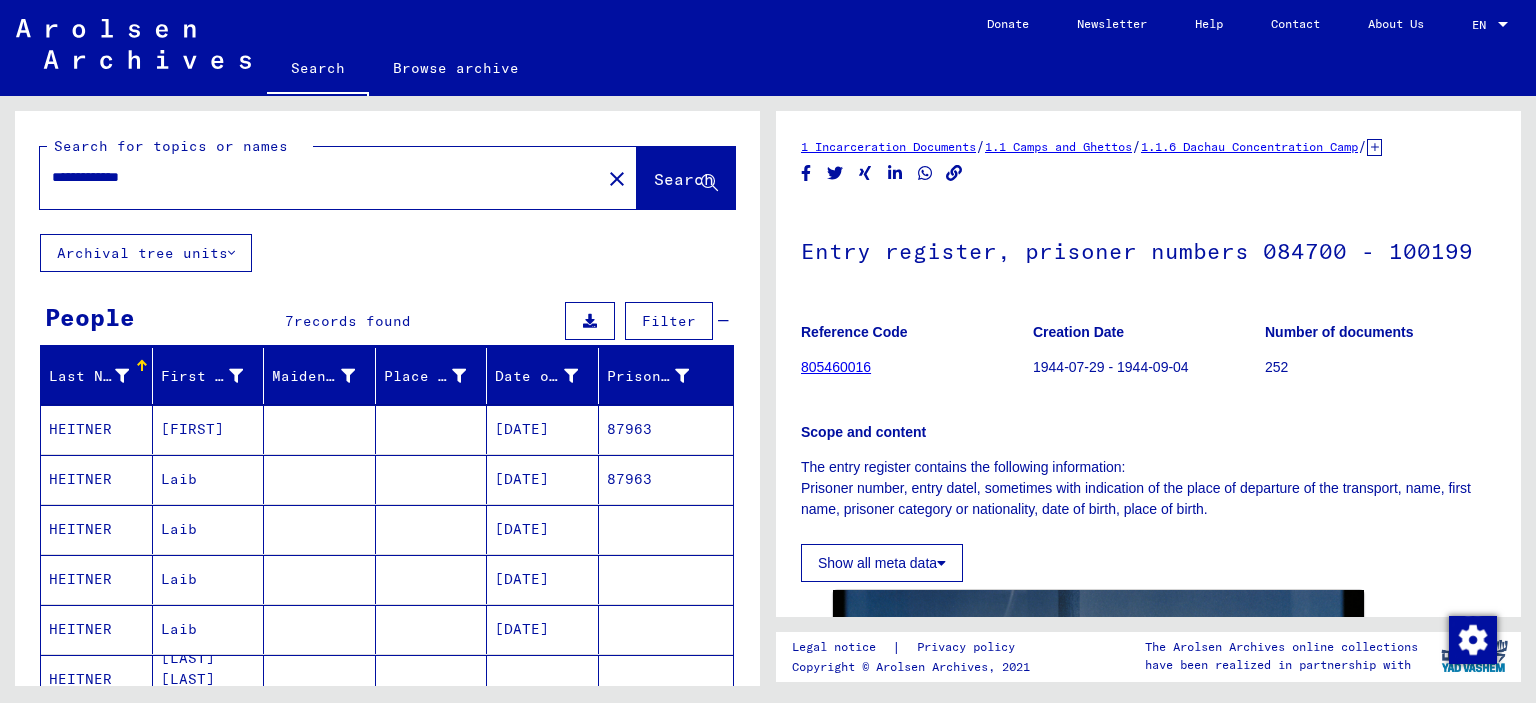 drag, startPoint x: 123, startPoint y: 183, endPoint x: 270, endPoint y: 159, distance: 148.9463 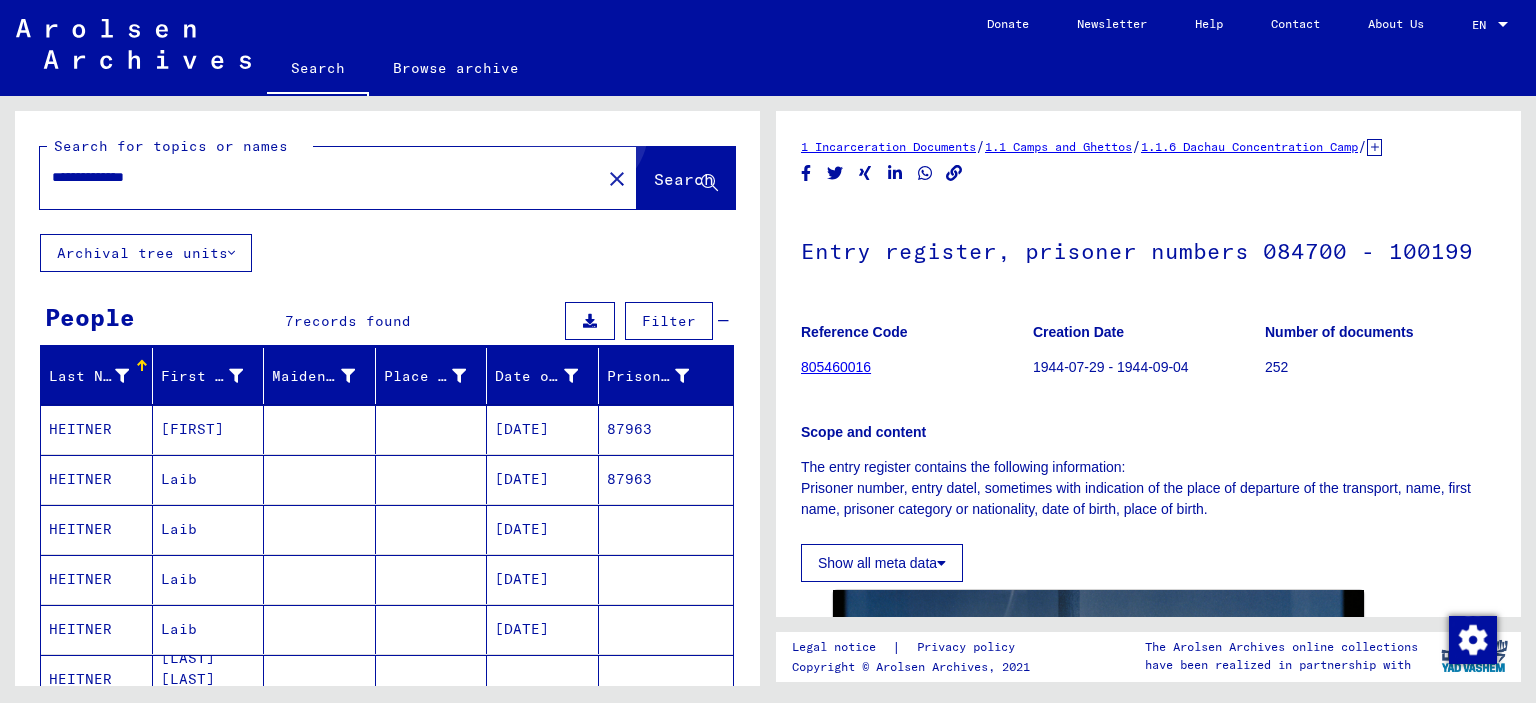 click on "Search" 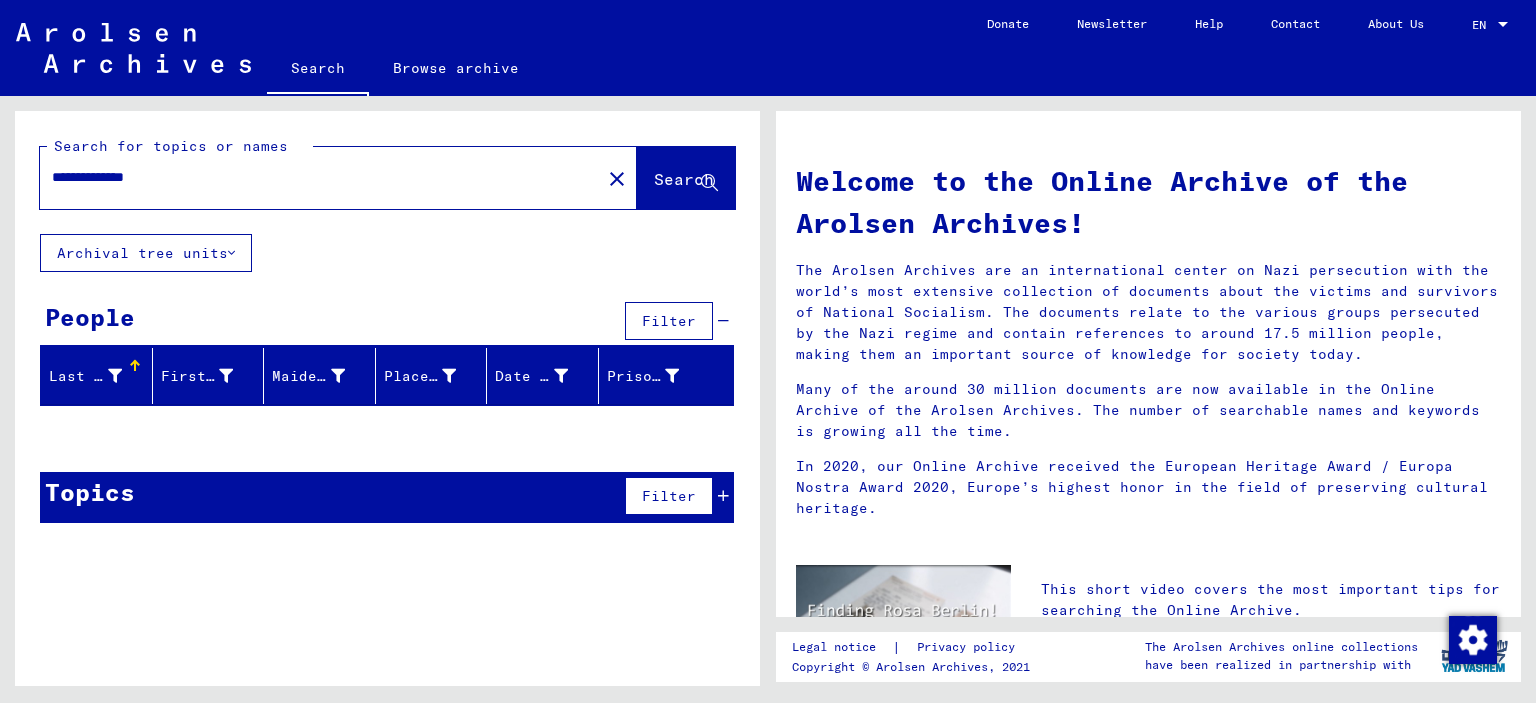 drag, startPoint x: 123, startPoint y: 183, endPoint x: 259, endPoint y: 186, distance: 136.03308 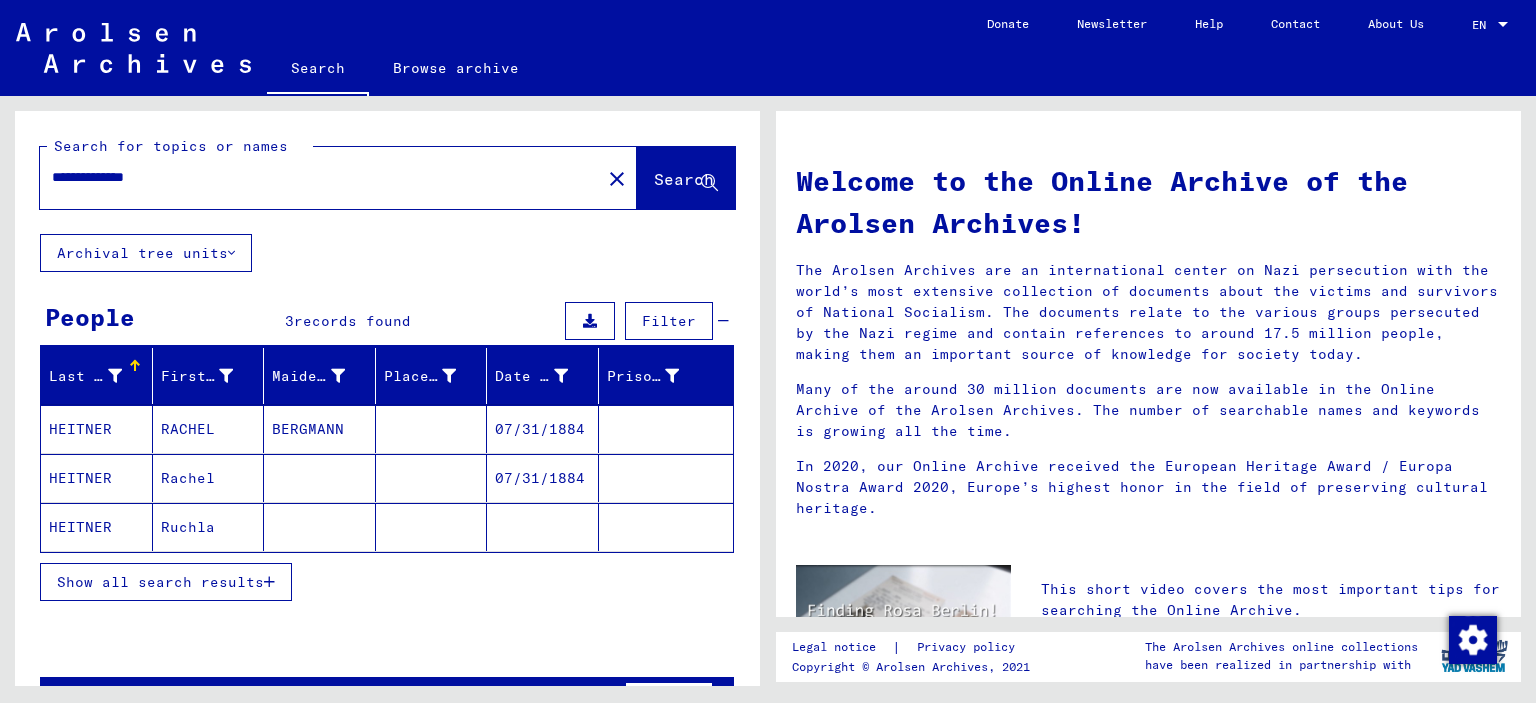 scroll, scrollTop: 58, scrollLeft: 0, axis: vertical 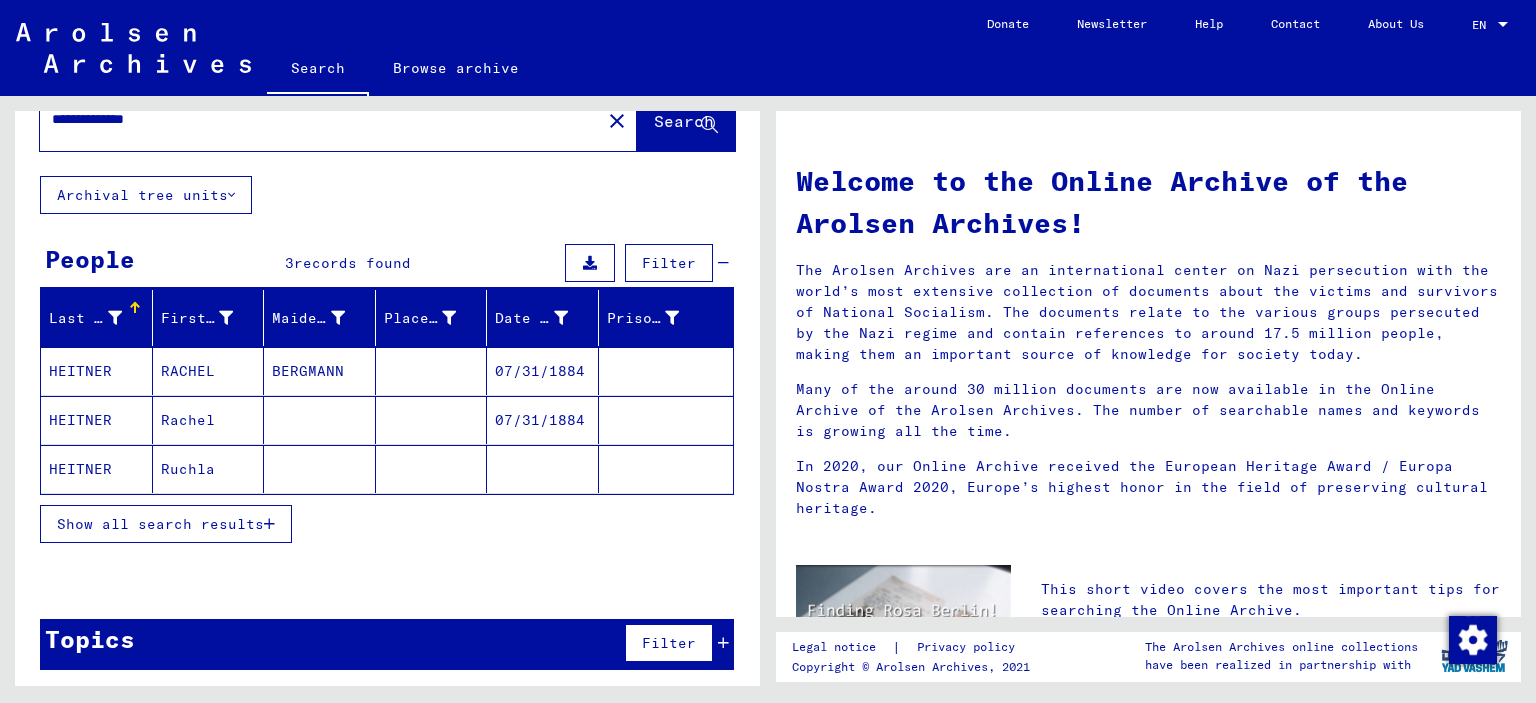 click on "Show all search results" at bounding box center (160, 524) 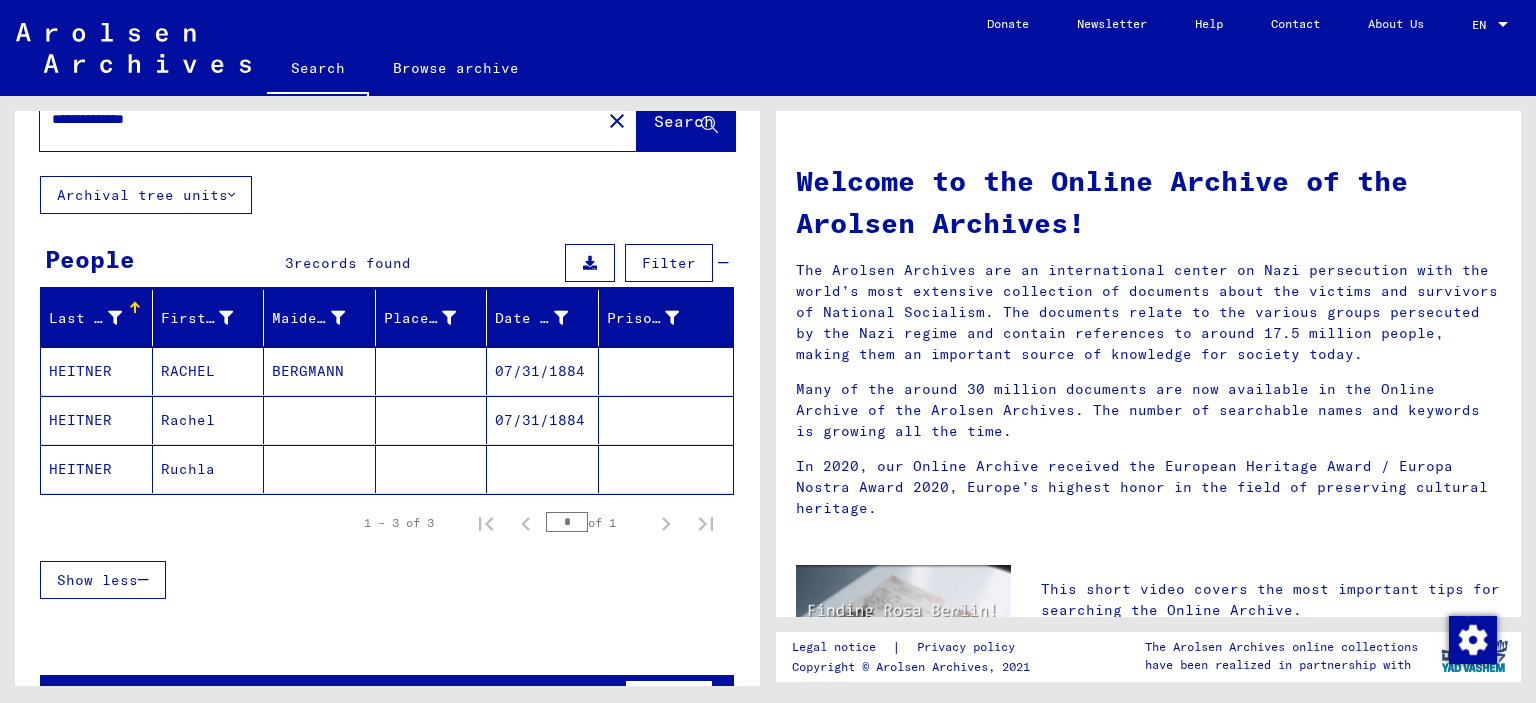 click at bounding box center (432, 420) 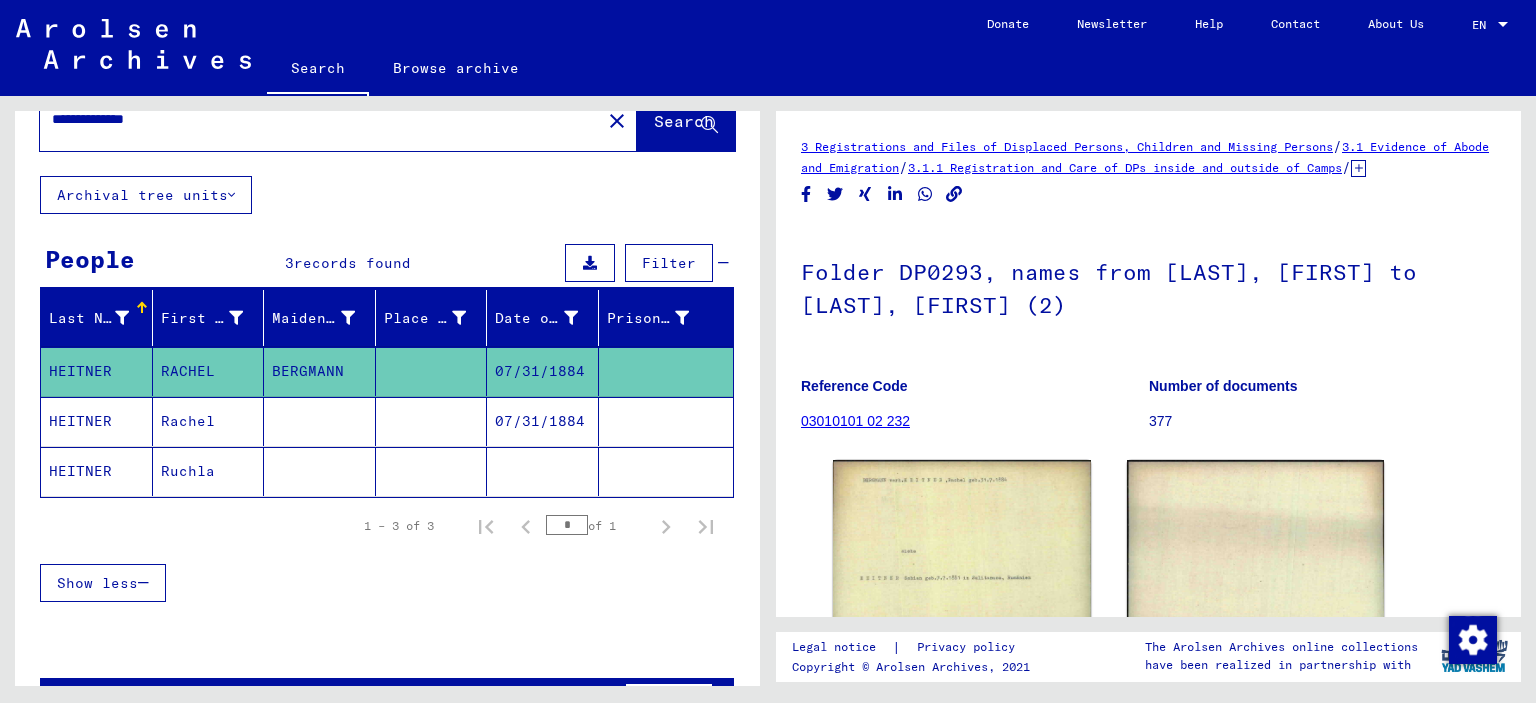scroll, scrollTop: 100, scrollLeft: 0, axis: vertical 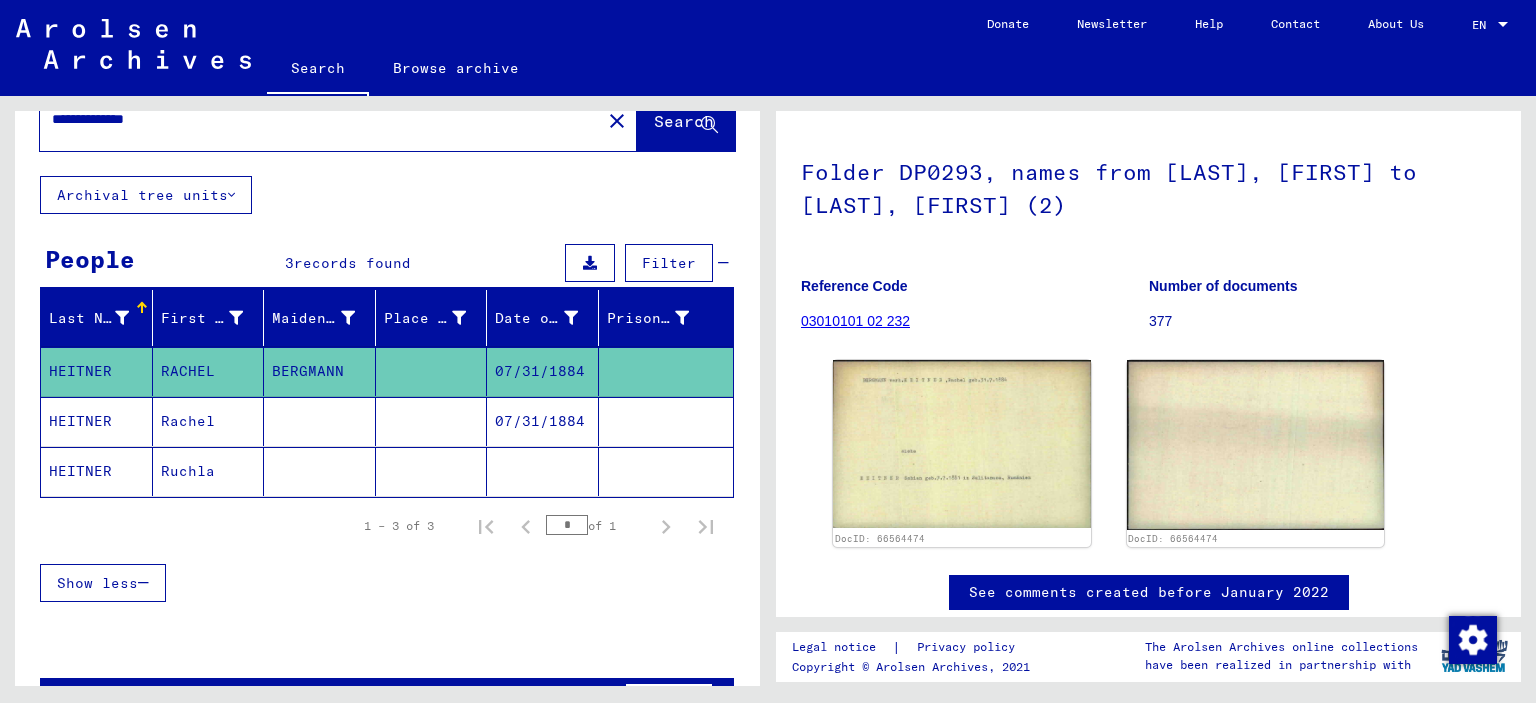 click at bounding box center (432, 471) 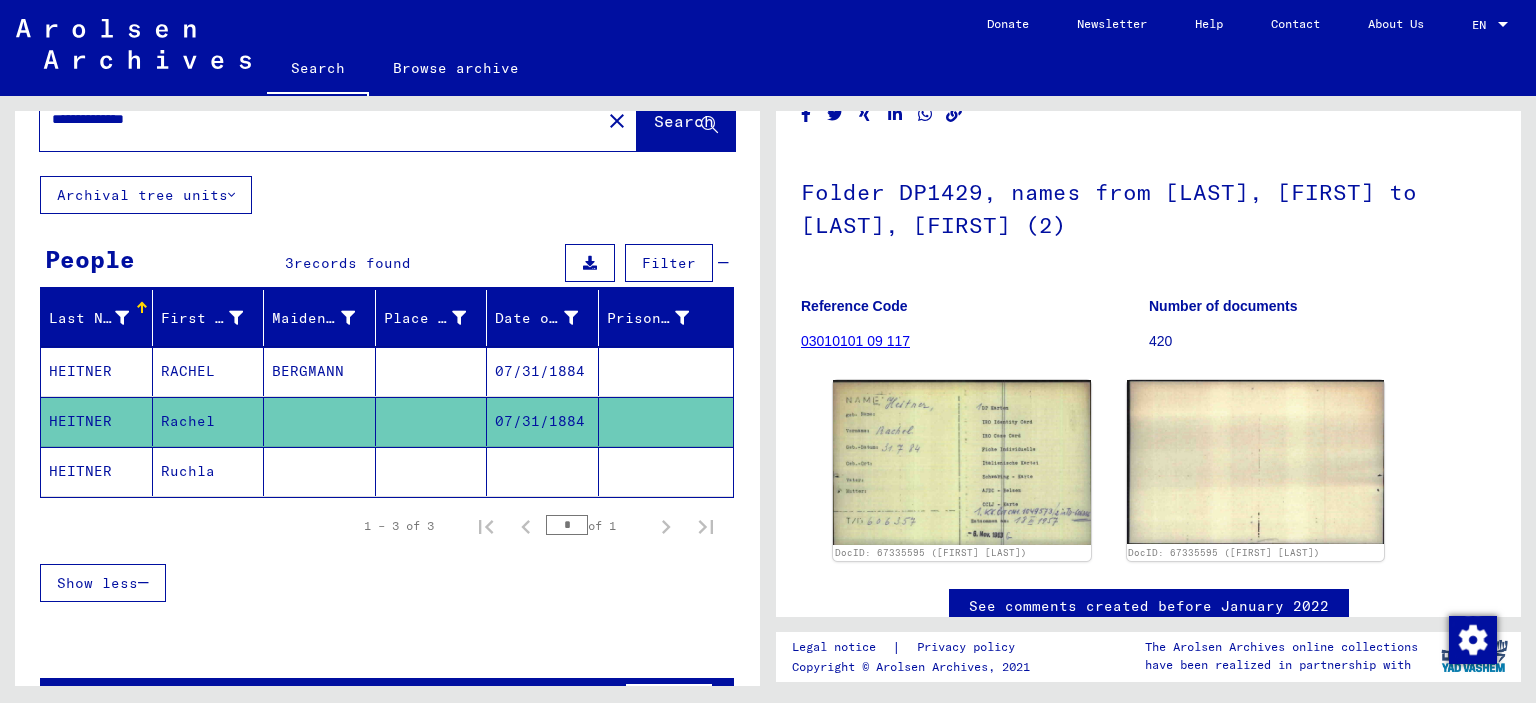 scroll, scrollTop: 200, scrollLeft: 0, axis: vertical 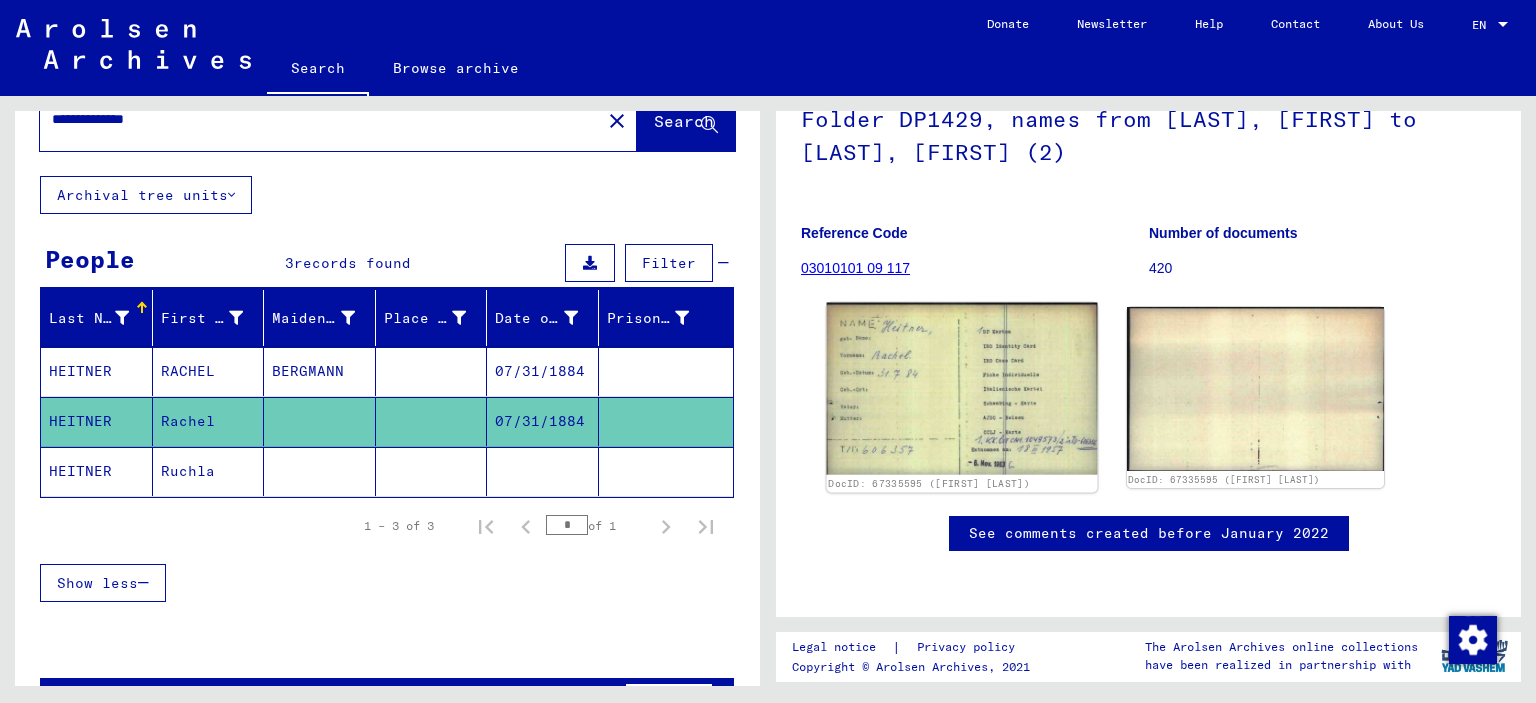 click 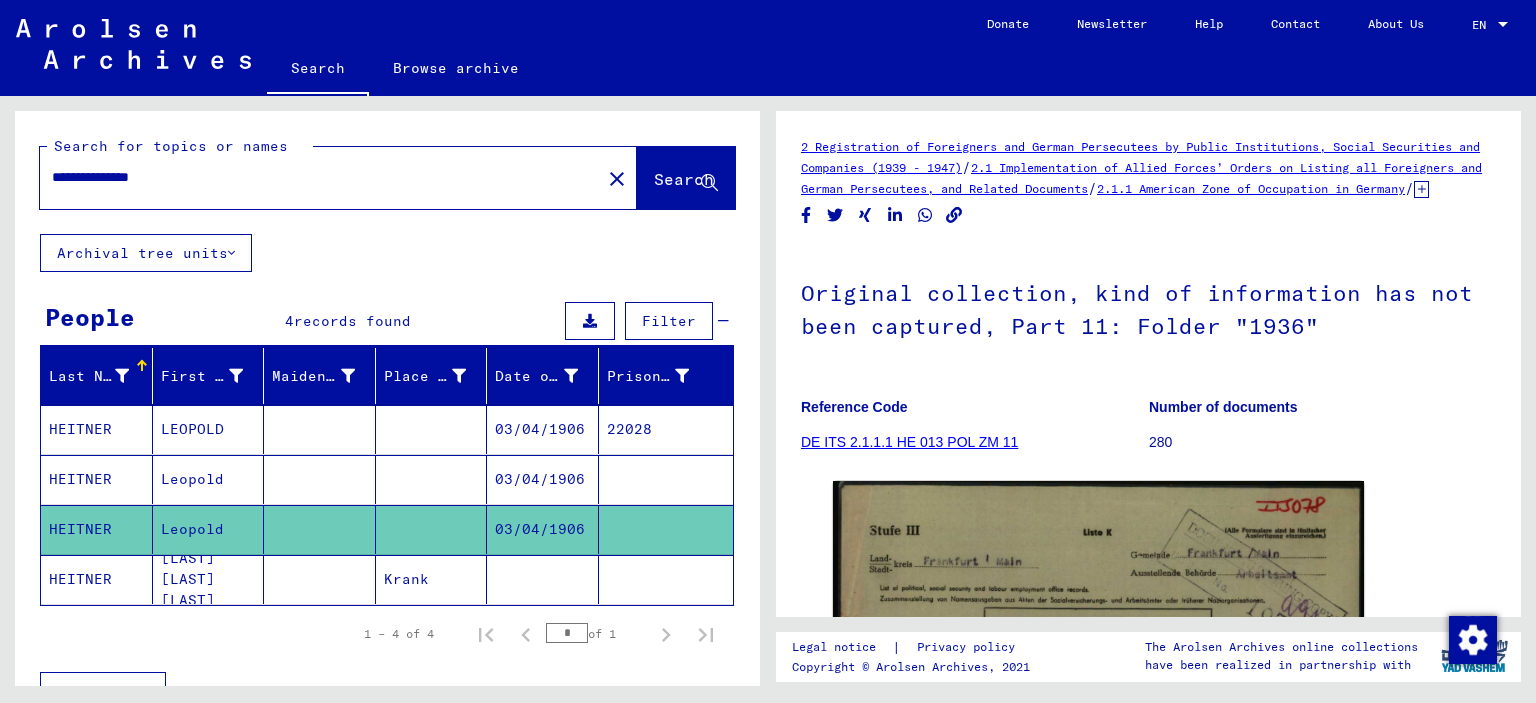 scroll, scrollTop: 0, scrollLeft: 0, axis: both 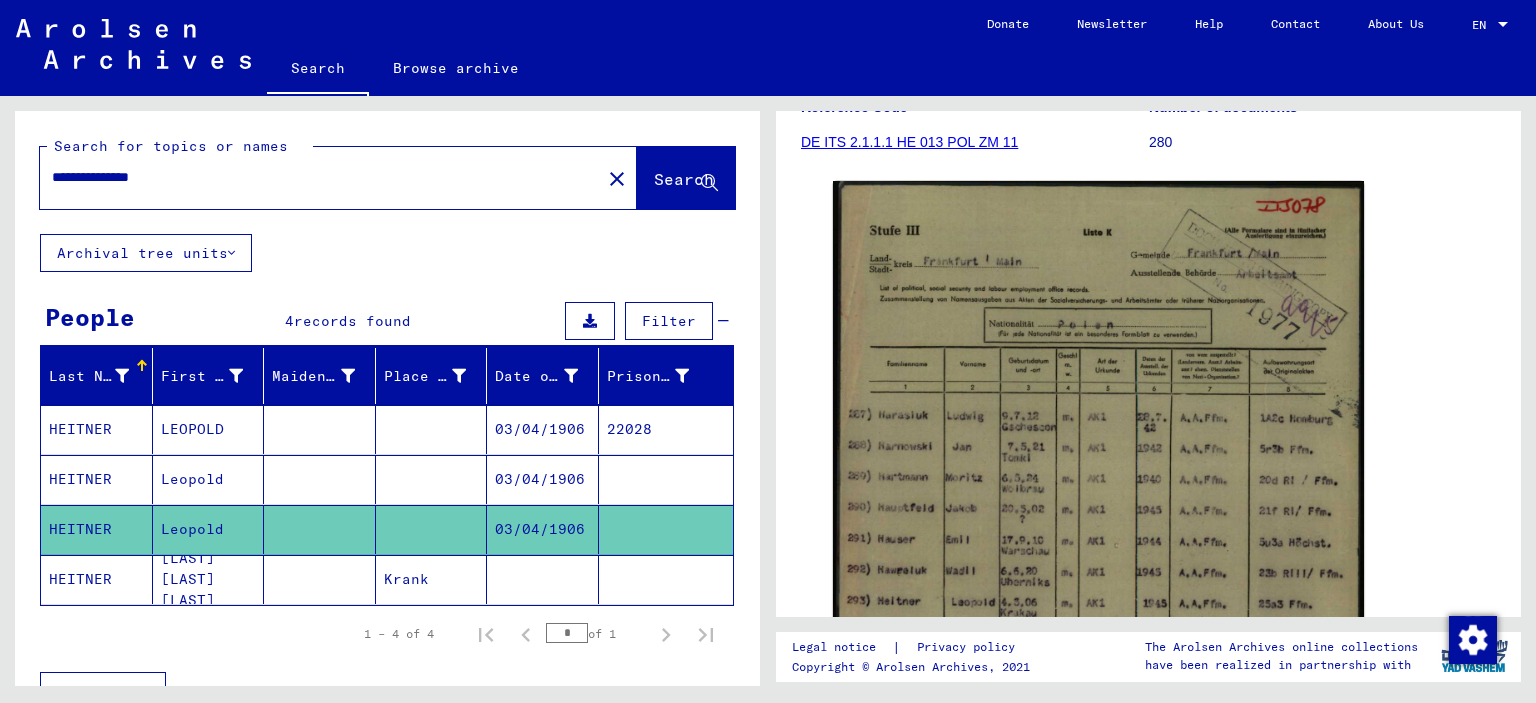 drag, startPoint x: 120, startPoint y: 183, endPoint x: 279, endPoint y: 182, distance: 159.00314 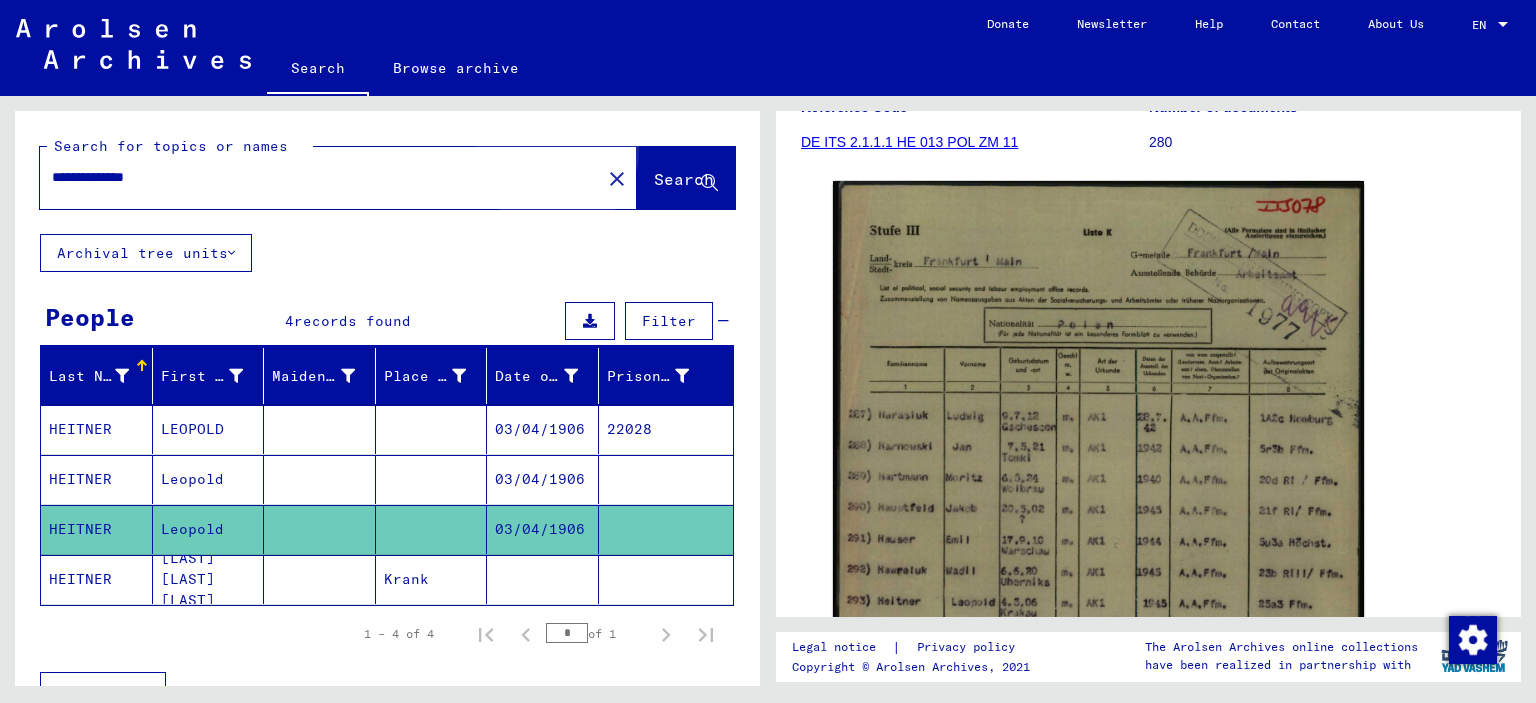 click on "Search" 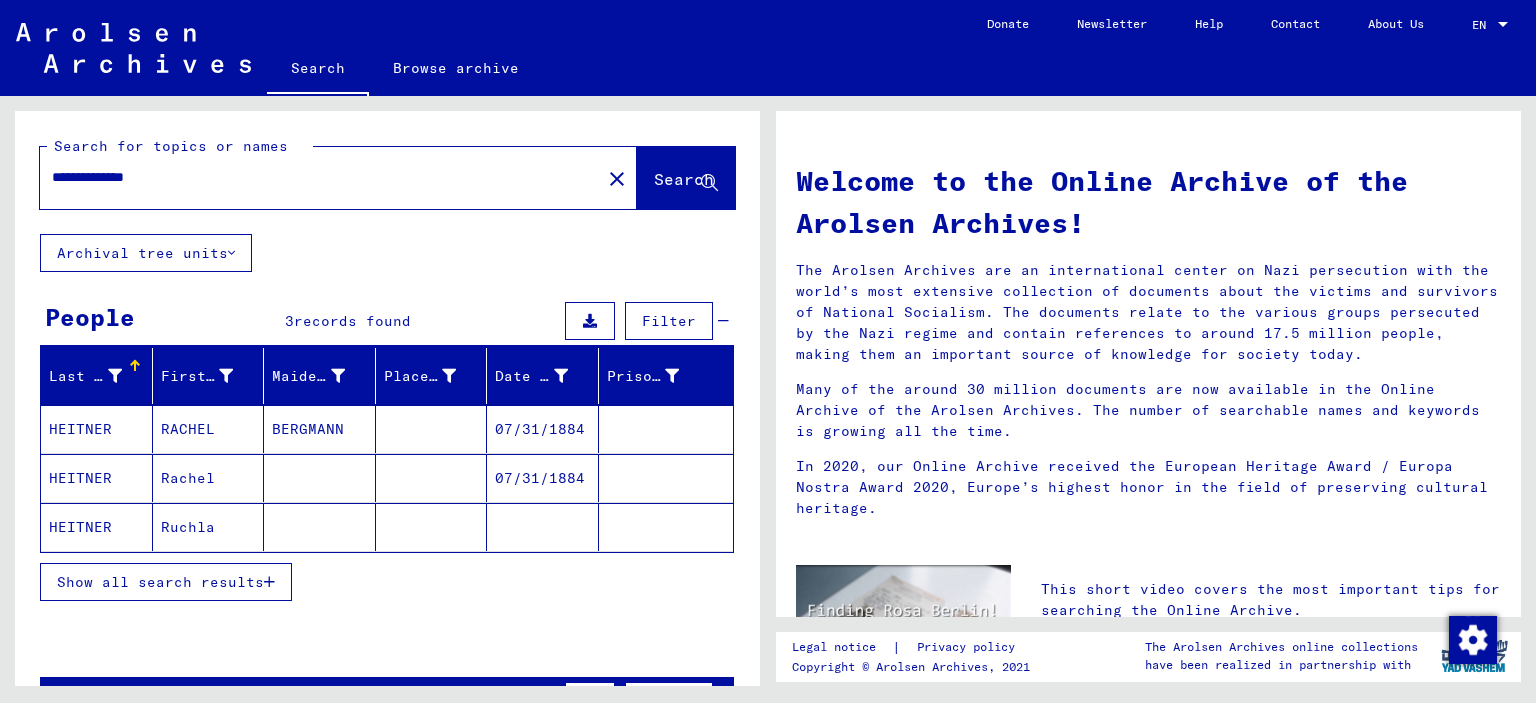 scroll, scrollTop: 100, scrollLeft: 0, axis: vertical 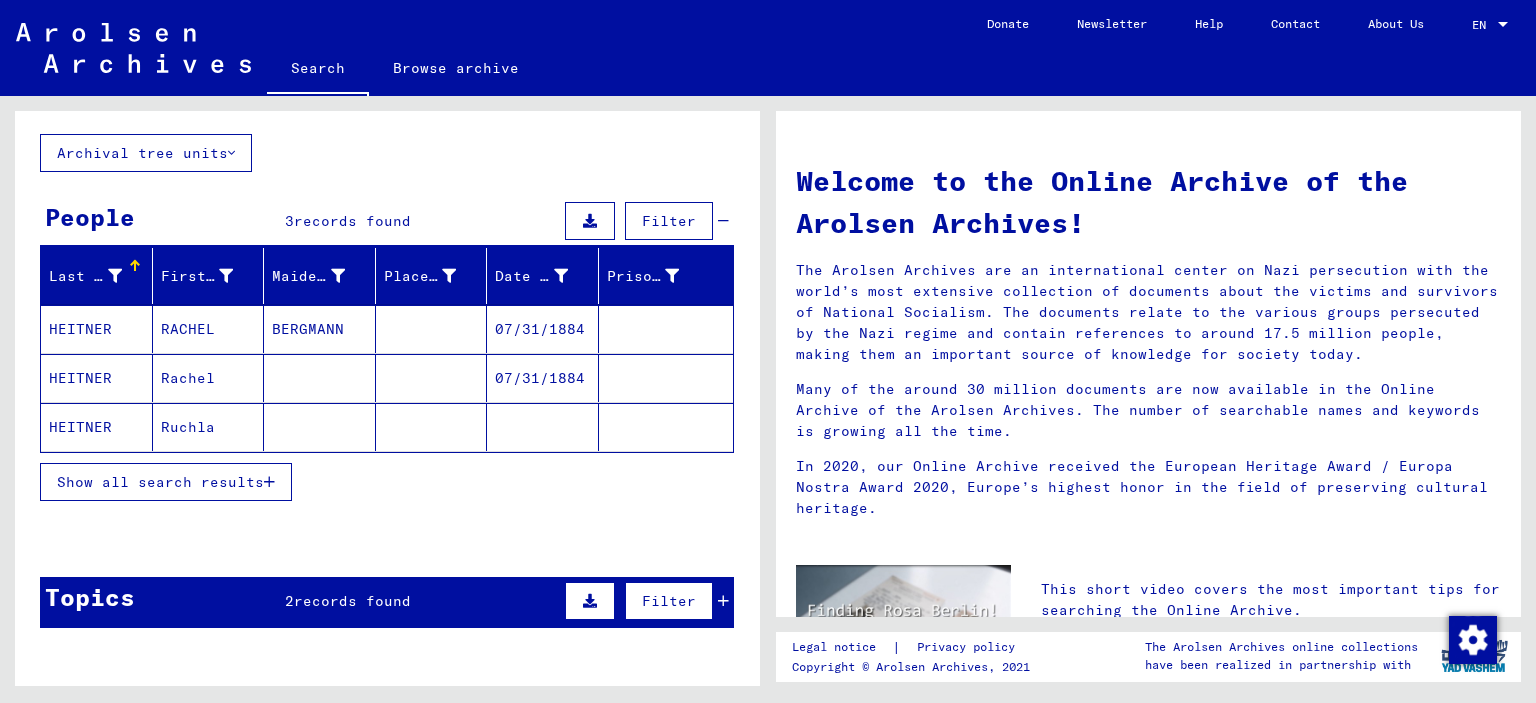click on "Show all search results" at bounding box center [160, 482] 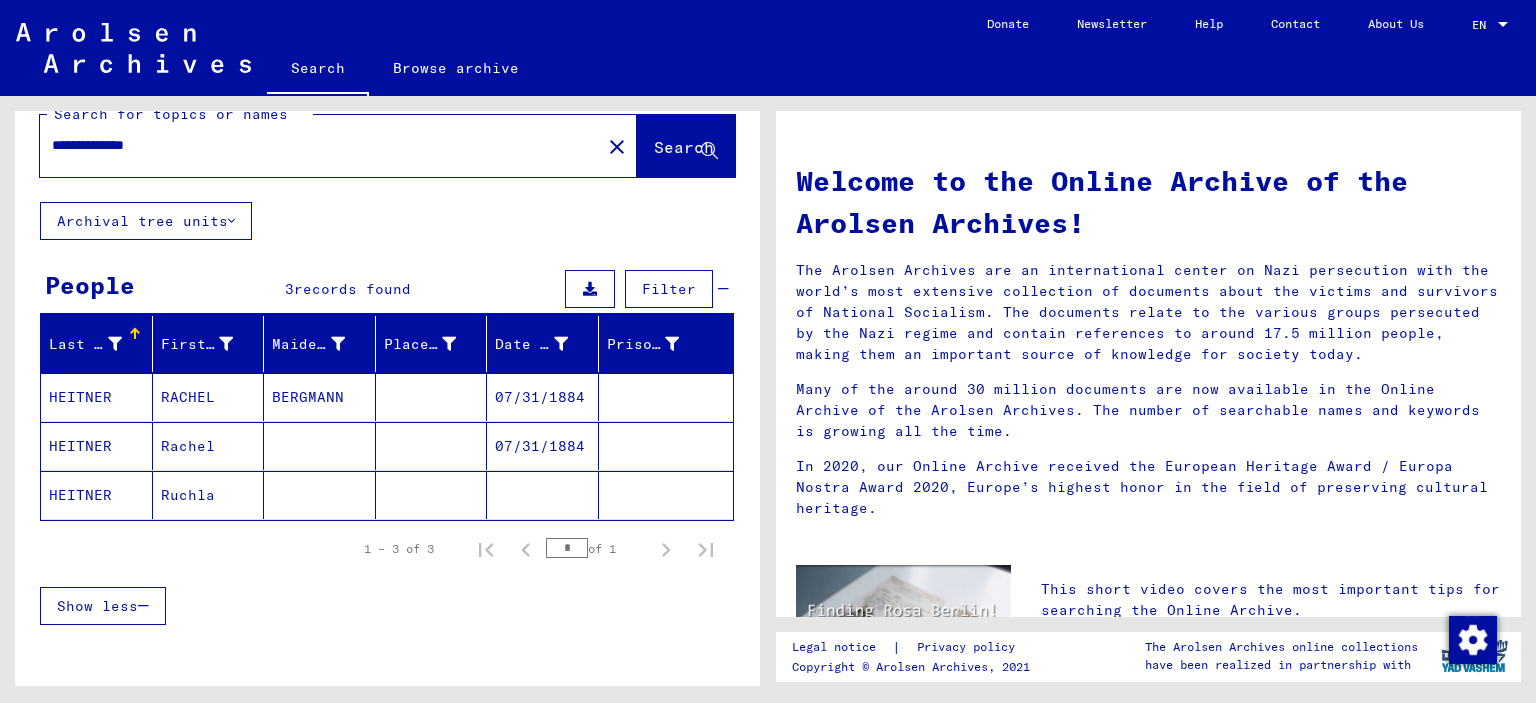 scroll, scrollTop: 0, scrollLeft: 0, axis: both 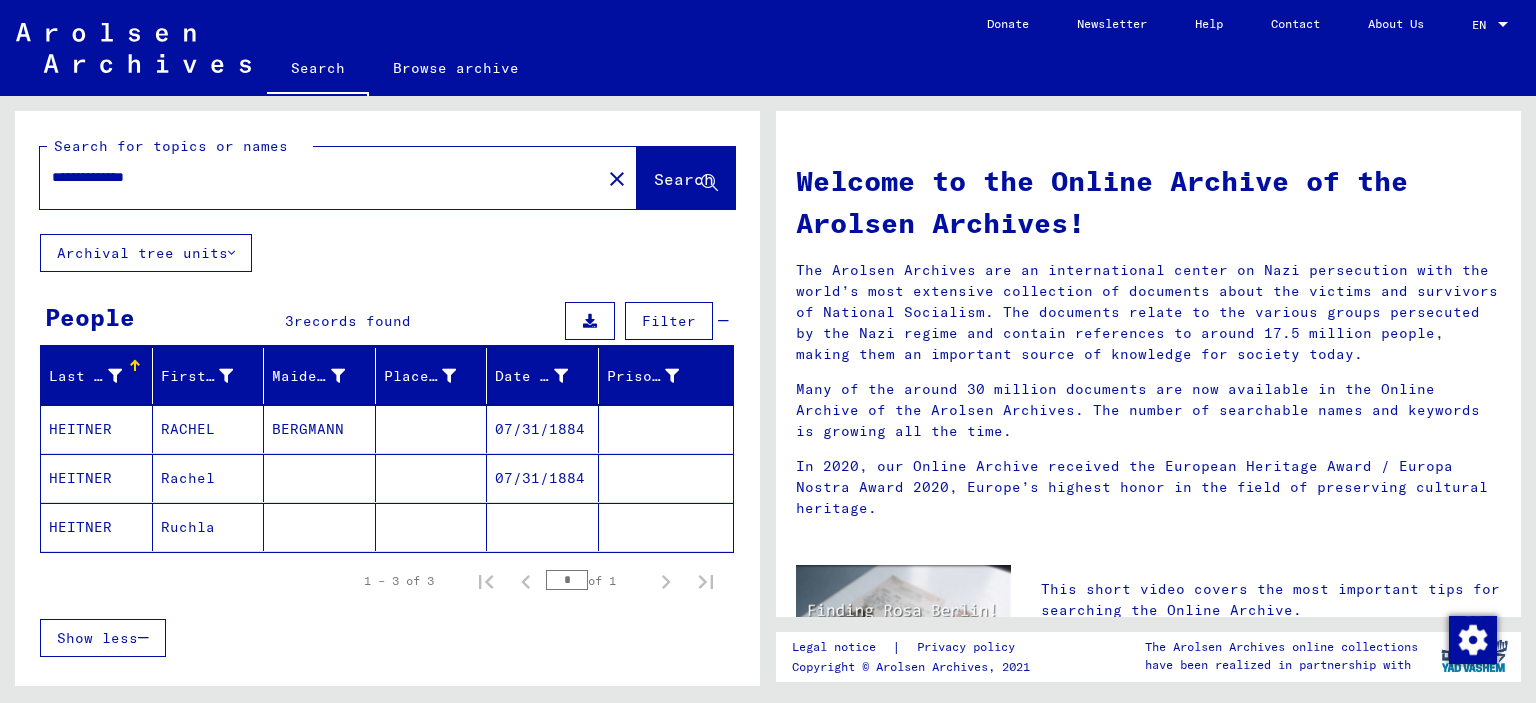 drag, startPoint x: 136, startPoint y: 183, endPoint x: 243, endPoint y: 176, distance: 107.22873 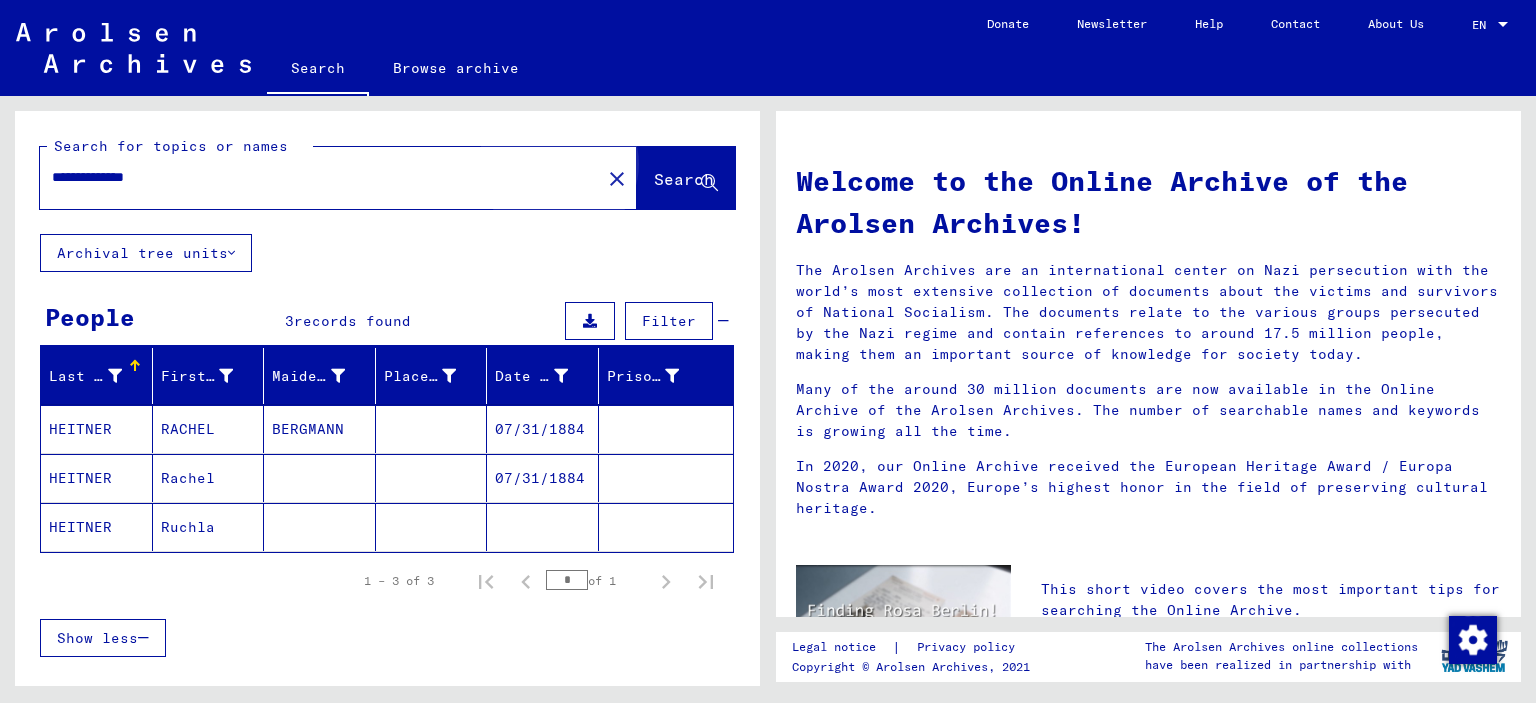 click on "Search" 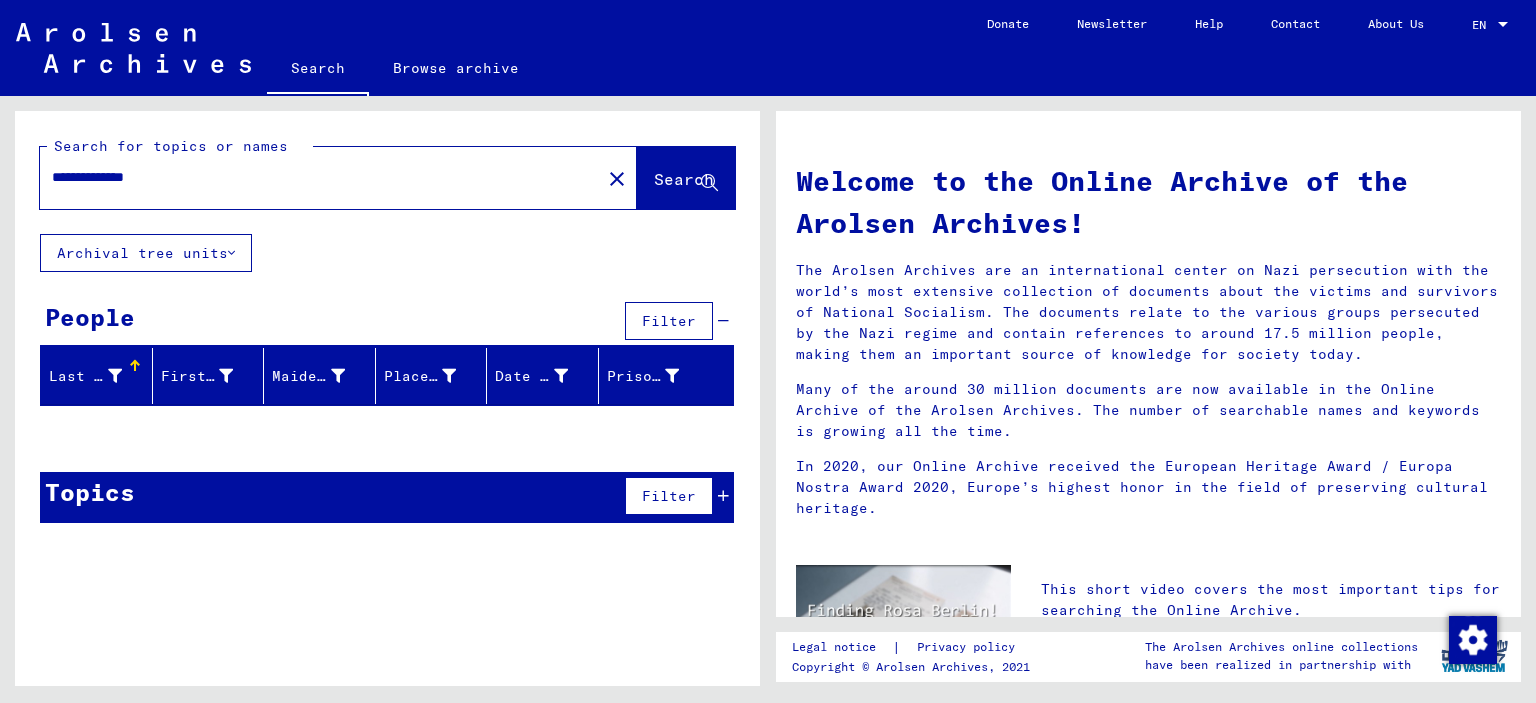 drag, startPoint x: 120, startPoint y: 183, endPoint x: 236, endPoint y: 179, distance: 116.06895 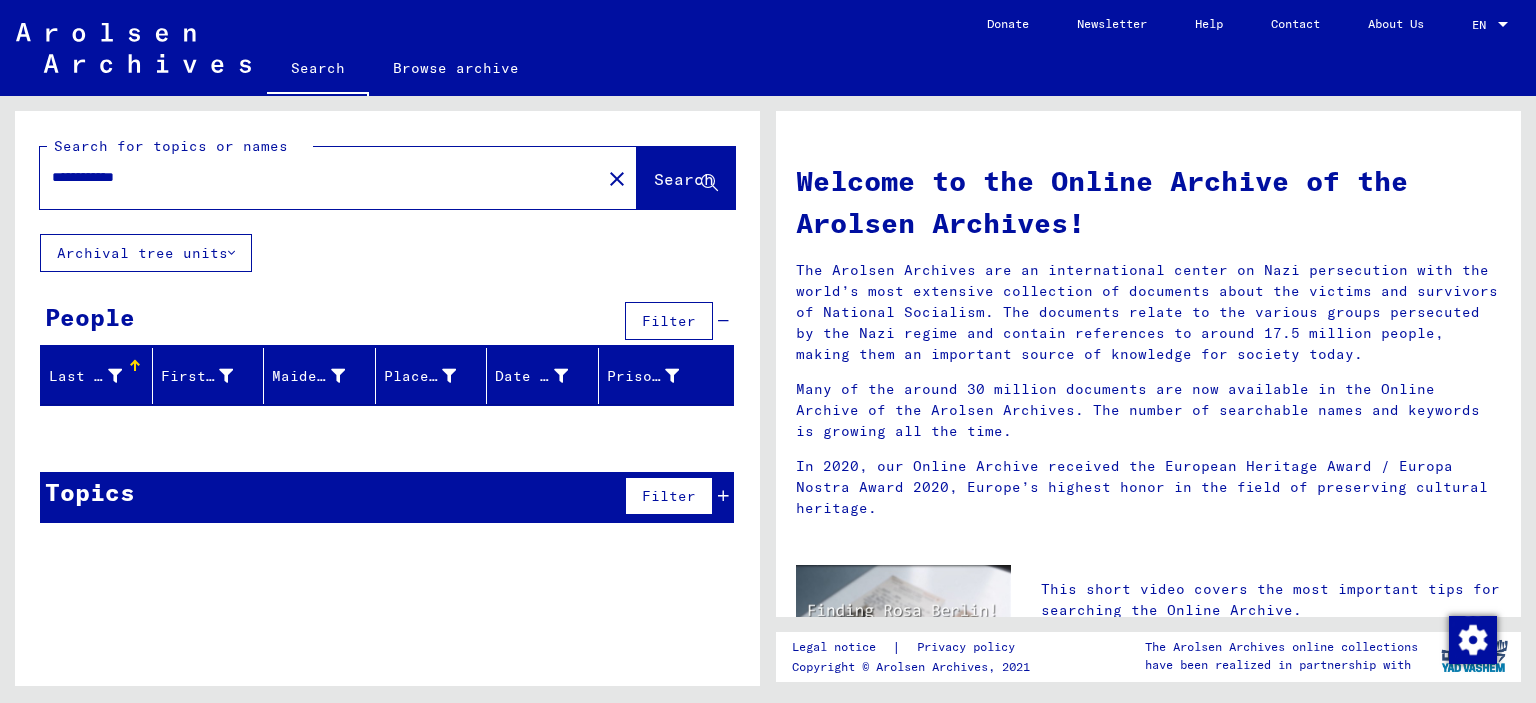 type on "**********" 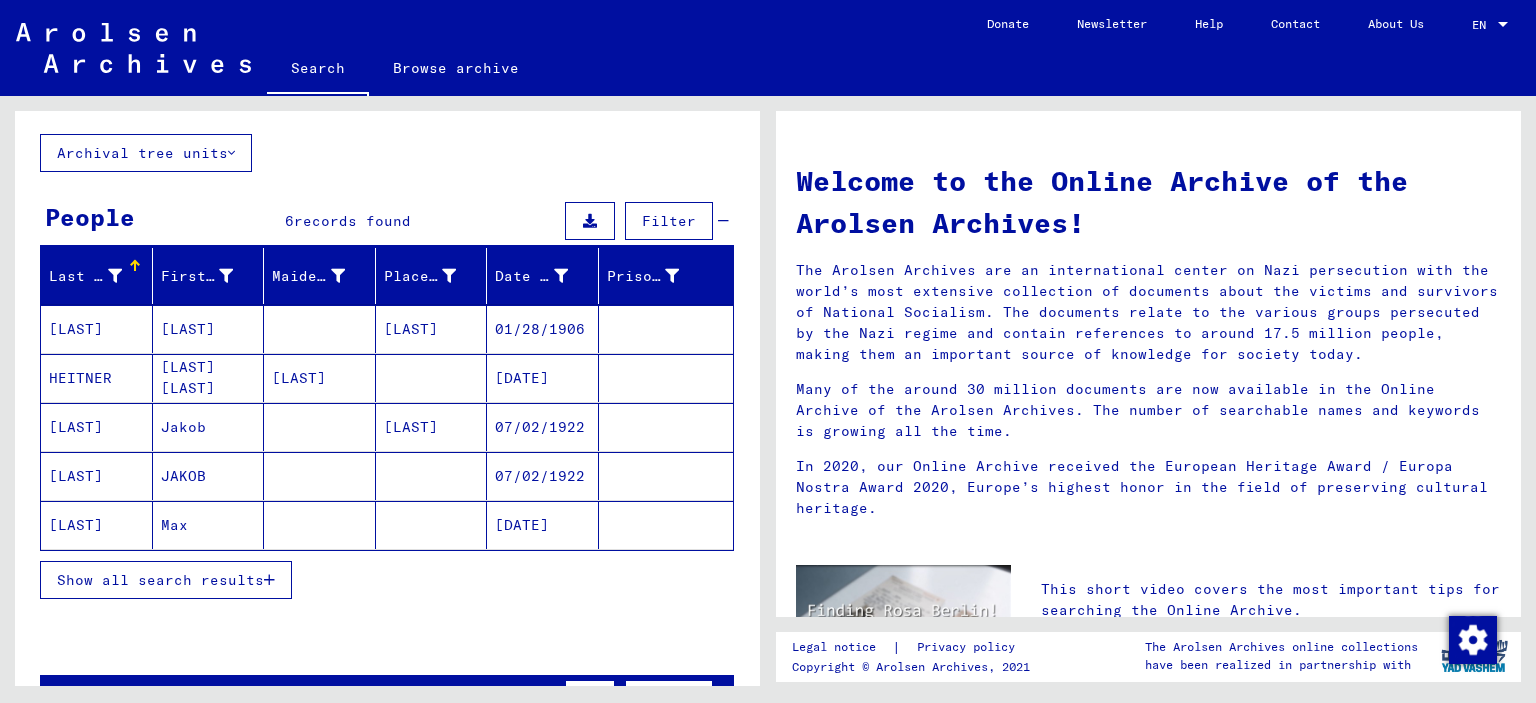 scroll, scrollTop: 200, scrollLeft: 0, axis: vertical 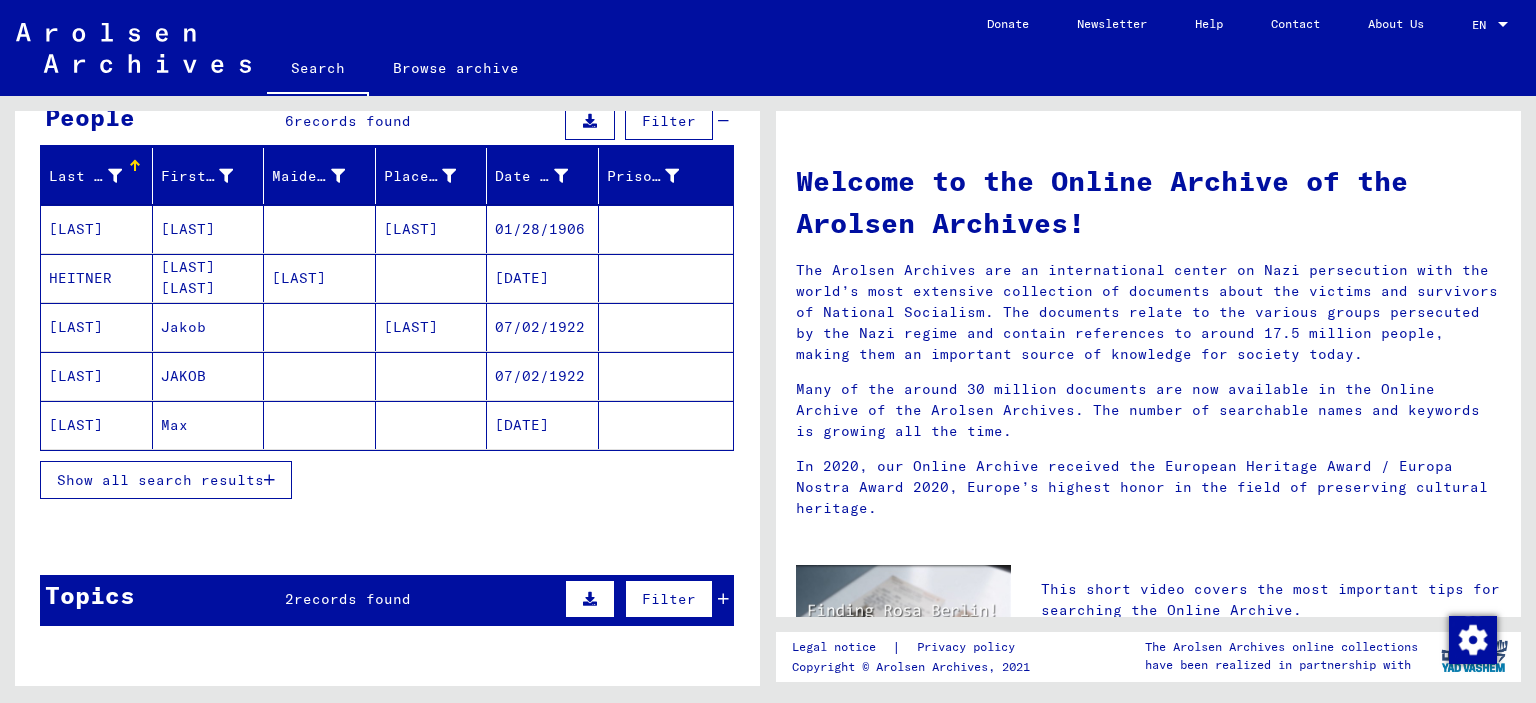 click on "Show all search results" at bounding box center [160, 480] 